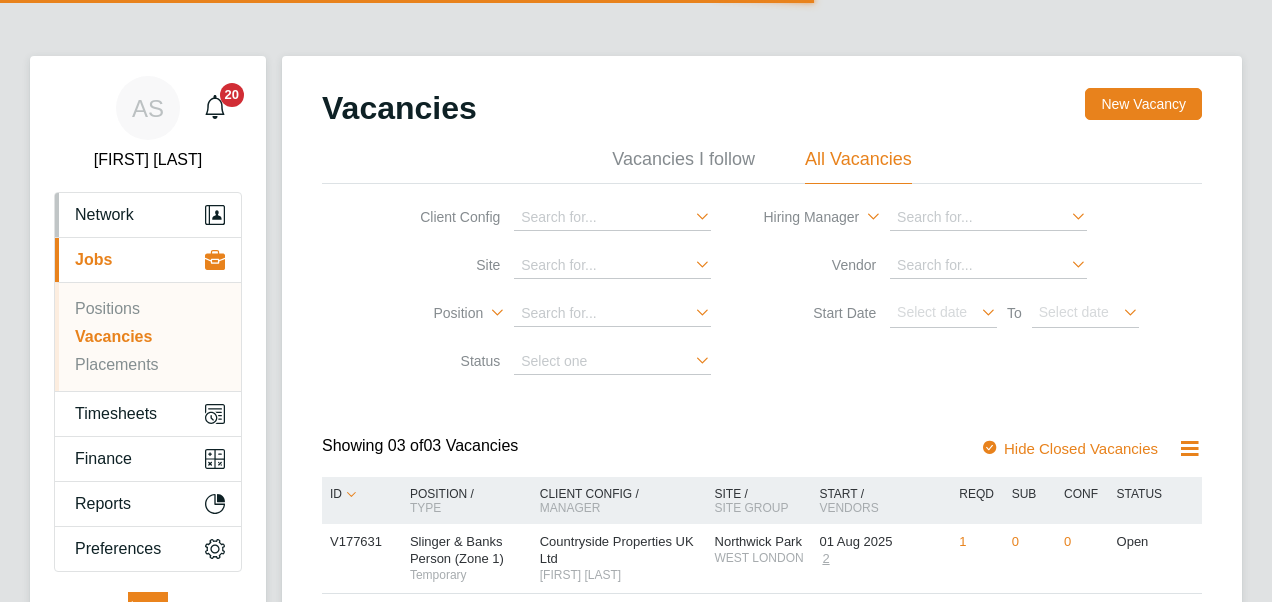 scroll, scrollTop: 0, scrollLeft: 0, axis: both 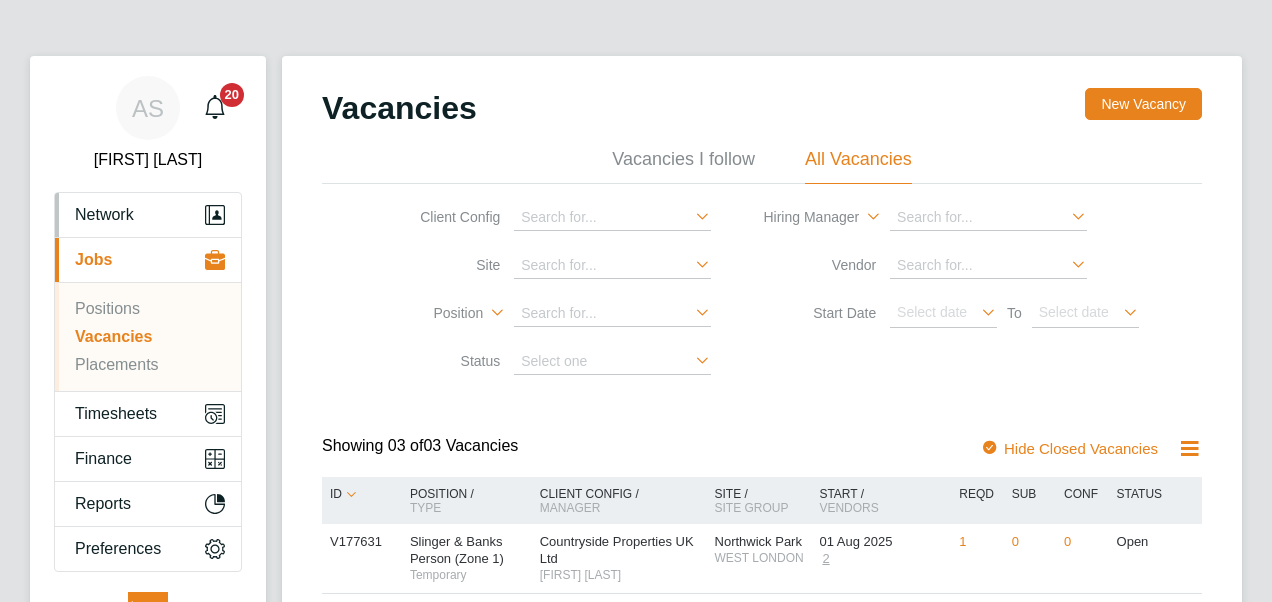 click on "Network" at bounding box center (104, 215) 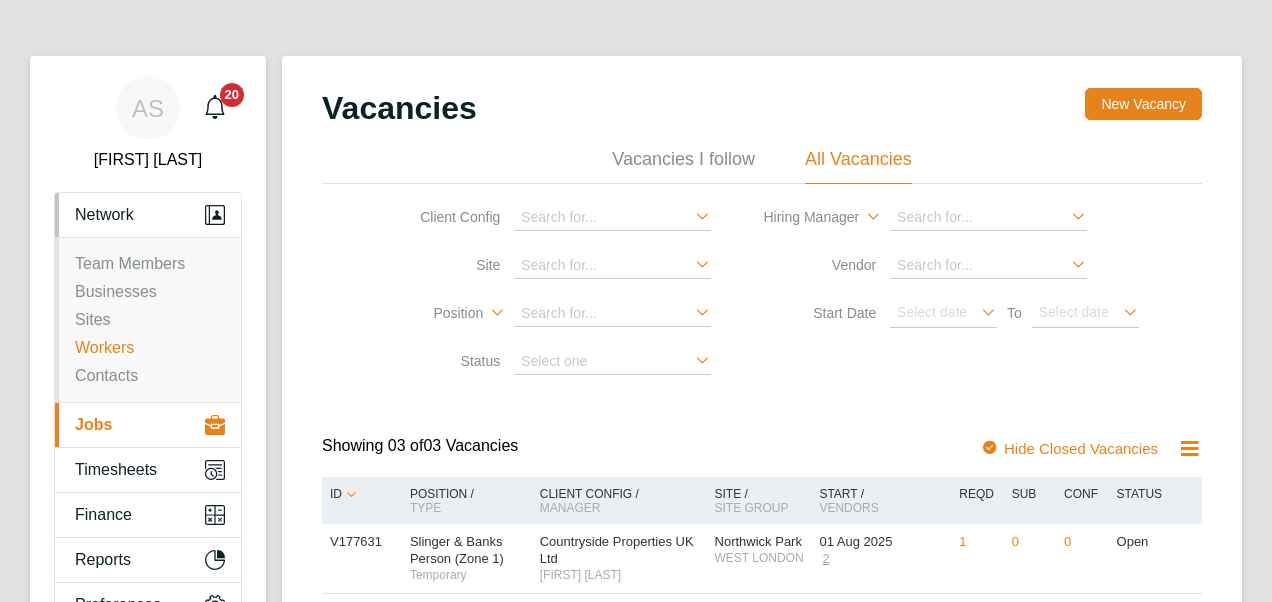 click on "Workers" at bounding box center (104, 347) 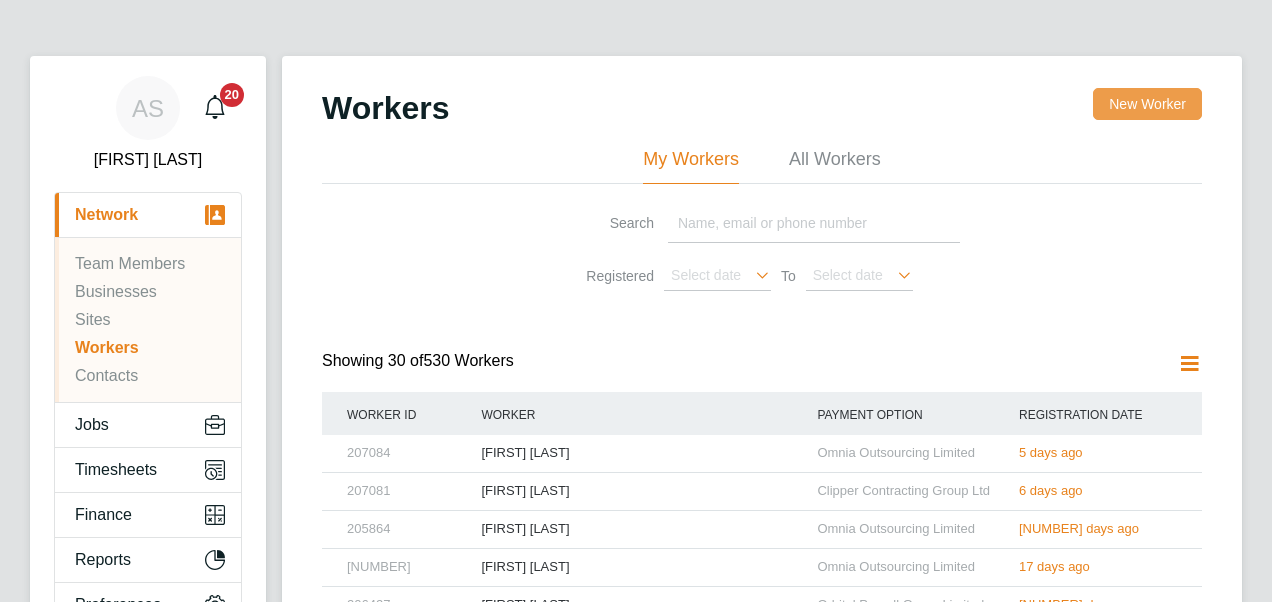 click on "New Worker" 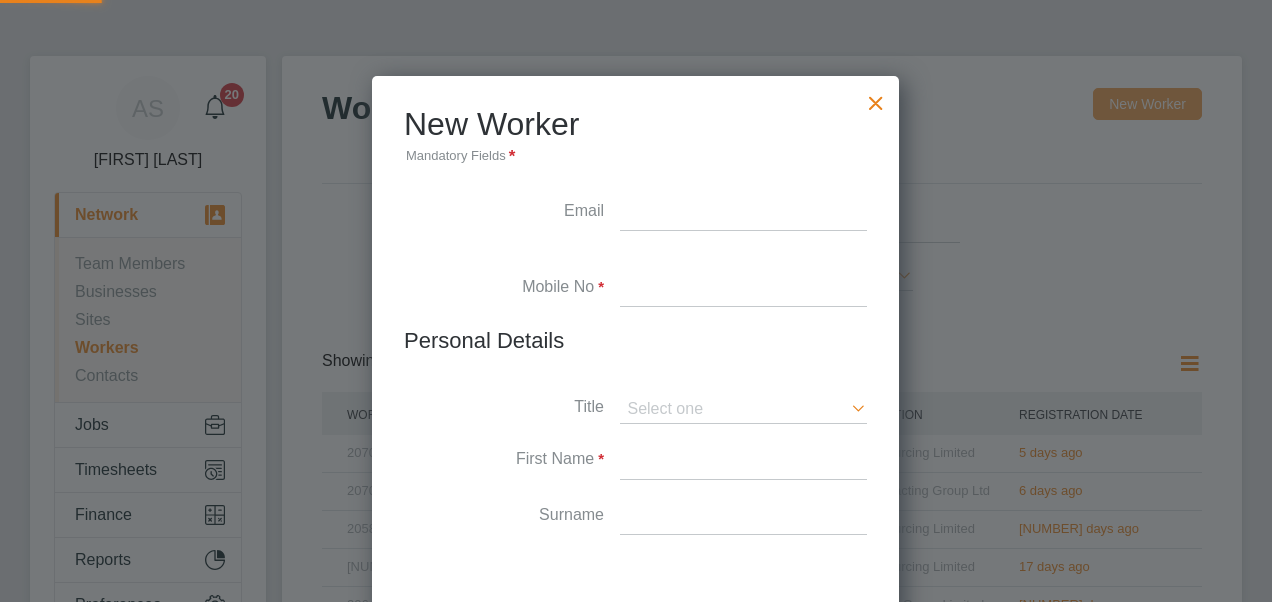 scroll, scrollTop: 10, scrollLeft: 9, axis: both 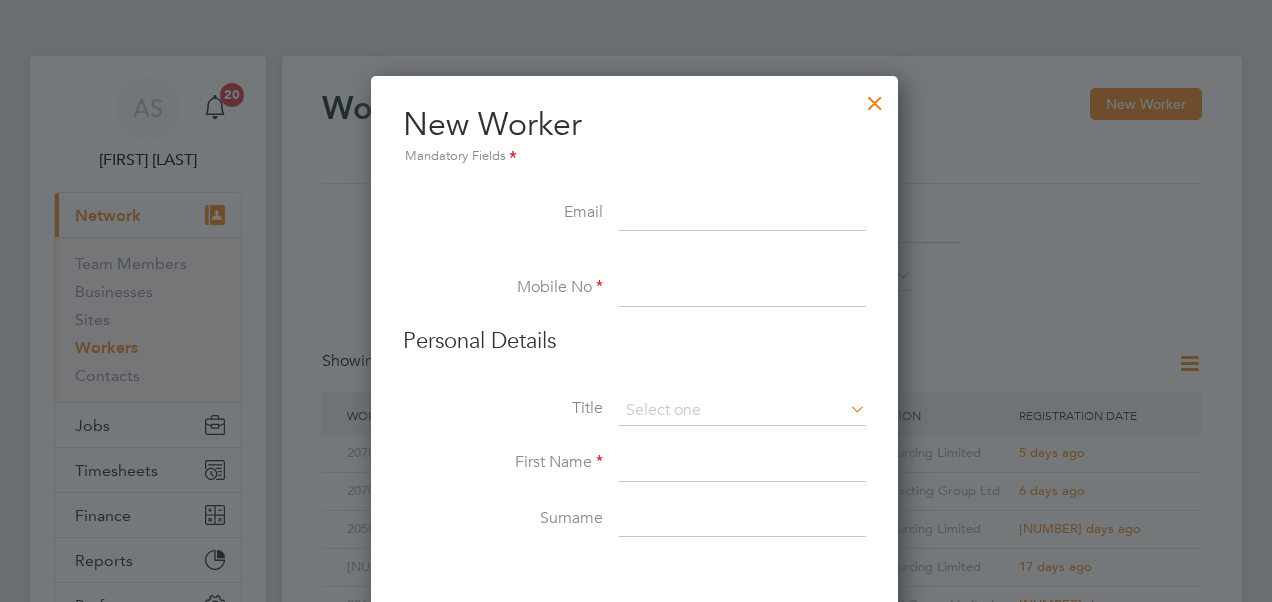 paste on "[EMAIL][PHONE]" 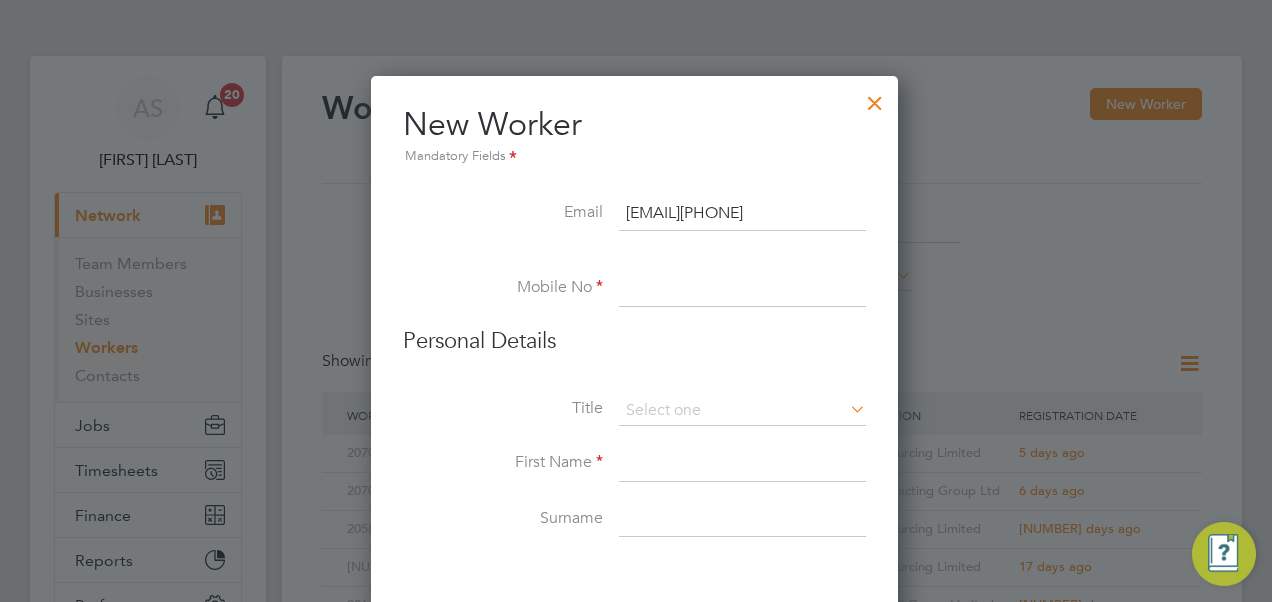 scroll, scrollTop: 0, scrollLeft: 58, axis: horizontal 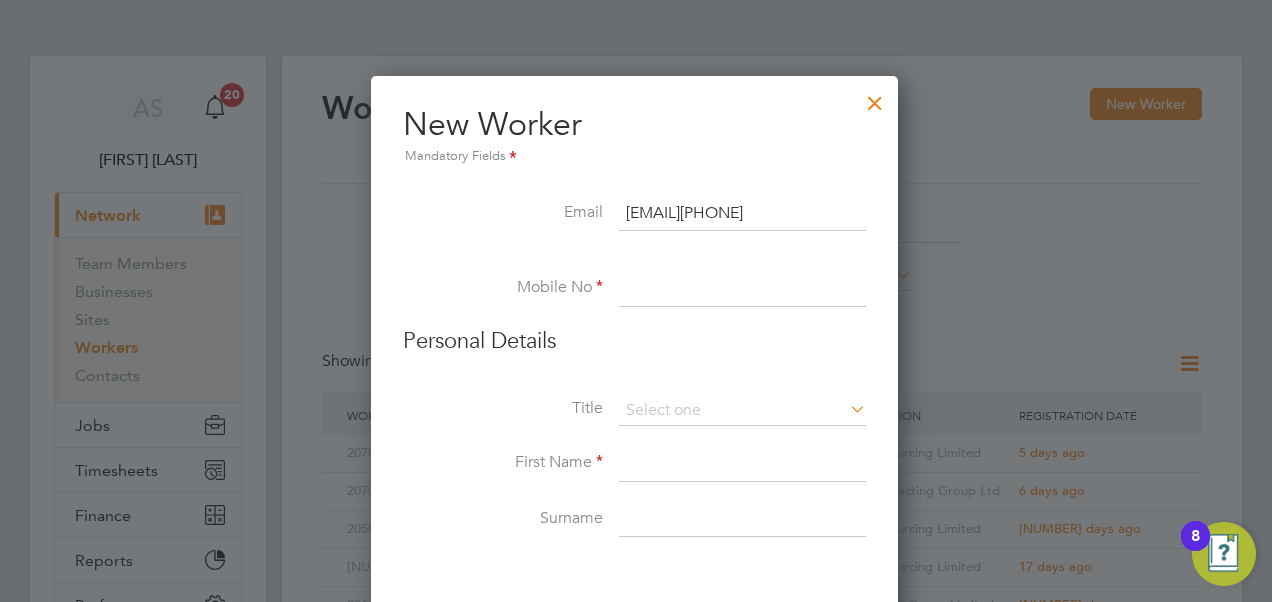 click on "[EMAIL][PHONE]" at bounding box center [742, 214] 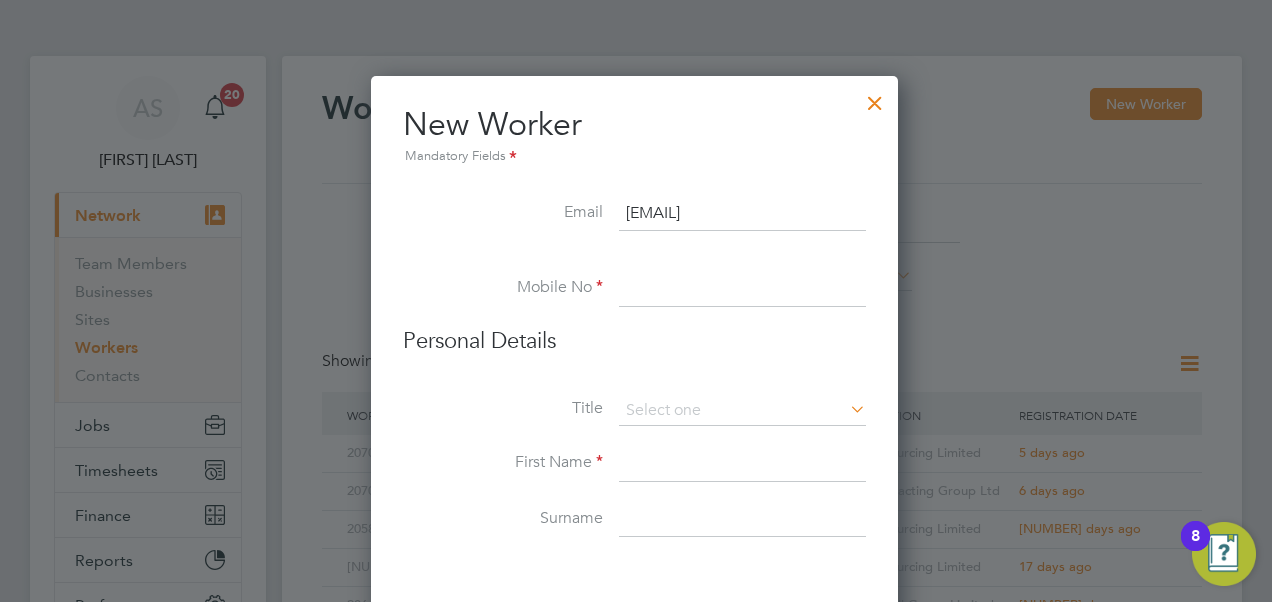 scroll, scrollTop: 0, scrollLeft: 0, axis: both 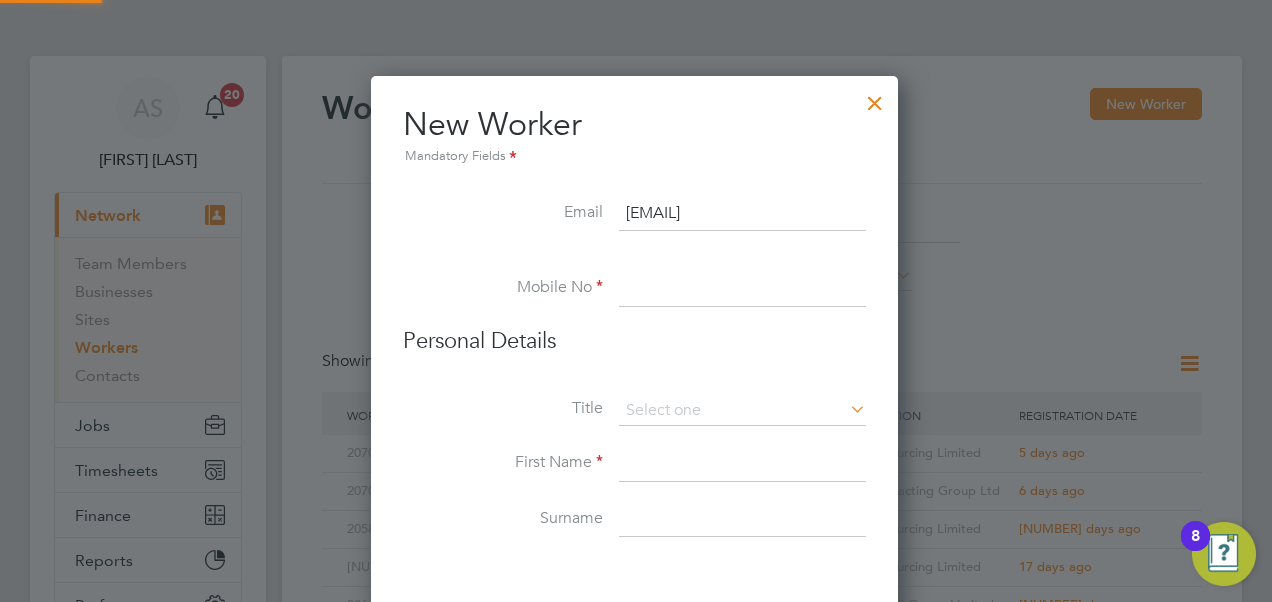 click at bounding box center (742, 289) 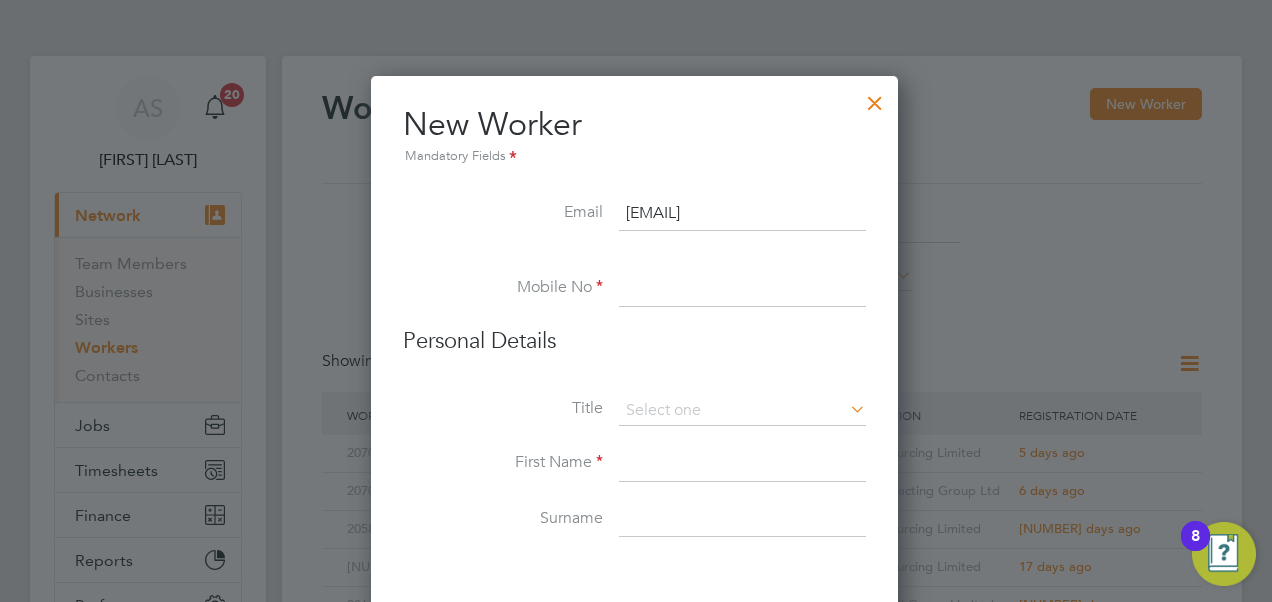 paste on "[PHONE]" 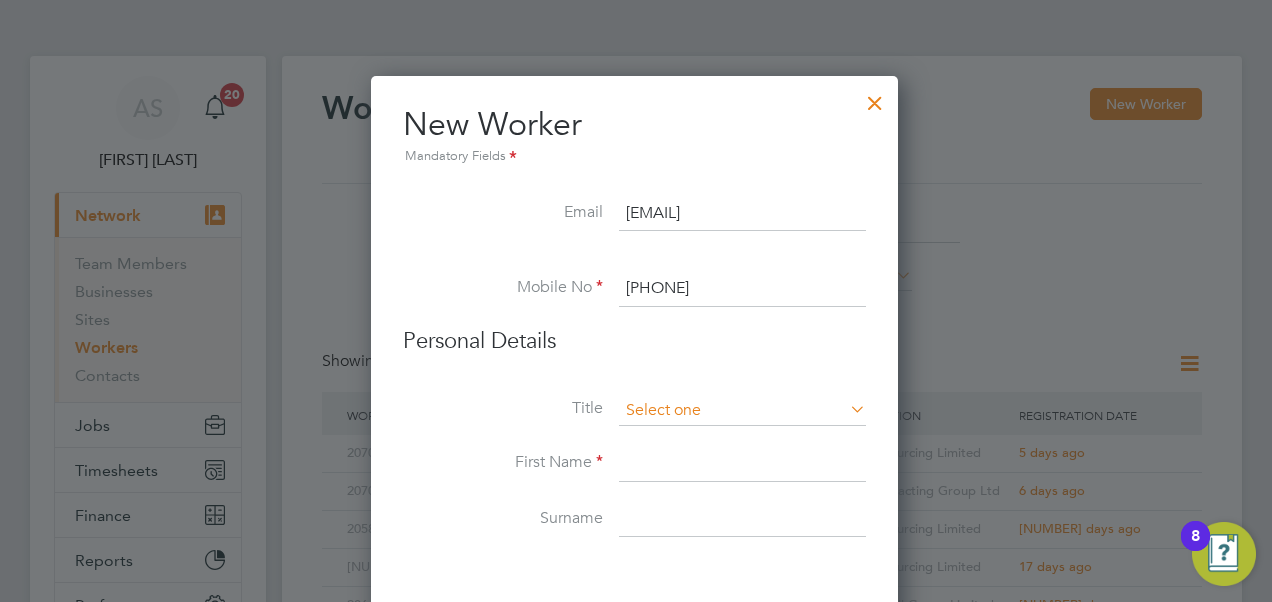 type on "[PHONE]" 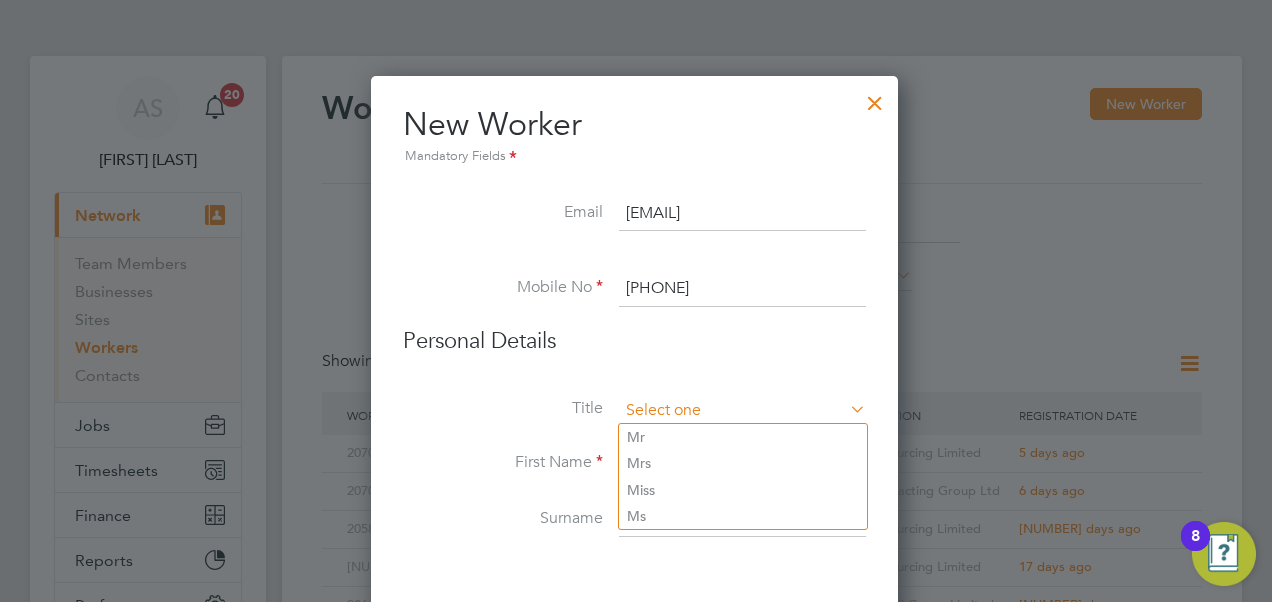 click at bounding box center [742, 411] 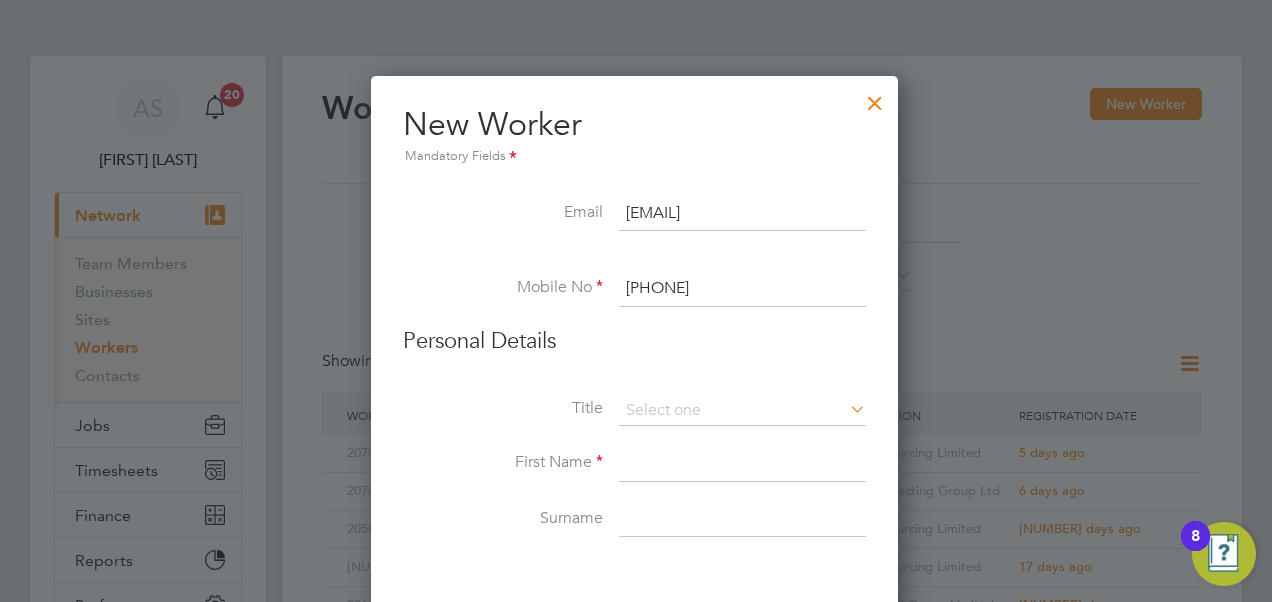 click on "Mr" 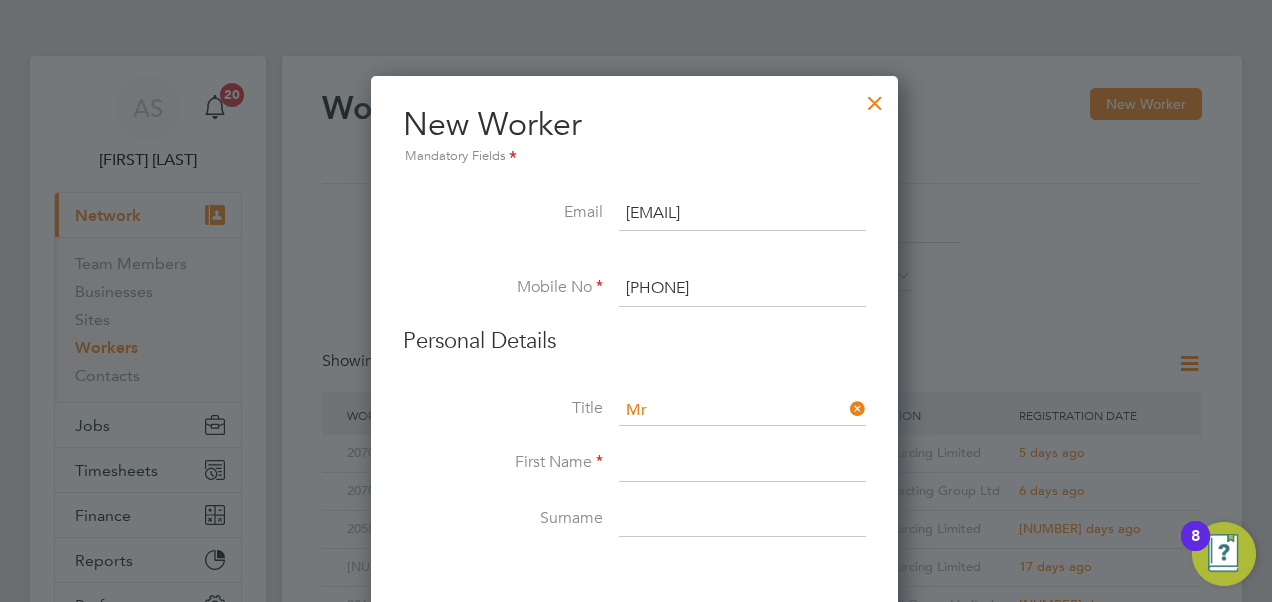 paste on "[FIRST] [LAST]" 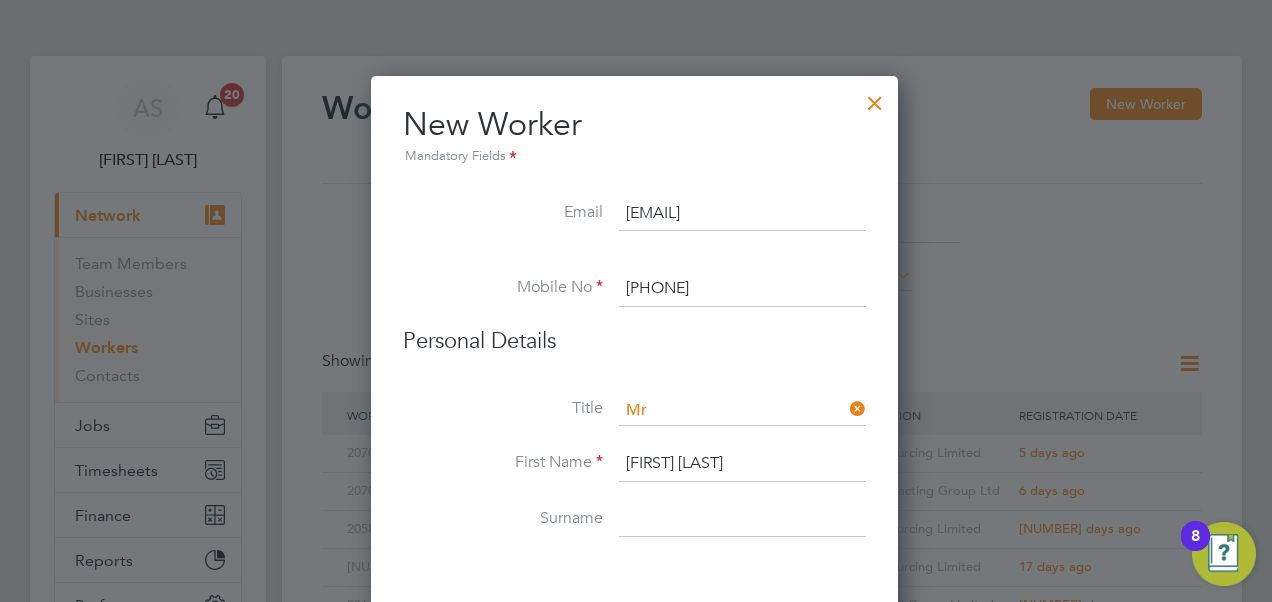 drag, startPoint x: 695, startPoint y: 460, endPoint x: 797, endPoint y: 469, distance: 102.396286 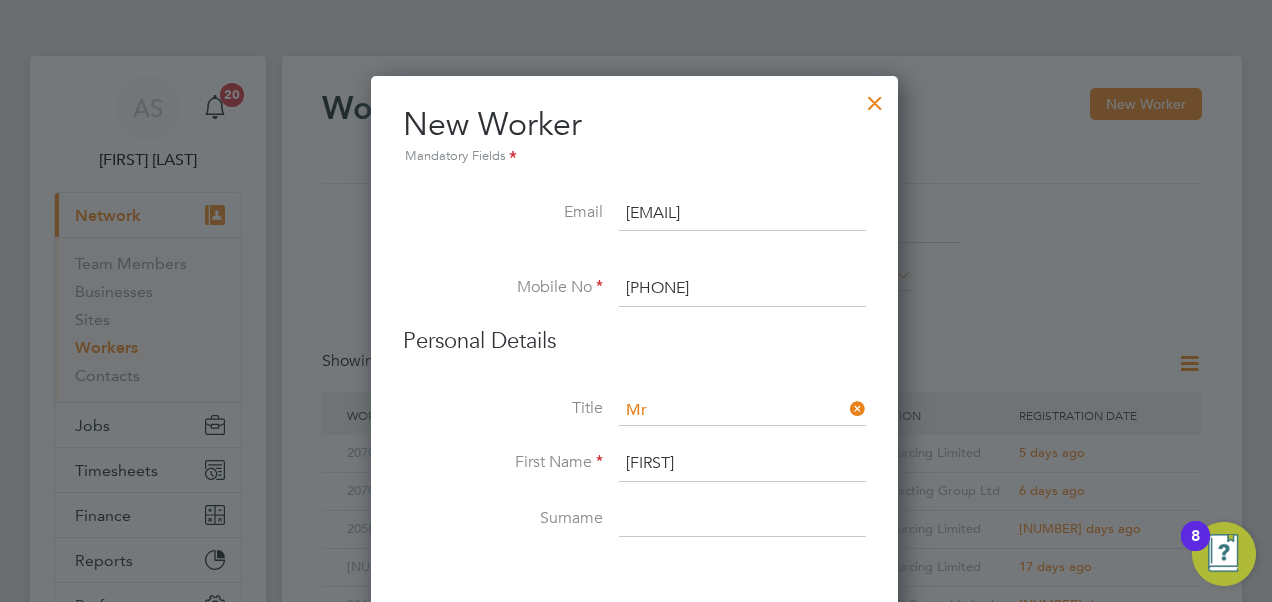 type on "[FIRST]" 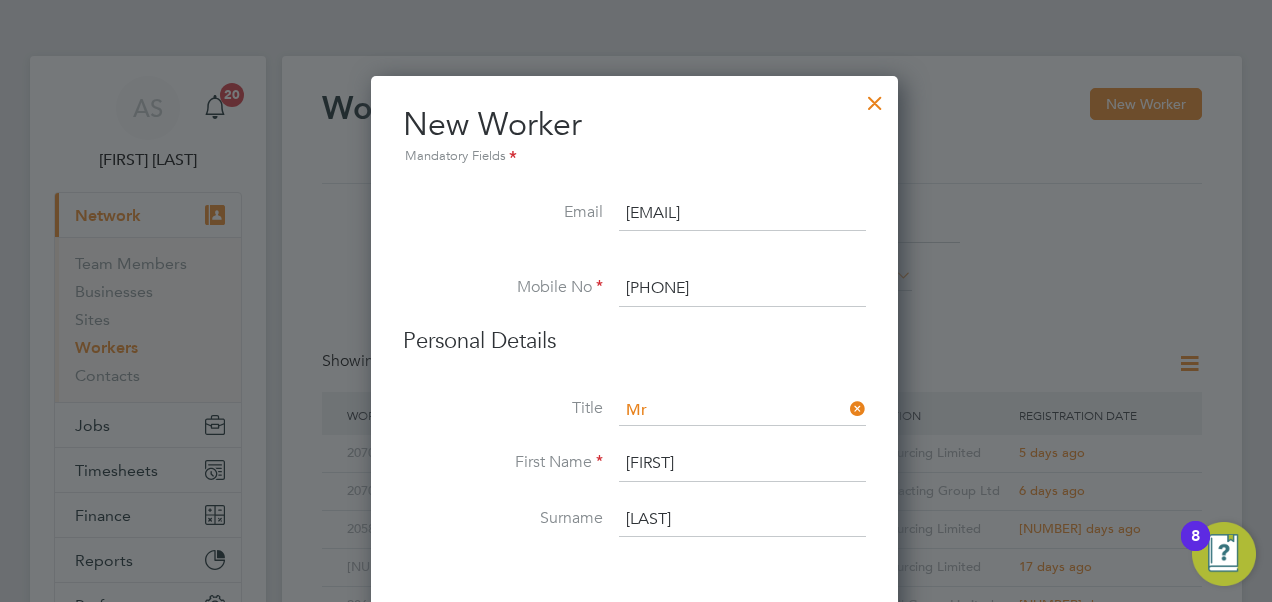 type on "[LAST]" 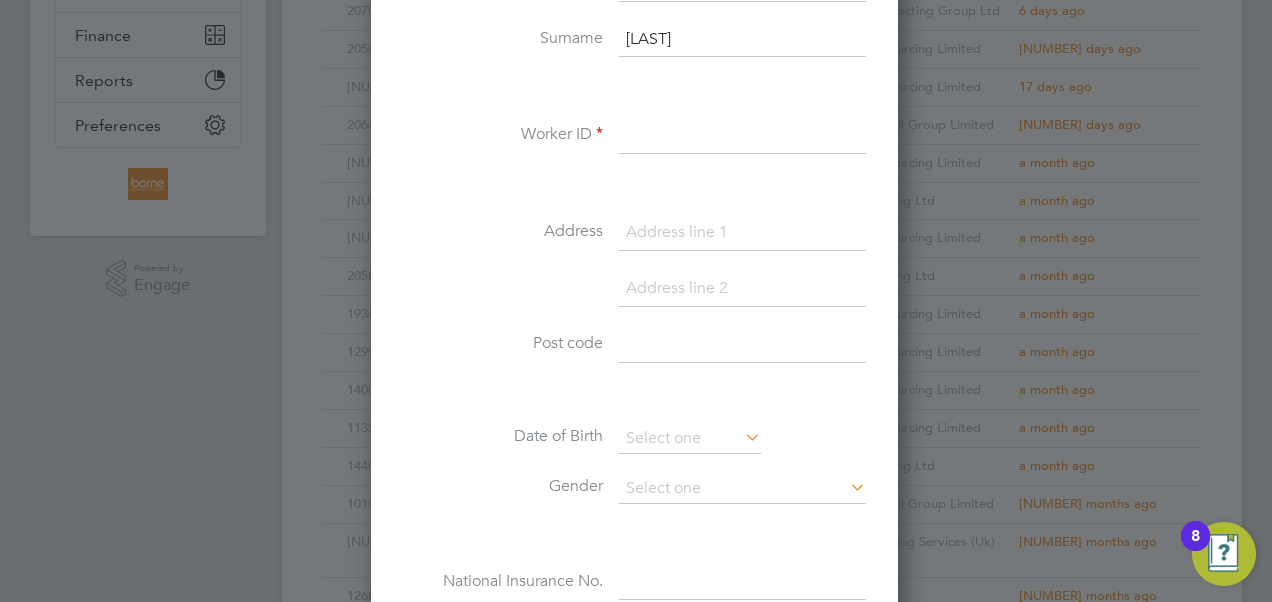 scroll, scrollTop: 520, scrollLeft: 0, axis: vertical 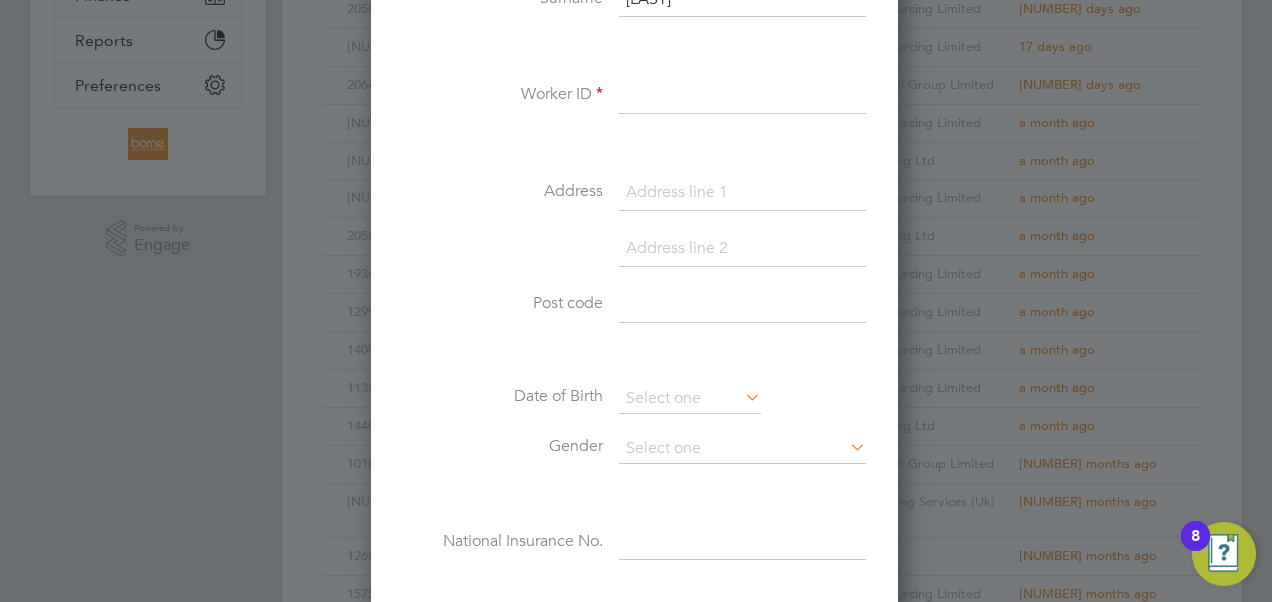 click at bounding box center [742, 96] 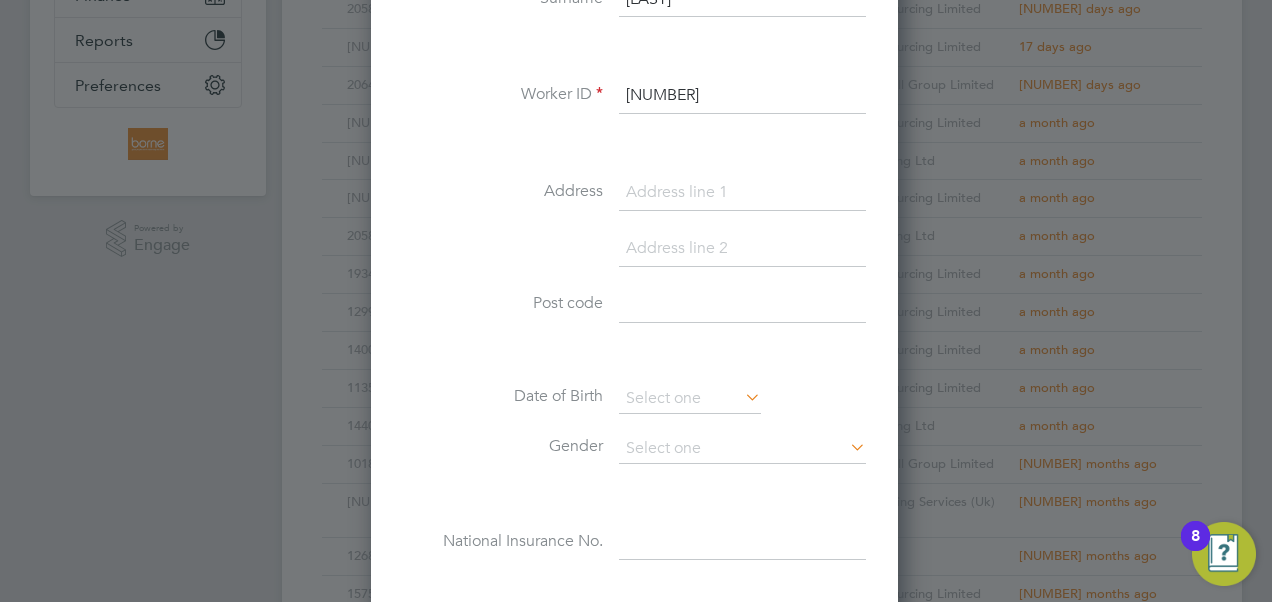 type on "[NUMBER]" 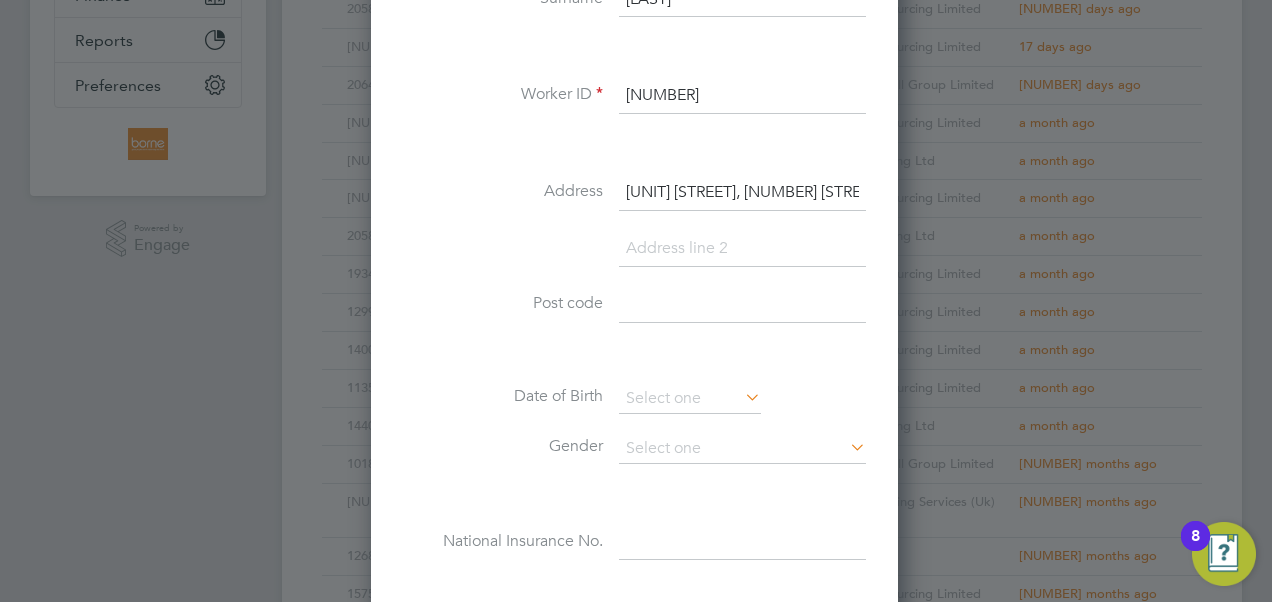 scroll, scrollTop: 0, scrollLeft: 200, axis: horizontal 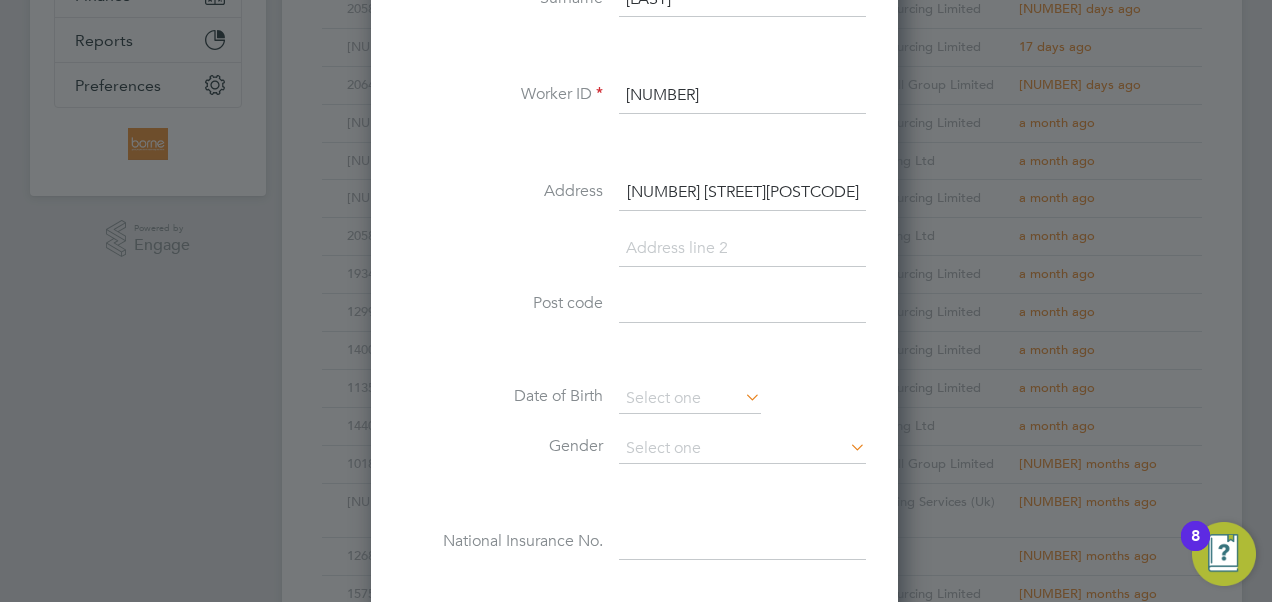 drag, startPoint x: 655, startPoint y: 187, endPoint x: 992, endPoint y: 219, distance: 338.51587 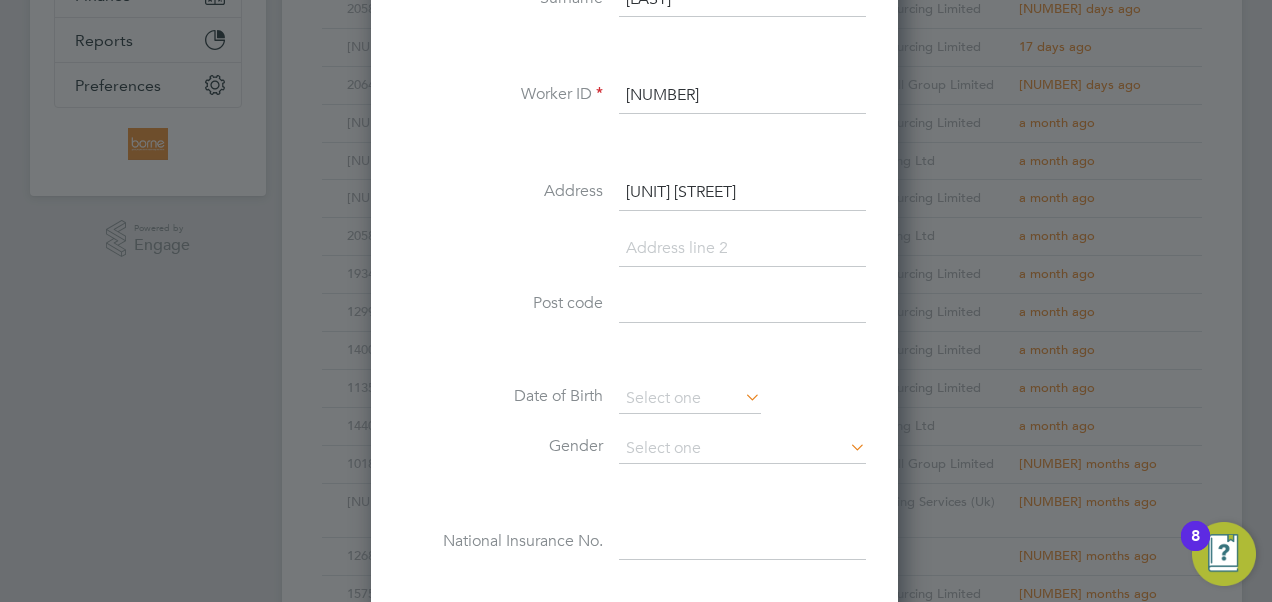 scroll, scrollTop: 0, scrollLeft: 0, axis: both 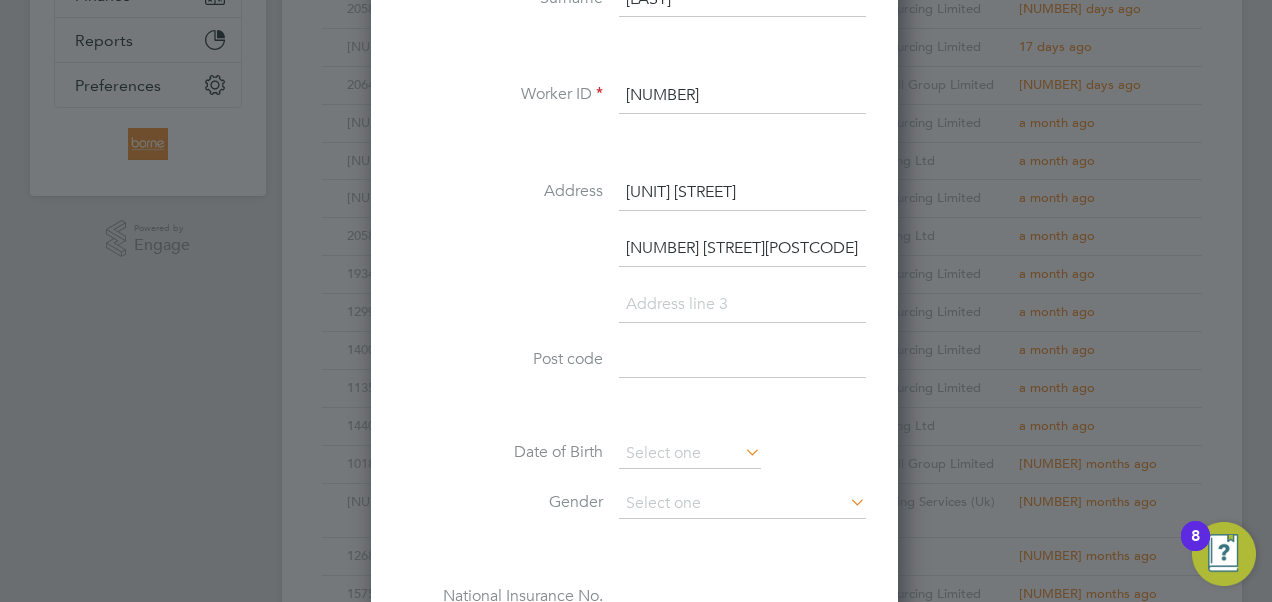 drag, startPoint x: 763, startPoint y: 242, endPoint x: 887, endPoint y: 260, distance: 125.299644 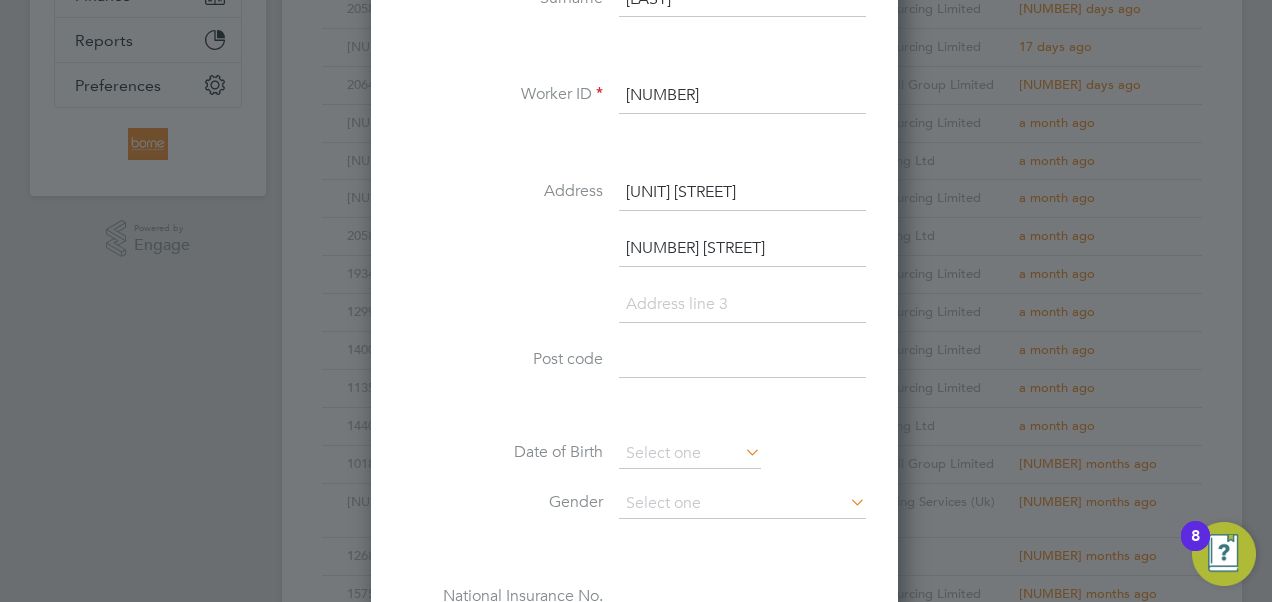 type on "[NUMBER] [STREET]" 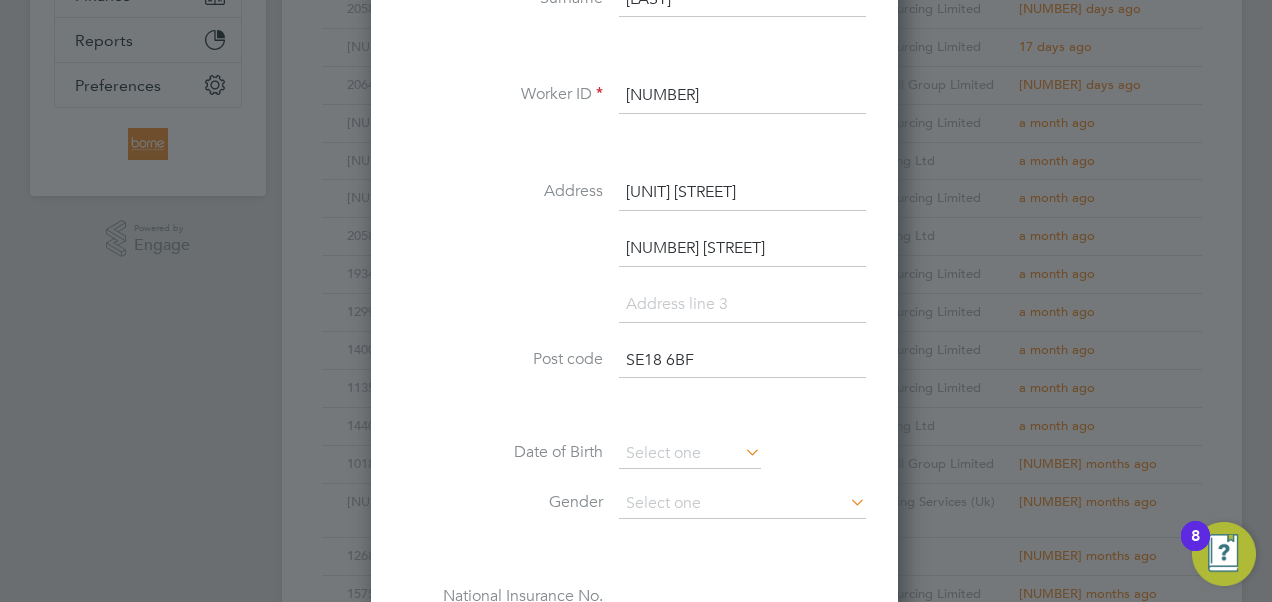 type on "SE18 6BF" 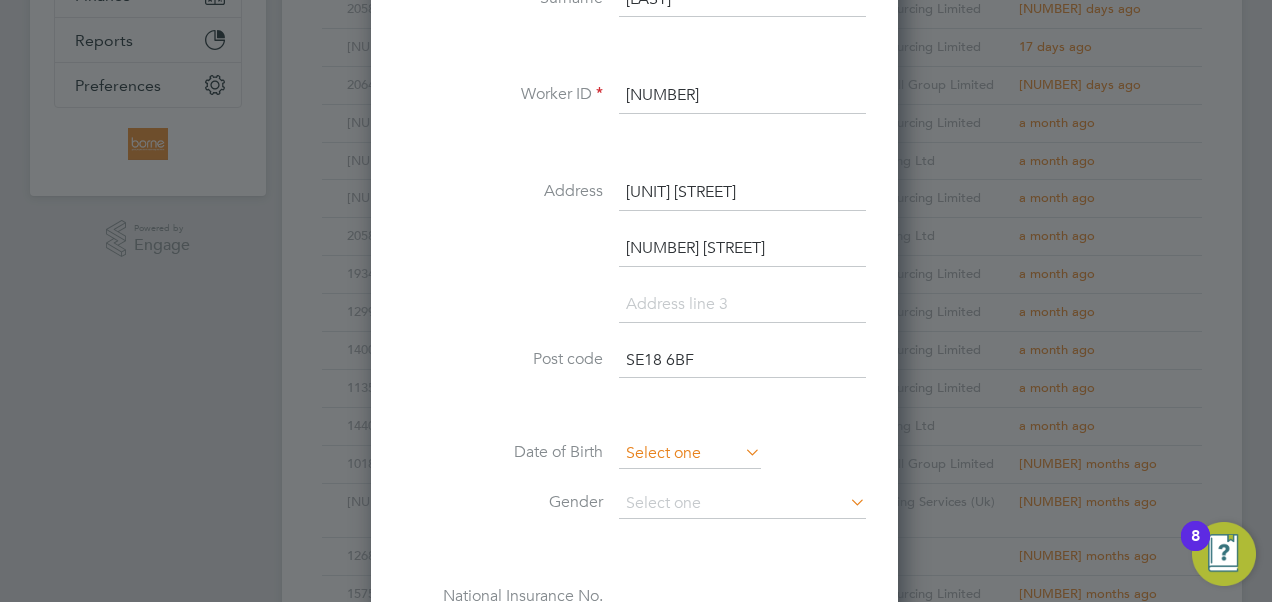 click at bounding box center (690, 454) 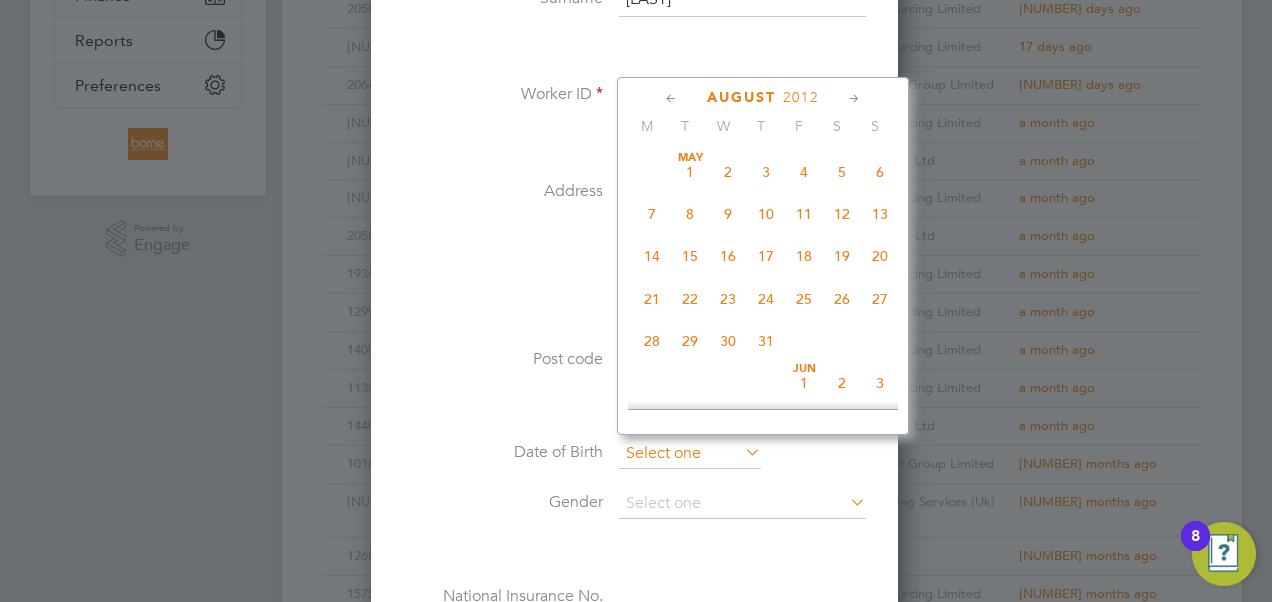 scroll, scrollTop: 600, scrollLeft: 0, axis: vertical 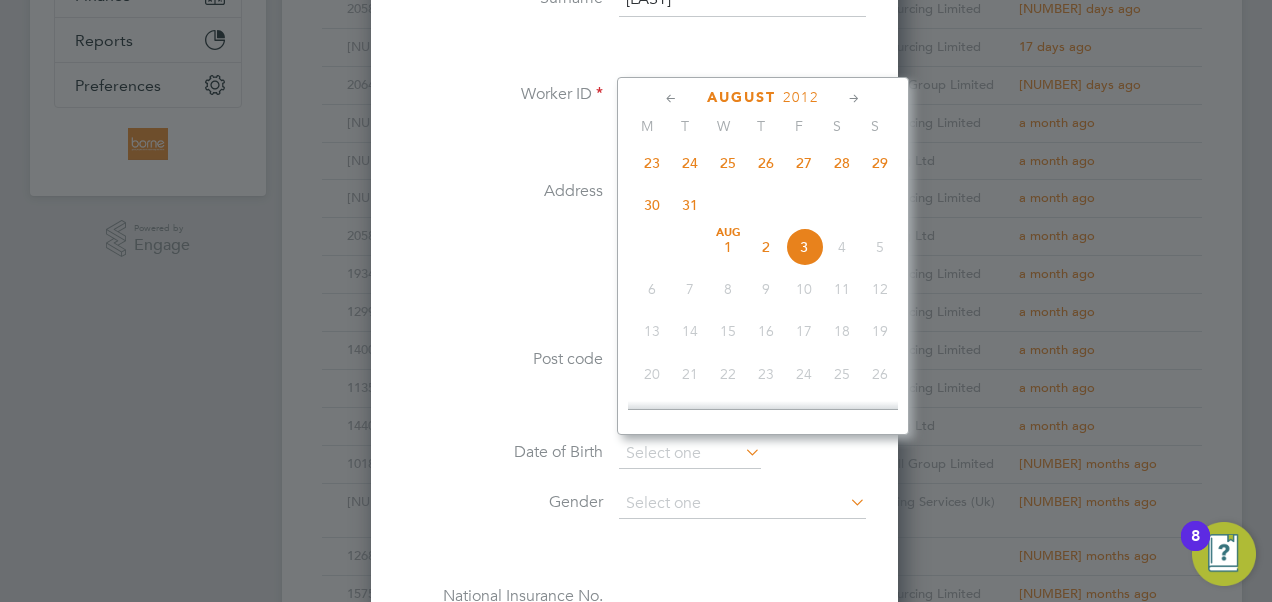 click on "[MONTH] [YEAR]" 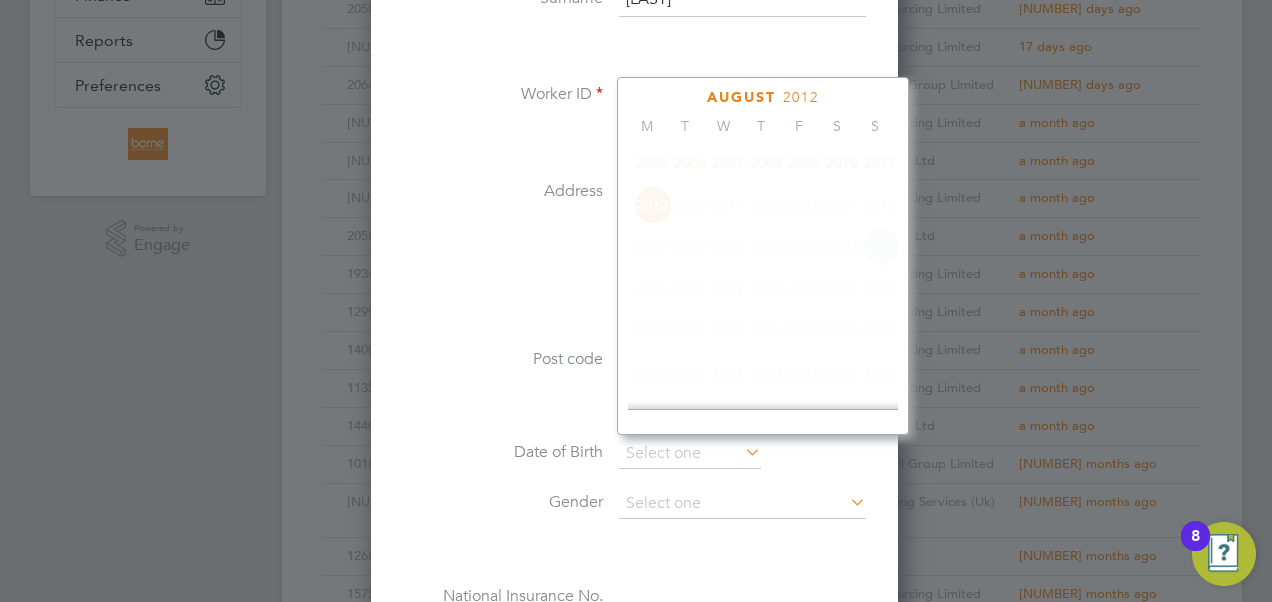 scroll, scrollTop: 523, scrollLeft: 0, axis: vertical 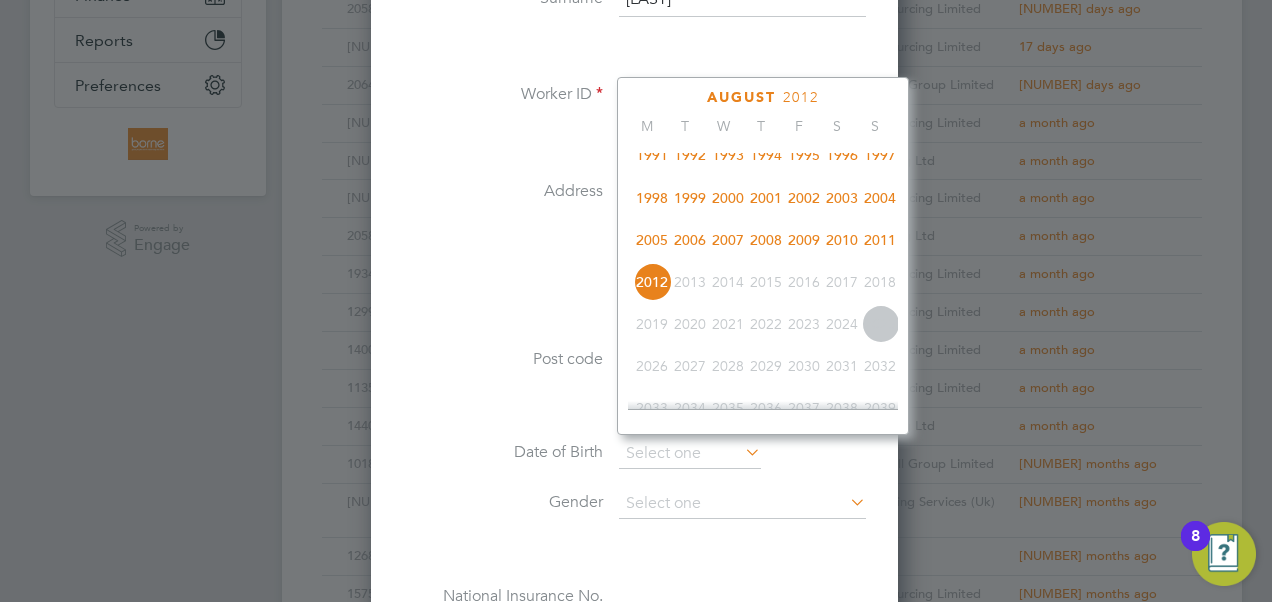click on "1999" 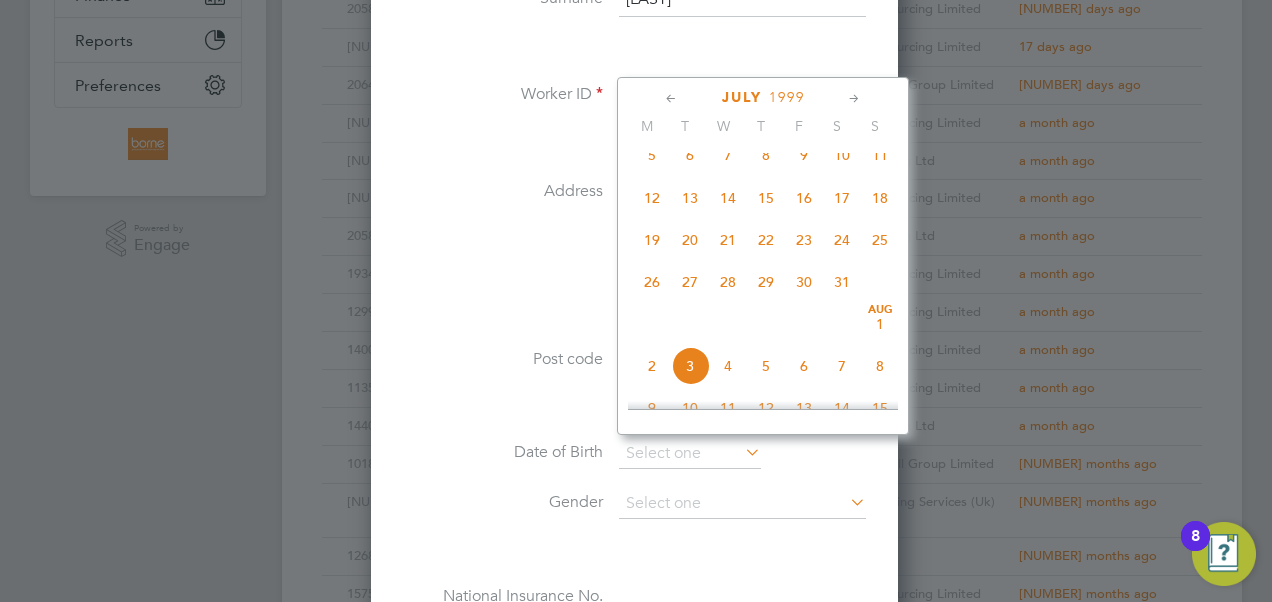 click 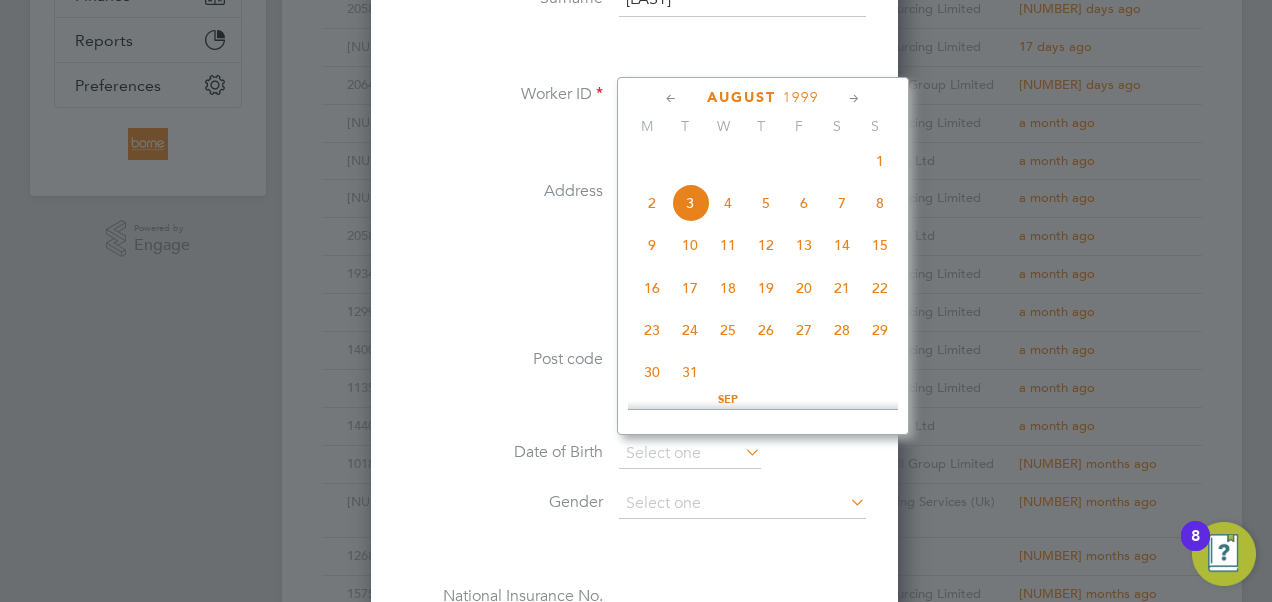 click 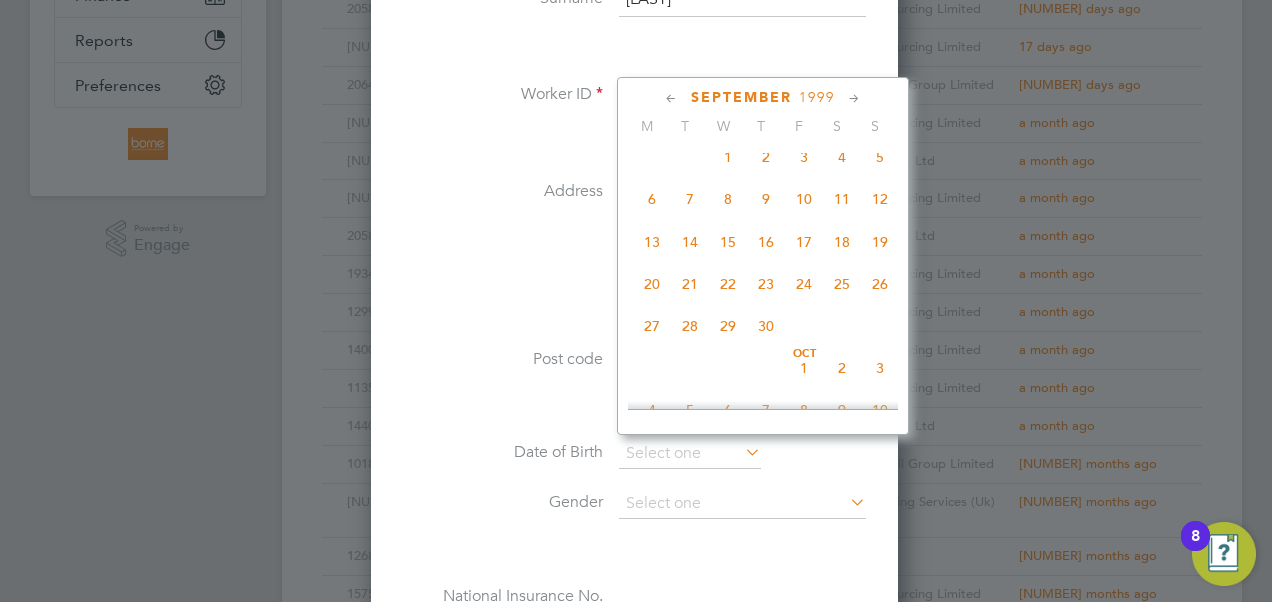 click 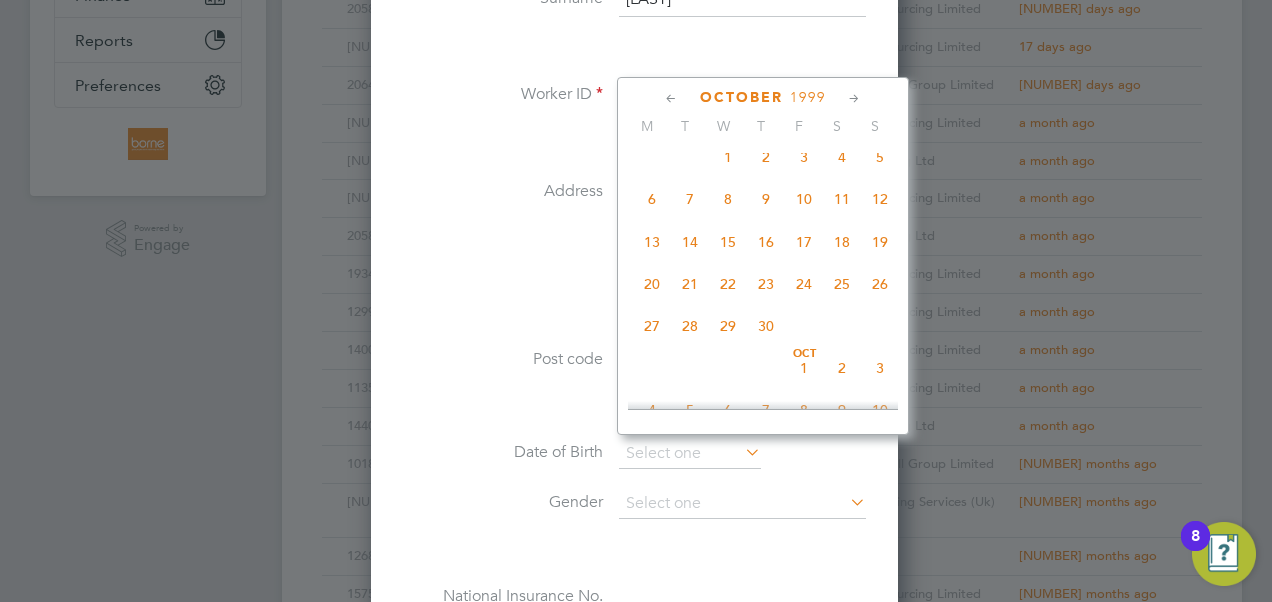 scroll, scrollTop: 1157, scrollLeft: 0, axis: vertical 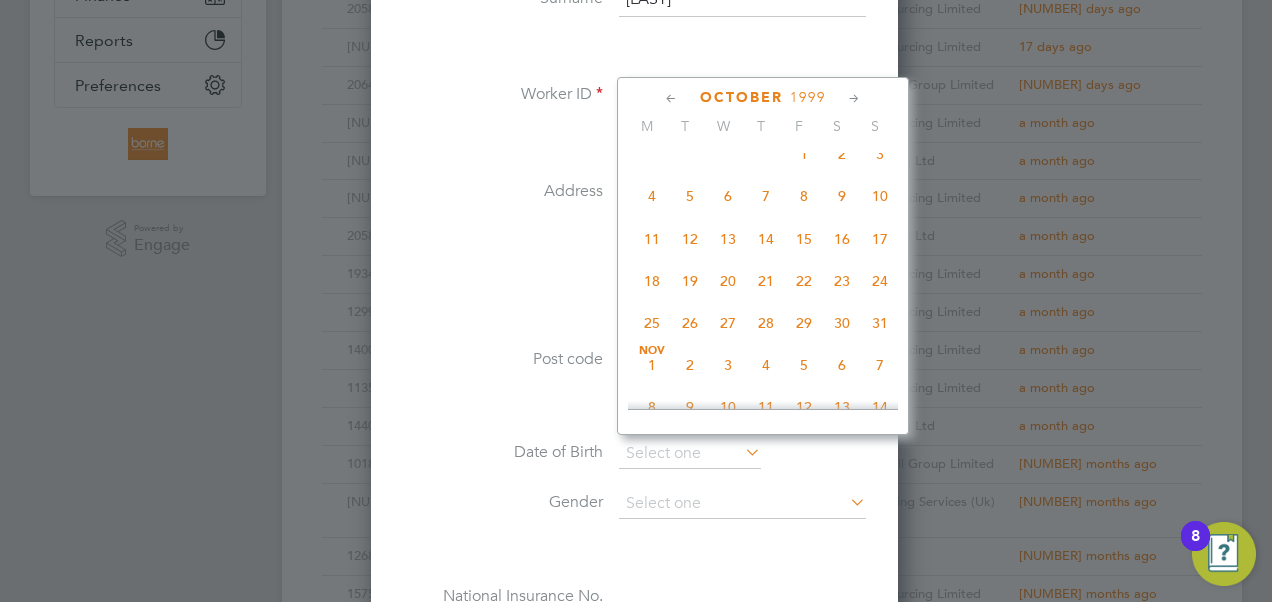 click on "14" 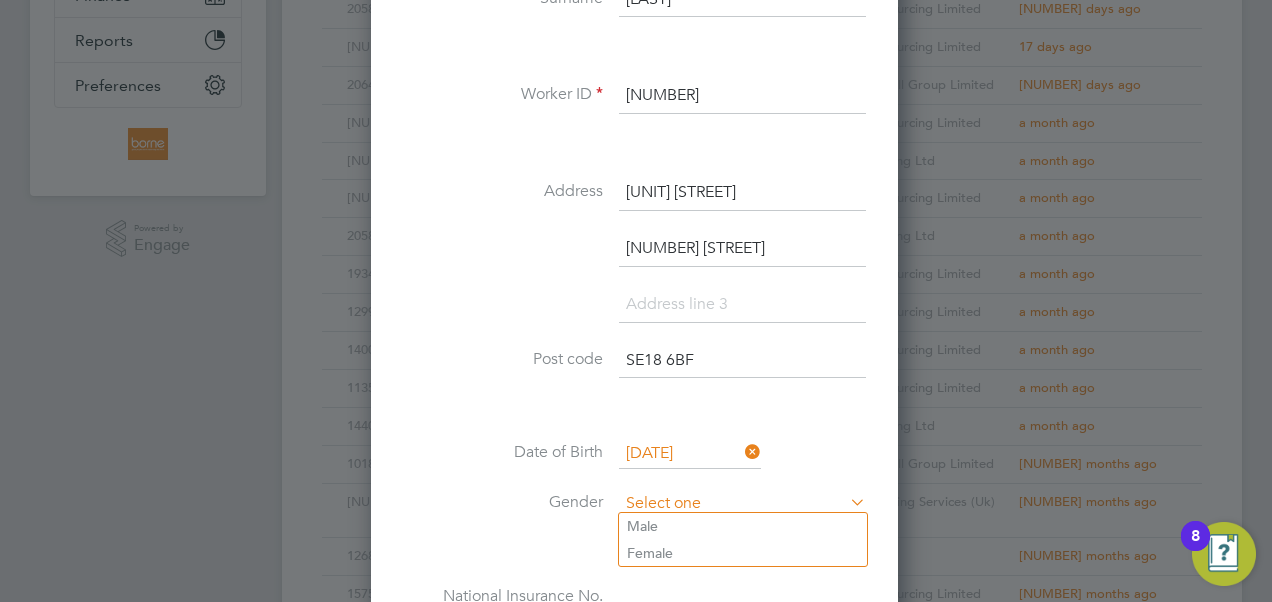 click at bounding box center [742, 504] 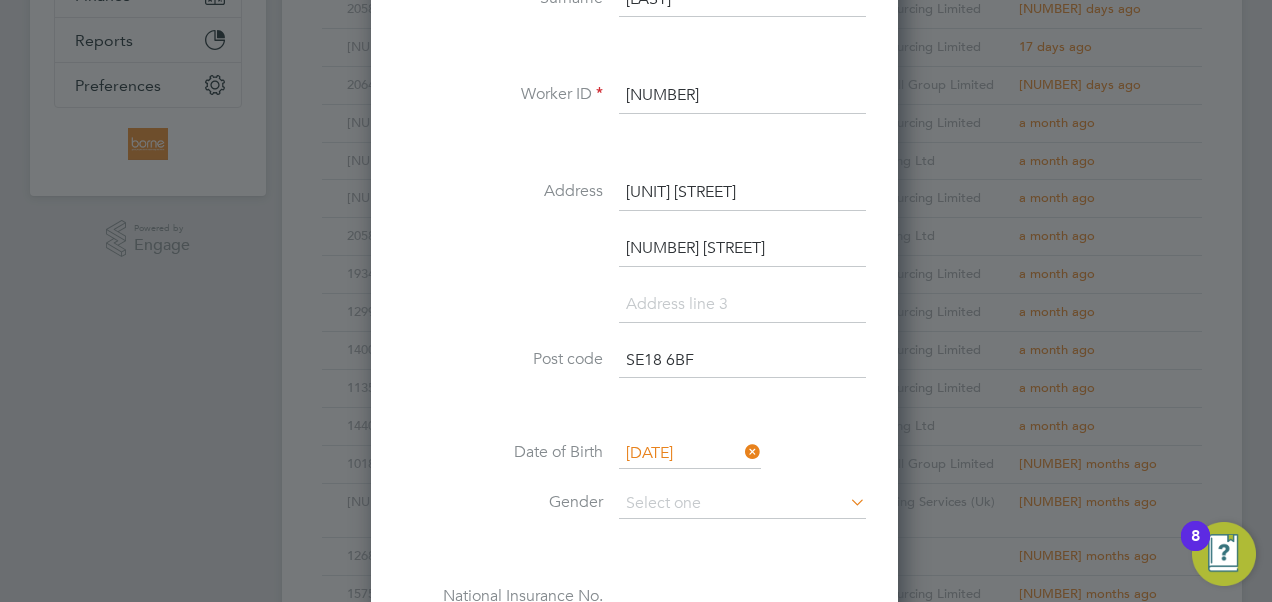 click on "Male" 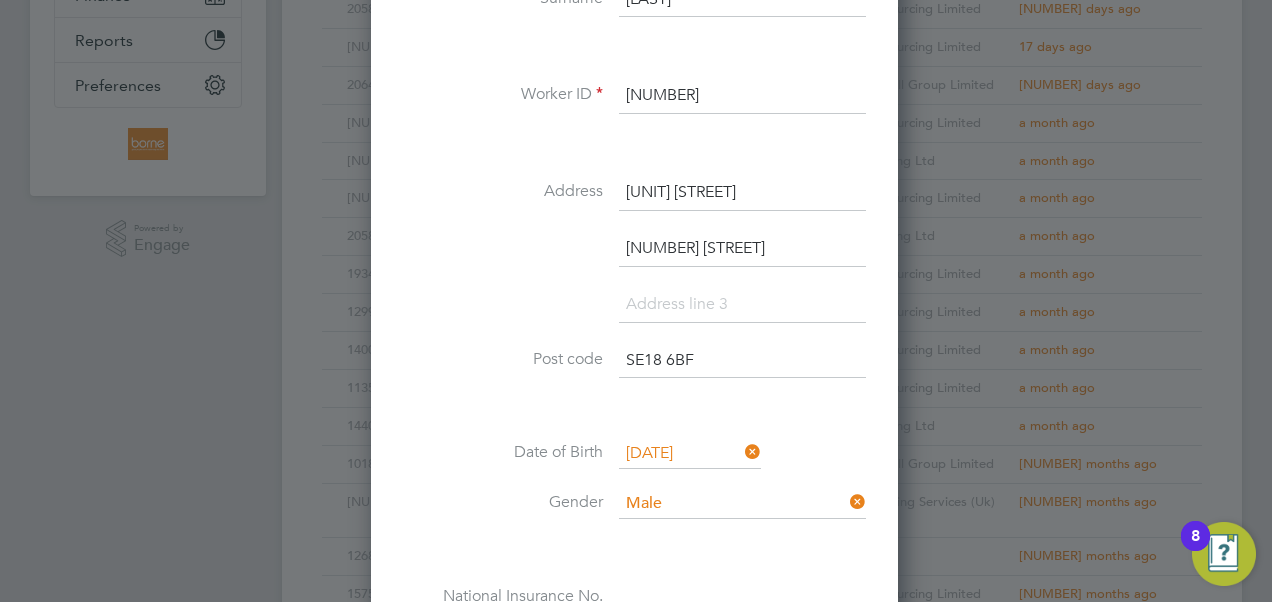 click on "Title   Mr First Name   [FIRST] Surname   [LAST] Worker ID   [NUMBER] Address   [UNIT] [STREET]   [NUMBER] [STREET]   Post code   [POSTCODE] Date of Birth   [DATE] Gender   Male National Insurance No." at bounding box center [634, 266] 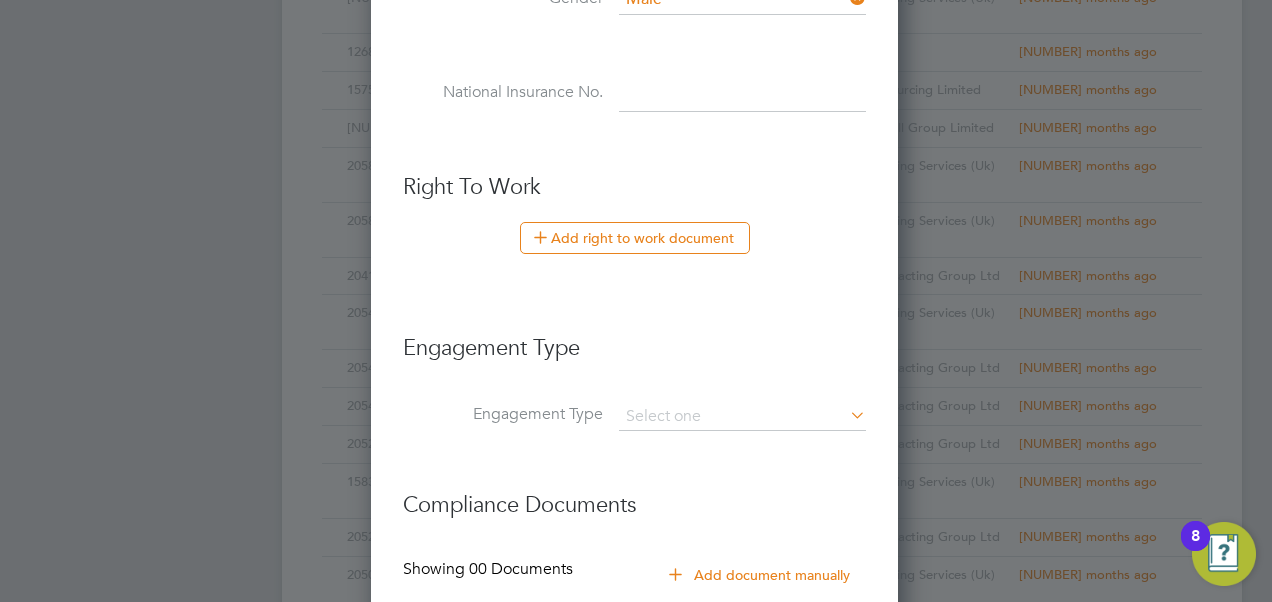 scroll, scrollTop: 1040, scrollLeft: 0, axis: vertical 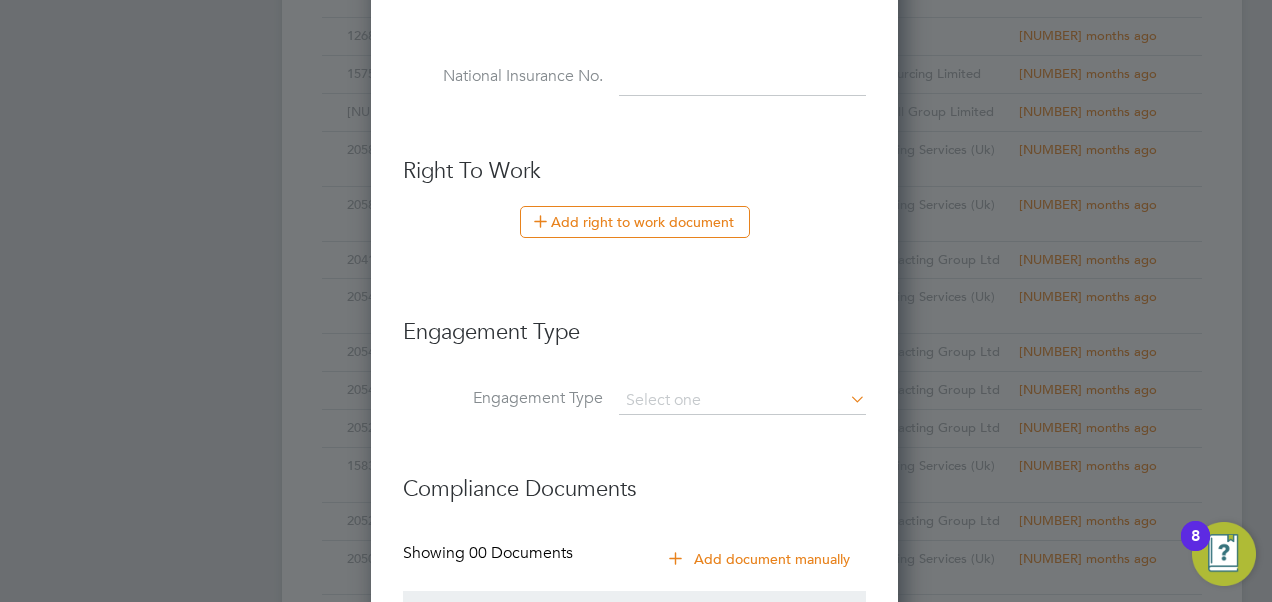 click at bounding box center (742, 78) 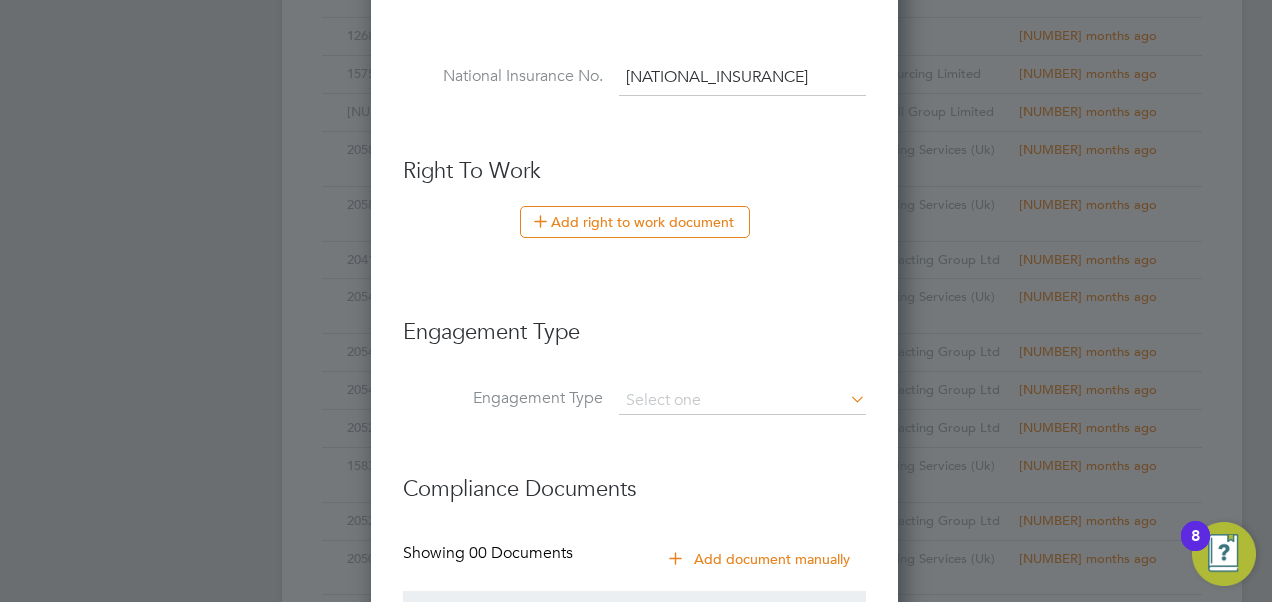 click on "[NATIONAL_INSURANCE]" at bounding box center [742, 78] 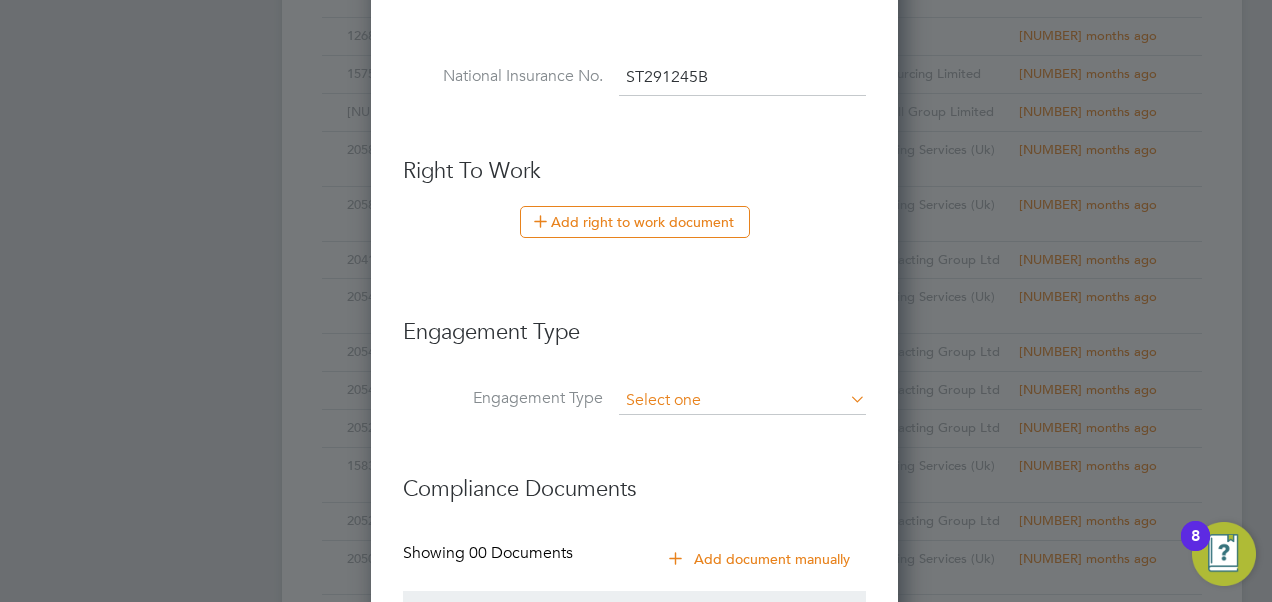 type on "[NATIONAL_INSURANCE]" 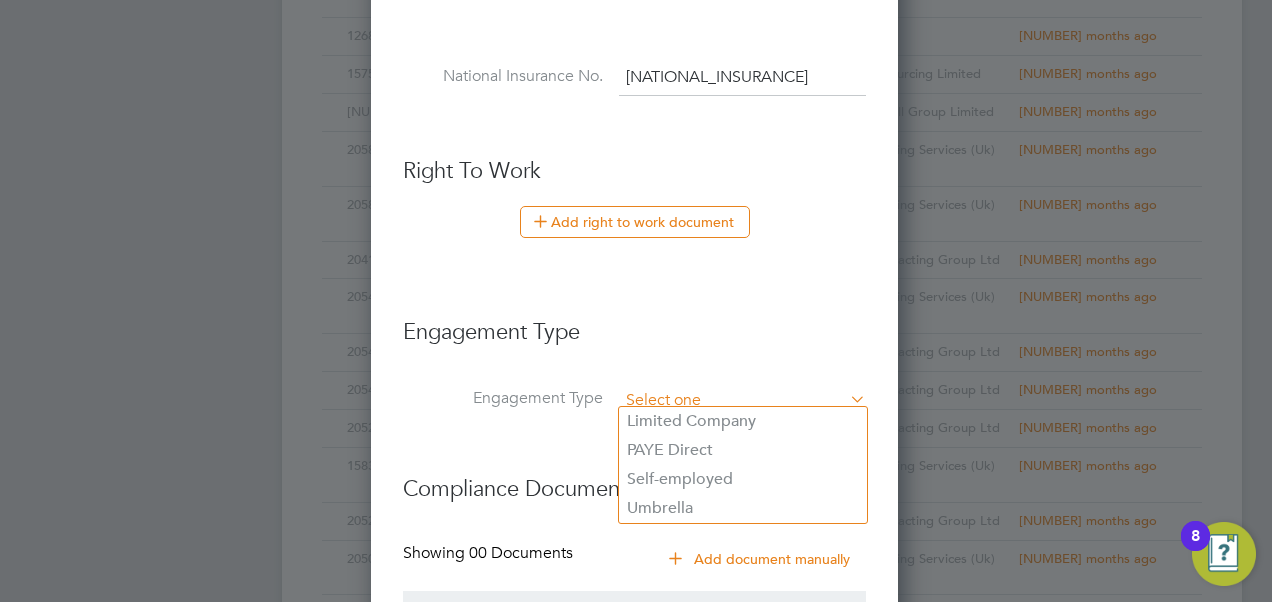 click at bounding box center (742, 401) 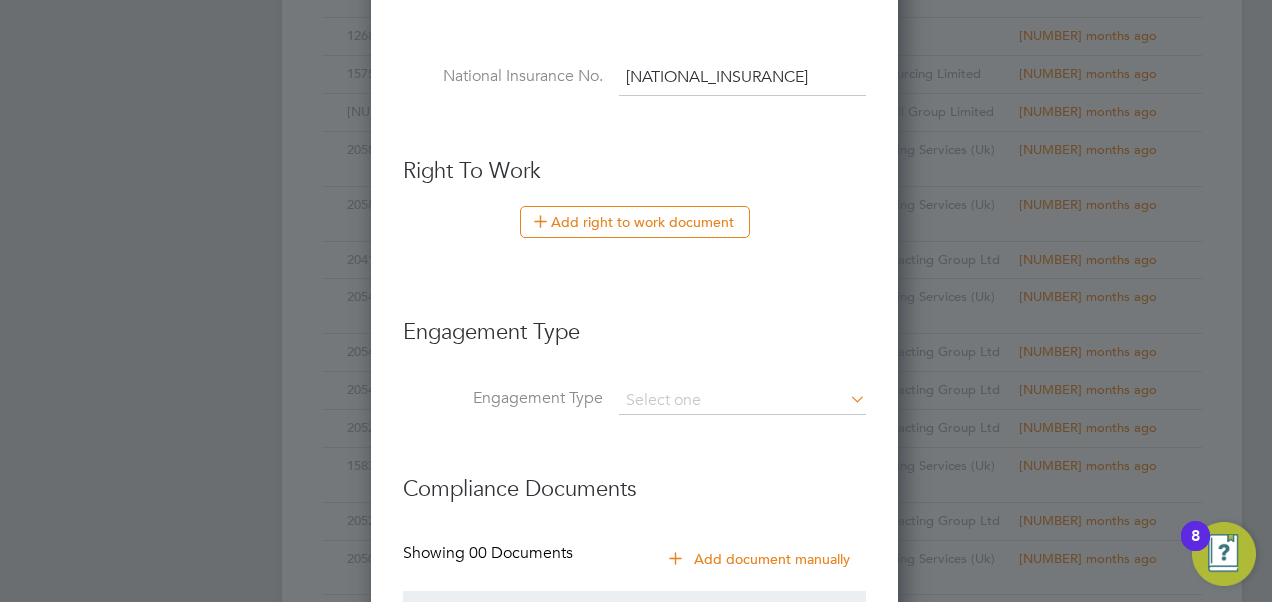 click on "Umbrella" 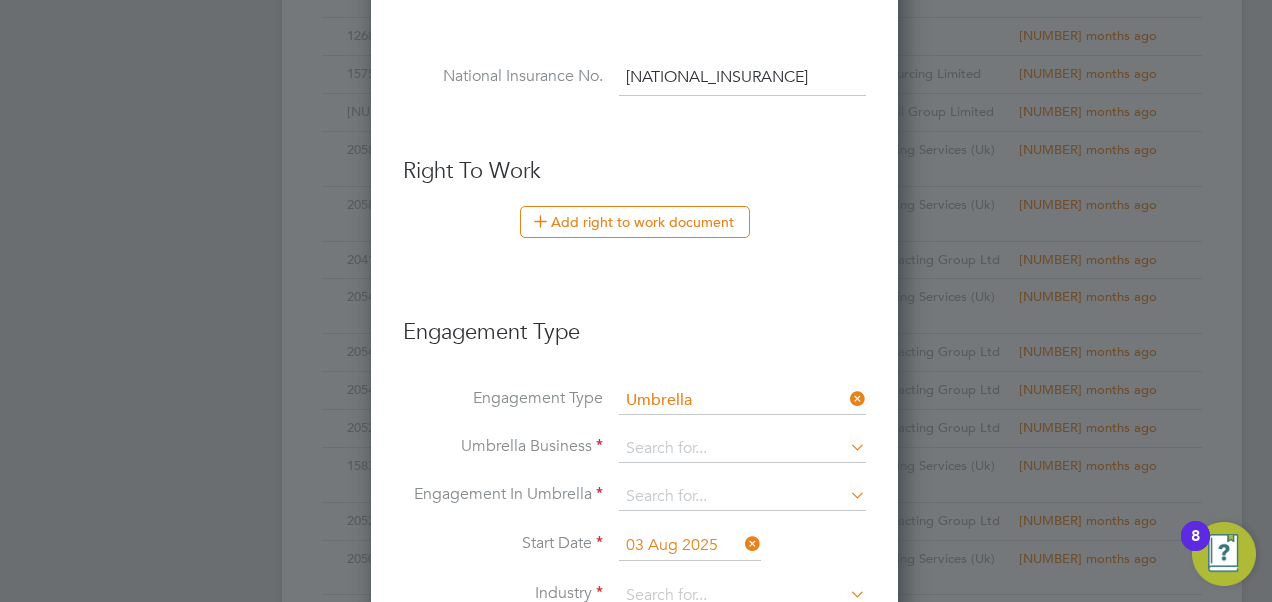 scroll, scrollTop: 10, scrollLeft: 10, axis: both 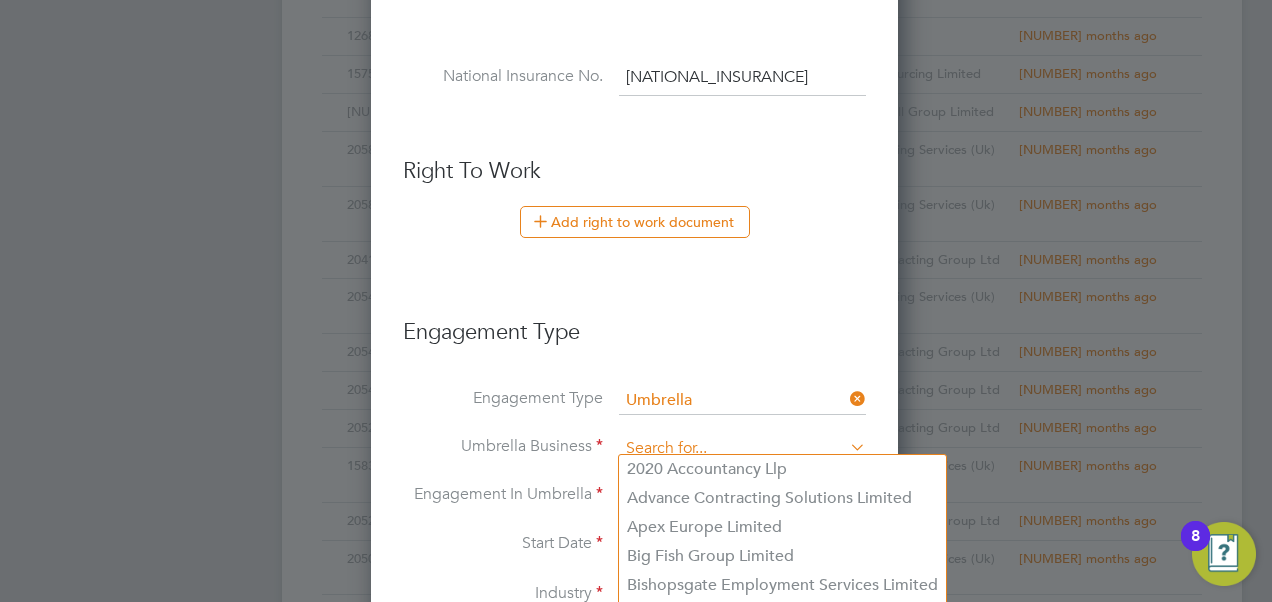 click at bounding box center (742, 449) 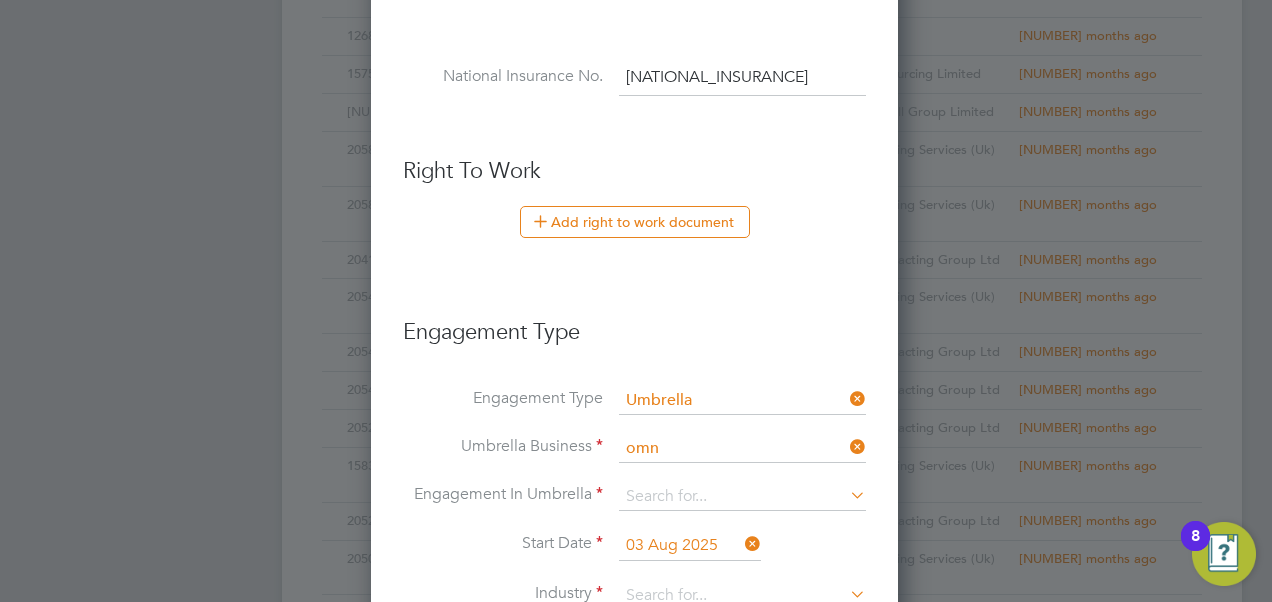 click on "Omnia Outsourcing Limited" 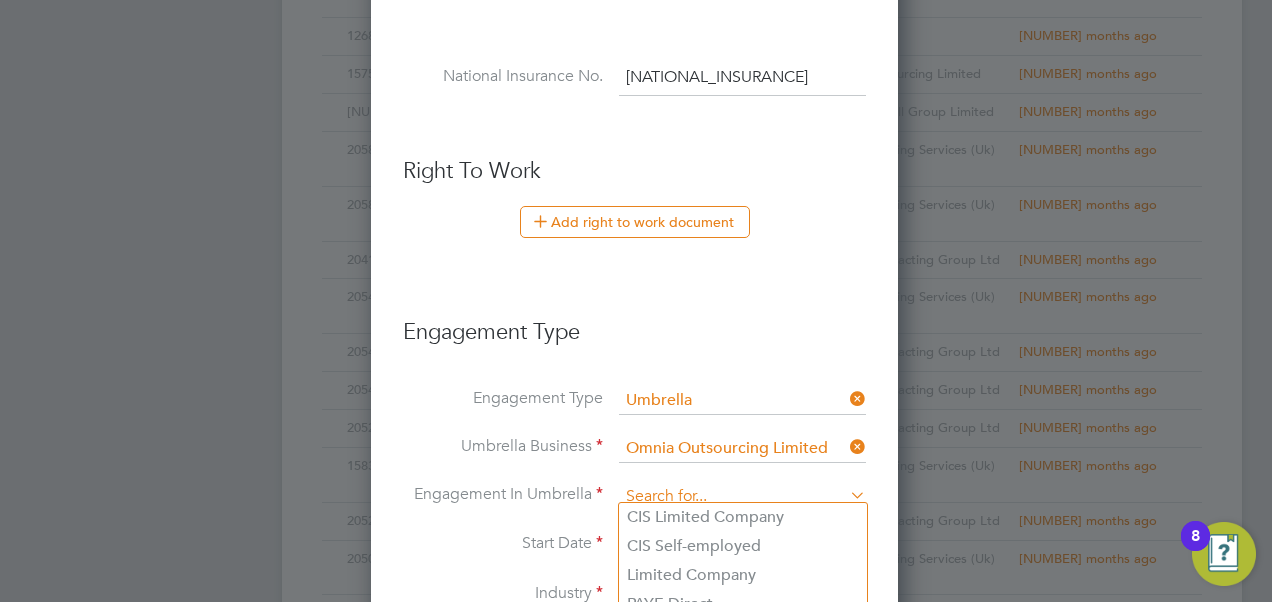 click at bounding box center [742, 497] 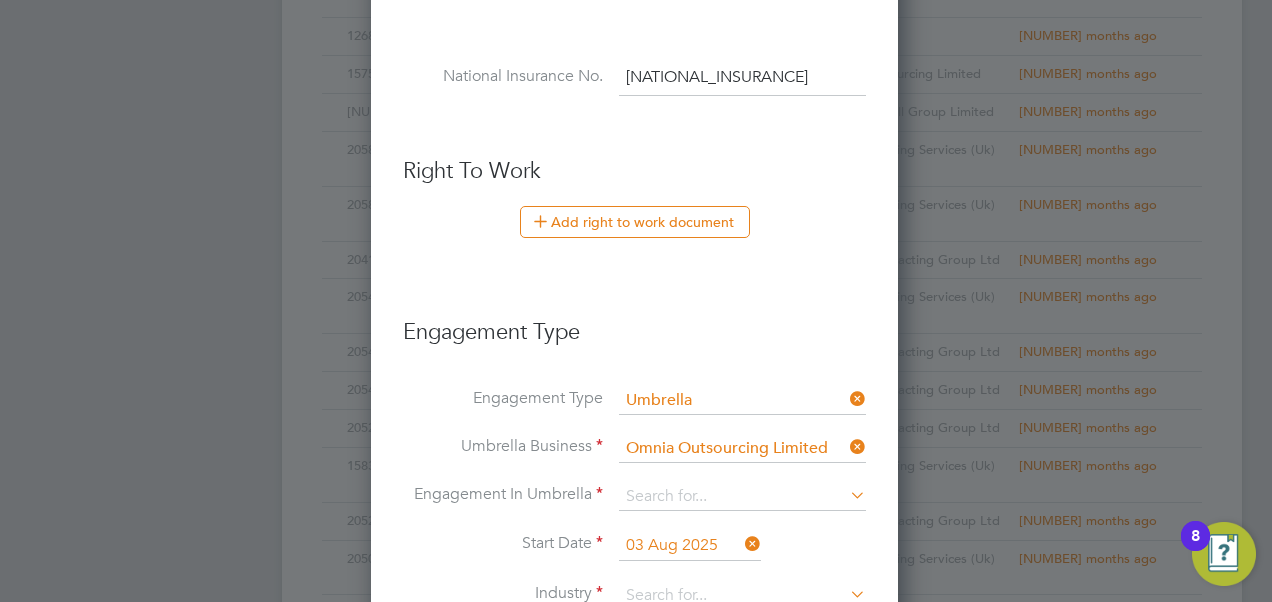 click on "New Worker Mandatory Fields Email   [EMAIL] Mobile No   [PHONE] Personal Details Title   Mr First Name   [FIRST] Surname   [LAST] Worker ID   [NUMBER] Address   [UNIT] [STREET]   [NUMBER] [STREET]   Post code   [POSTCODE] Date of Birth   [DATE] Gender   Male National Insurance No.   [NATIONAL_INSURANCE] Right To Work  Add right to work document Country and citizenship Country the worker will be working in United Kingdom The worker is:   a citizen of United Kingdom   from the EU, EEA or Switzerland   from the Channel Islands or the Isle of Man   from somewhere else Engagement Type Engagement Type   Umbrella Umbrella Business   Omnia Outsourcing Limited Engagement In Umbrella   Start Date   [DATE] Industry   Confirmation Auto The worker does not have to do anything. Manual The worker must confirm the engagement type during registration.   Compliance Documents Showing   00 Documents Add document manually Document Name Tags Required Required Action Register Worker  or  Cancel" at bounding box center (634, 99) 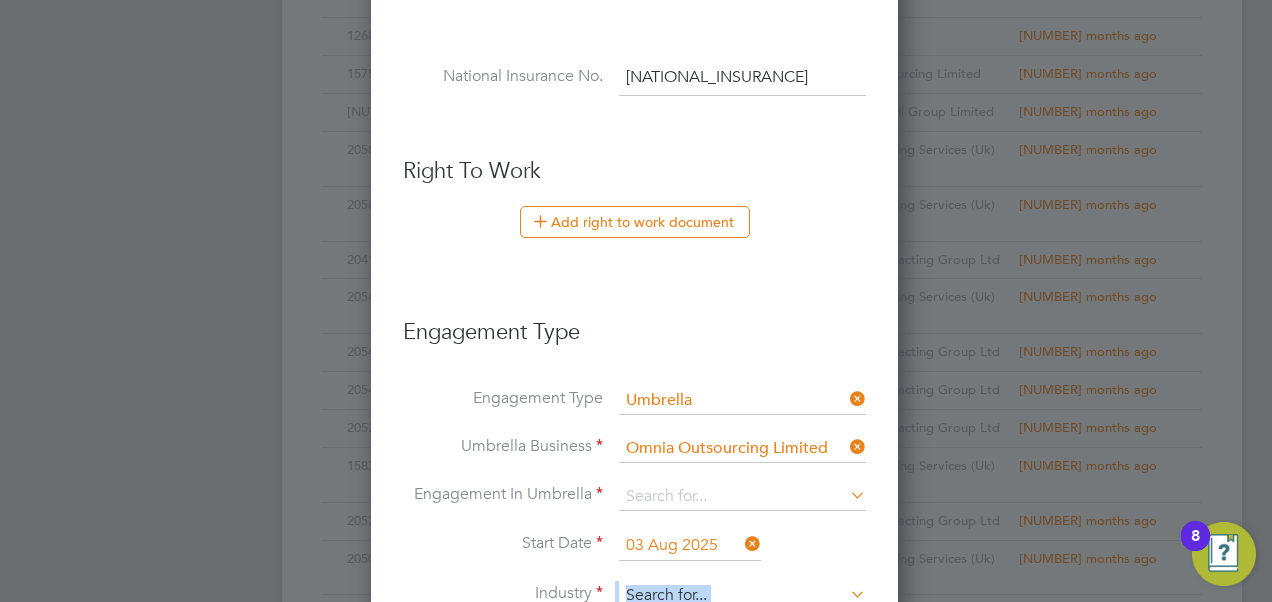 click on "New Worker Mandatory Fields Email   [EMAIL] Mobile No   [PHONE] Personal Details Title   Mr First Name   [FIRST] Surname   [LAST] Worker ID   [NUMBER] Address   [UNIT] [STREET]   [NUMBER] [STREET]   Post code   [POSTCODE] Date of Birth   [DATE] Gender   Male National Insurance No.   [NATIONAL_INSURANCE] Right To Work  Add right to work document Country and citizenship Country the worker will be working in United Kingdom The worker is:   a citizen of United Kingdom   from the EU, EEA or Switzerland   from the Channel Islands or the Isle of Man   from somewhere else Engagement Type Engagement Type   Umbrella Umbrella Business   Omnia Outsourcing Limited Engagement In Umbrella   Start Date   [DATE] Industry   Confirmation Auto The worker does not have to do anything. Manual The worker must confirm the engagement type during registration.   Compliance Documents Showing   00 Documents Add document manually Document Name Tags Required Required Action Register Worker  or  Cancel" at bounding box center (634, 99) 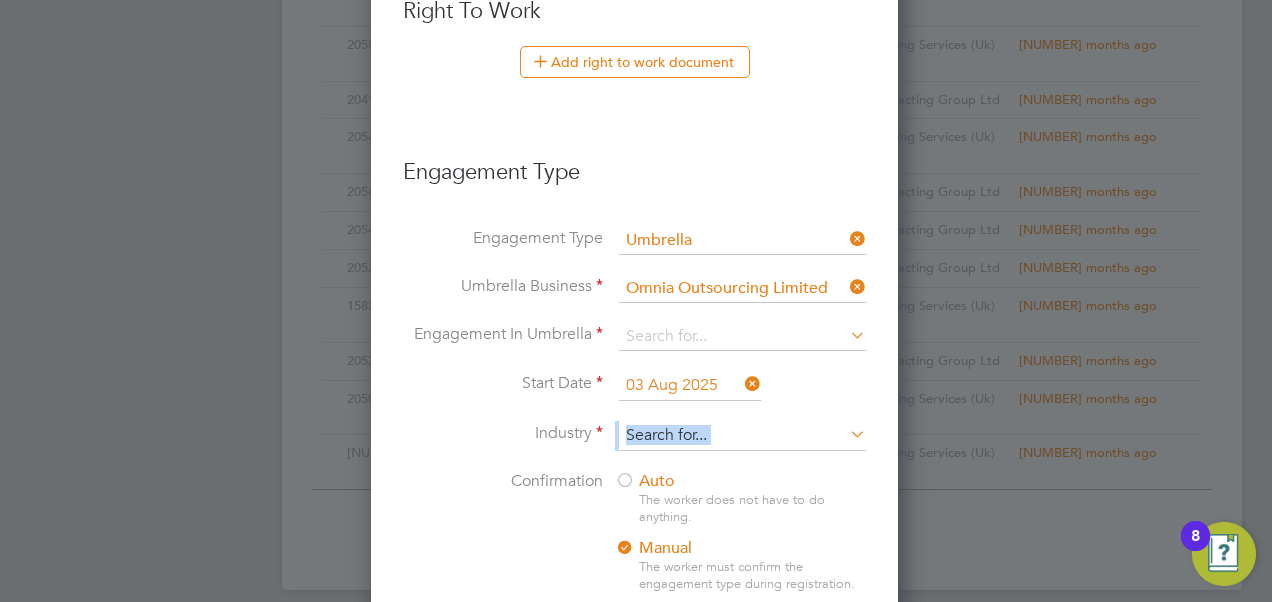 scroll, scrollTop: 1240, scrollLeft: 0, axis: vertical 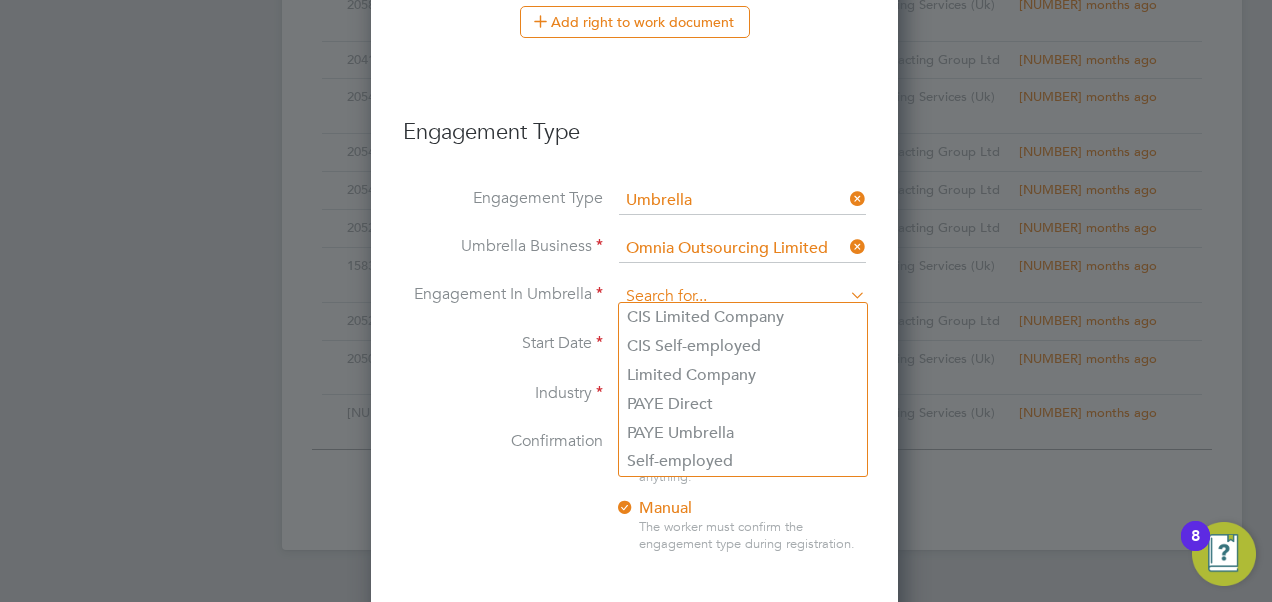click at bounding box center (742, 297) 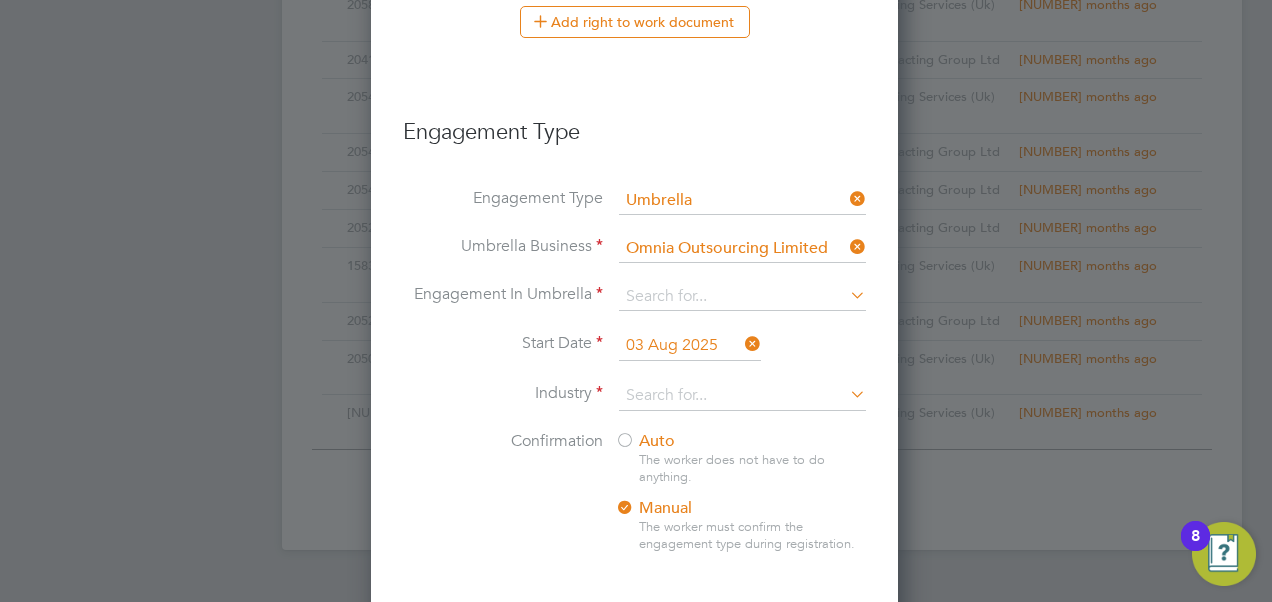 click on "PAYE Umbrella" 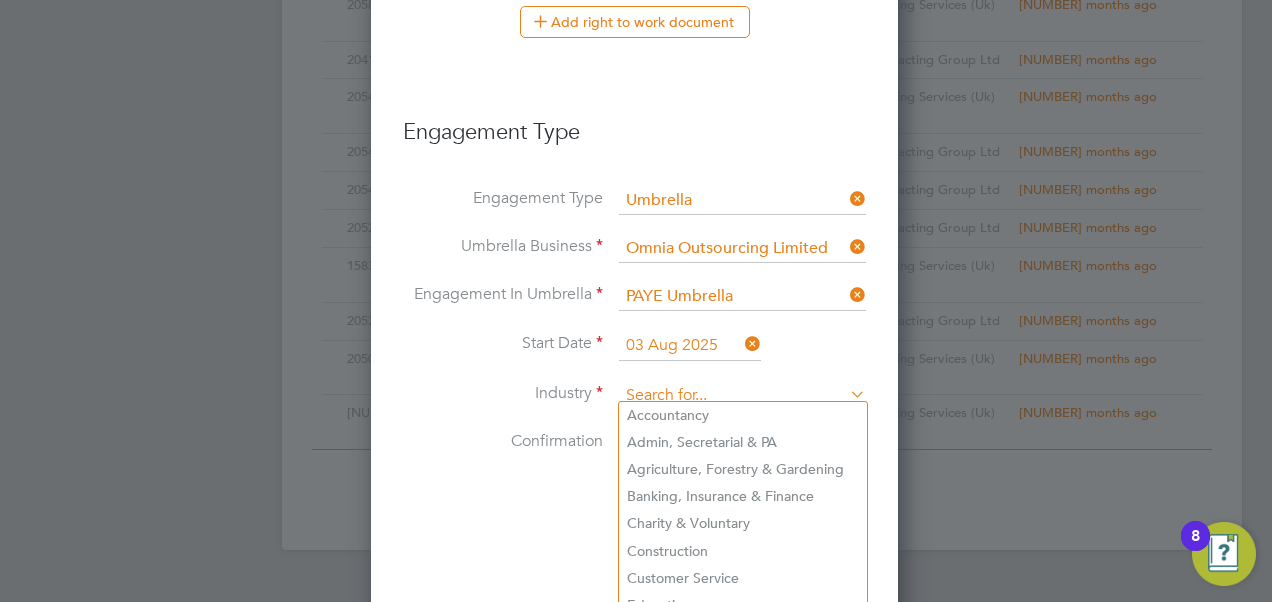 click at bounding box center [742, 396] 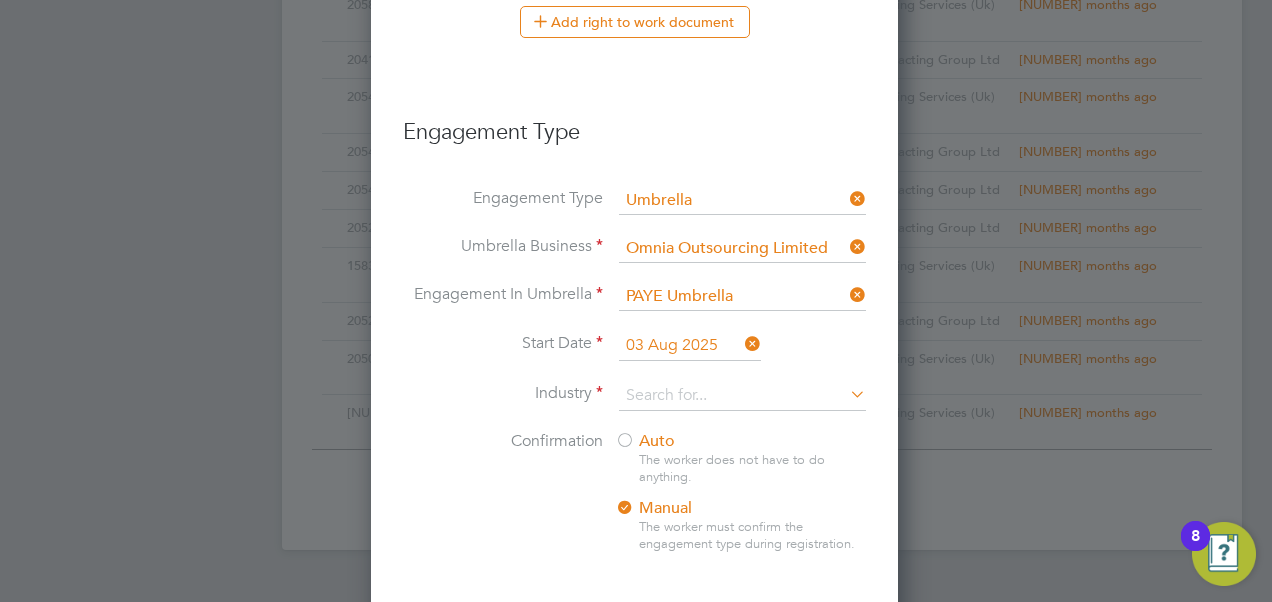 click on "Construction" 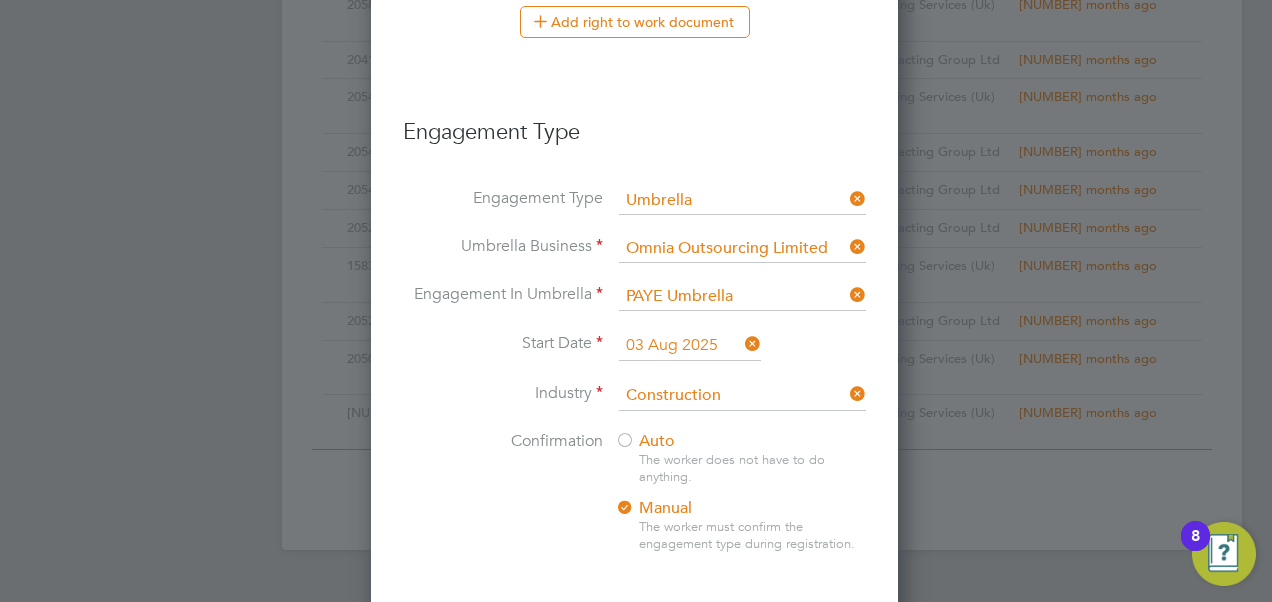 click at bounding box center [625, 442] 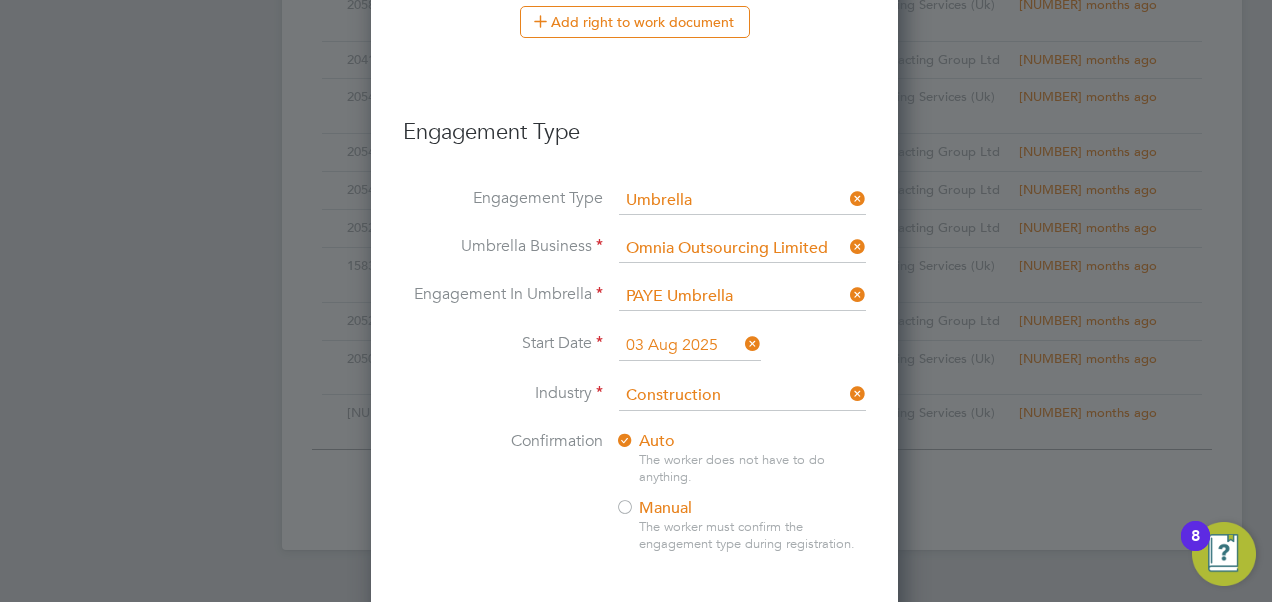 click on "Auto The worker does not have to do anything. Manual The worker must confirm the engagement type during registration." at bounding box center (740, 498) 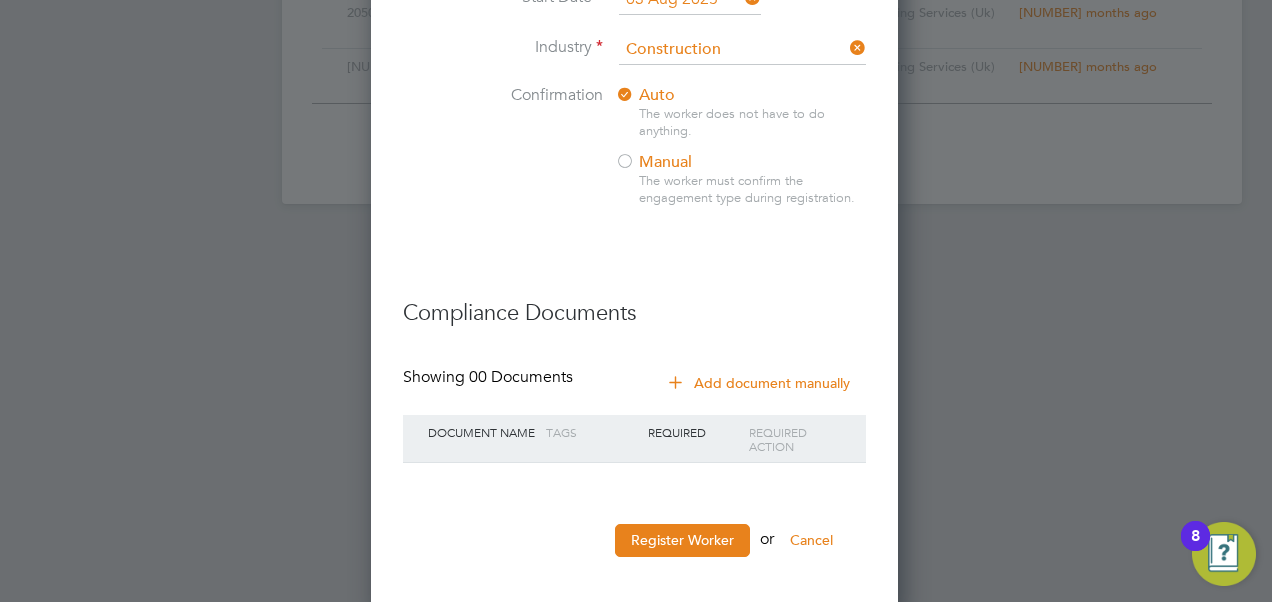 scroll, scrollTop: 1590, scrollLeft: 0, axis: vertical 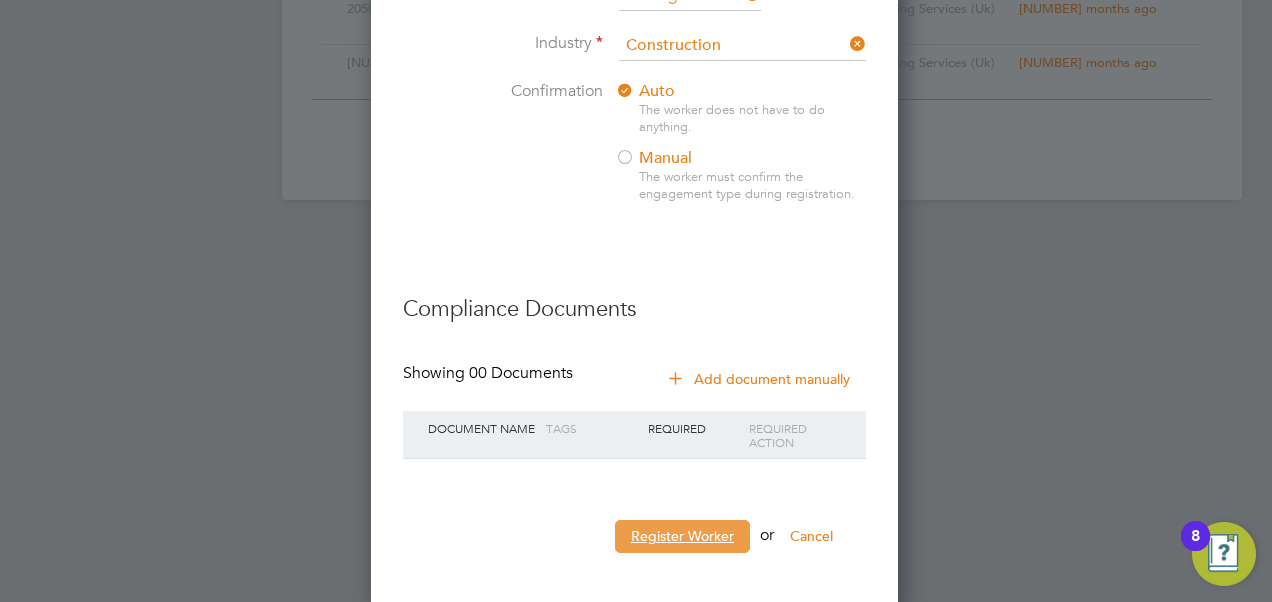 click on "Register Worker" at bounding box center [682, 536] 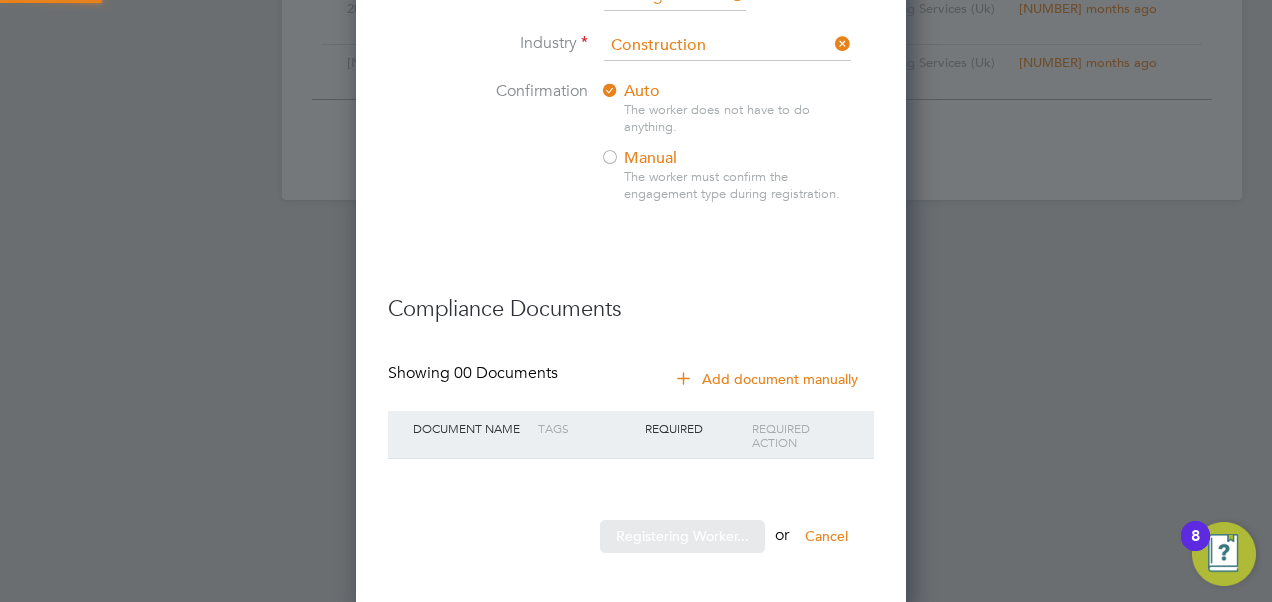 scroll, scrollTop: 10, scrollLeft: 10, axis: both 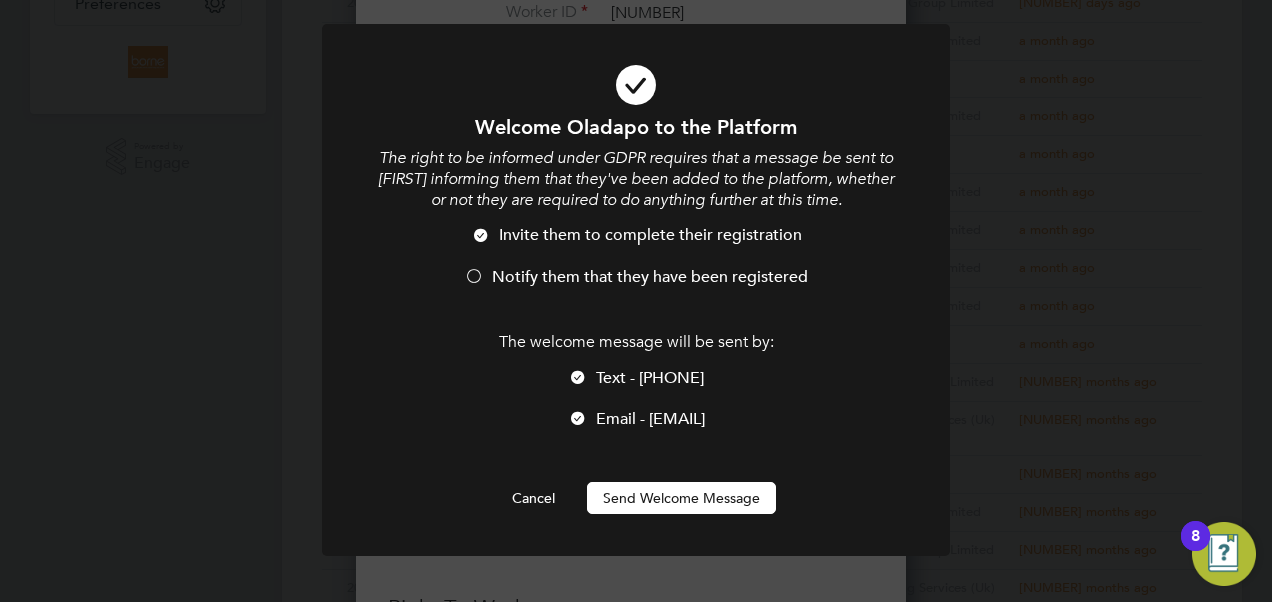 click at bounding box center [474, 278] 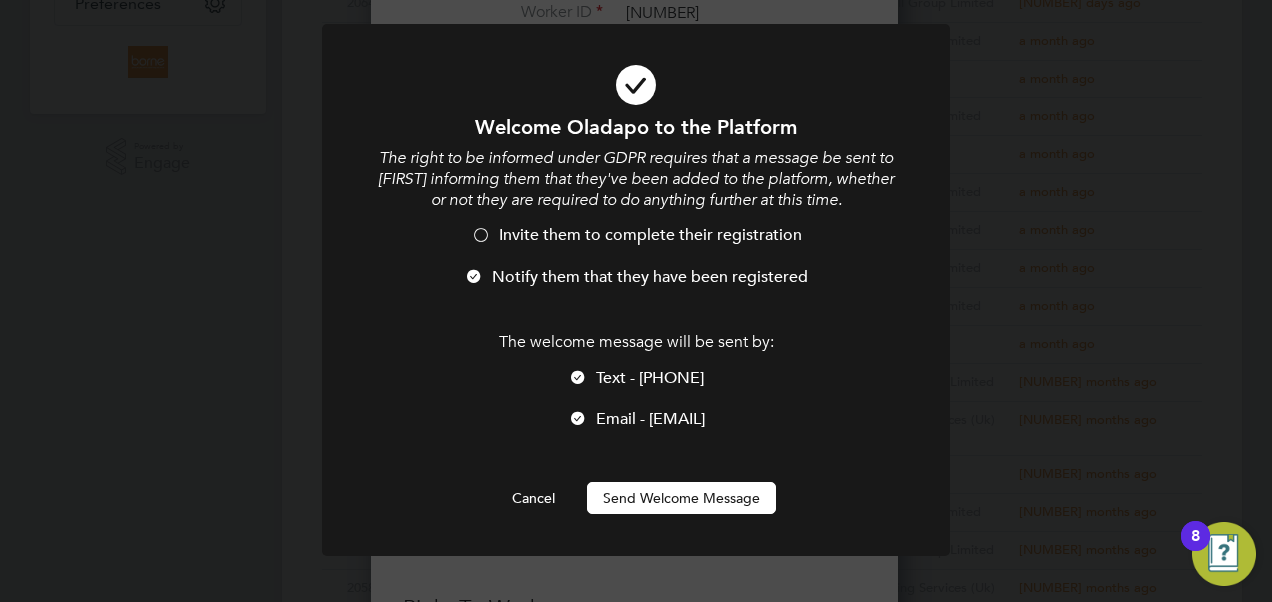 scroll, scrollTop: 2118, scrollLeft: 529, axis: both 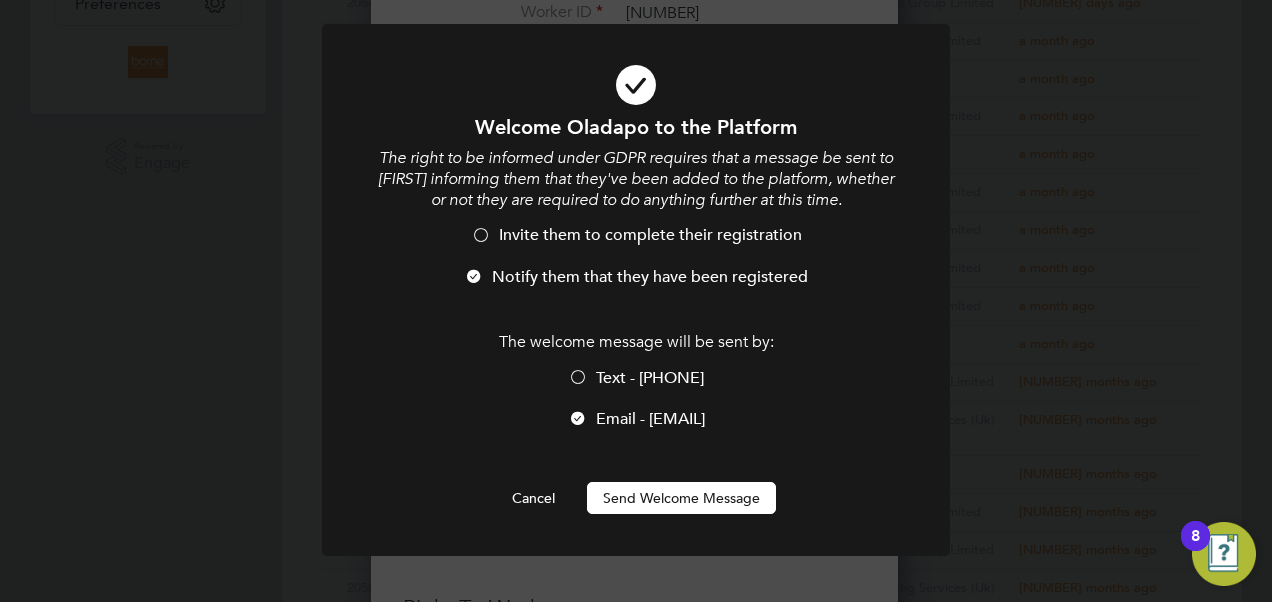click on "Send Welcome Message" at bounding box center (681, 498) 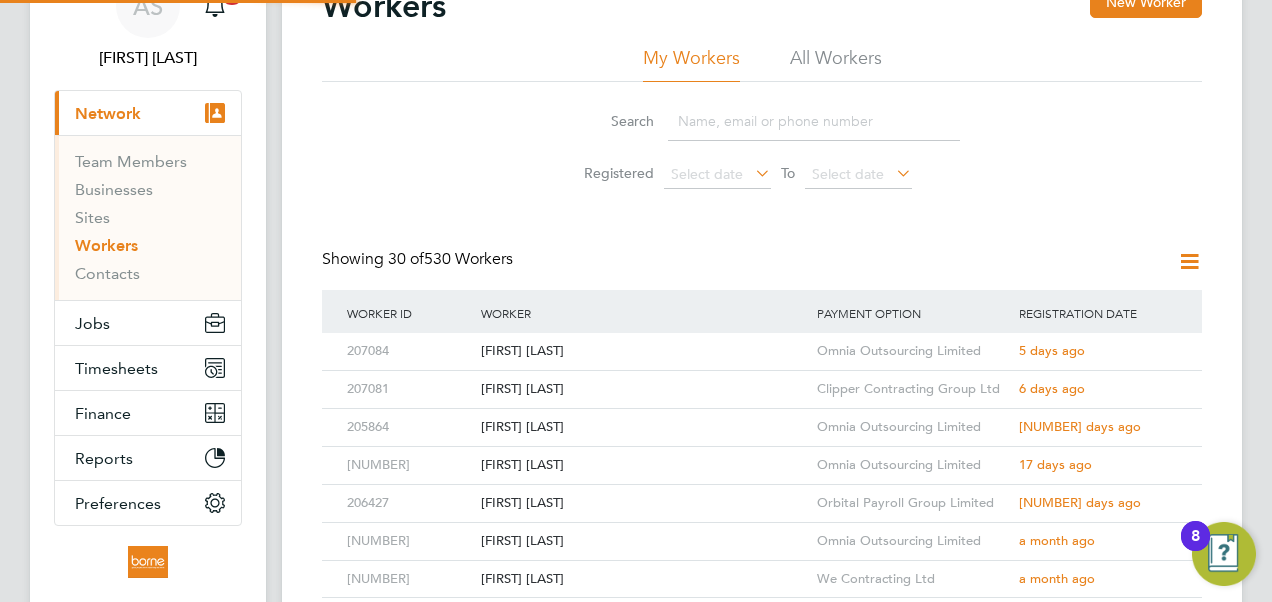 scroll, scrollTop: 0, scrollLeft: 0, axis: both 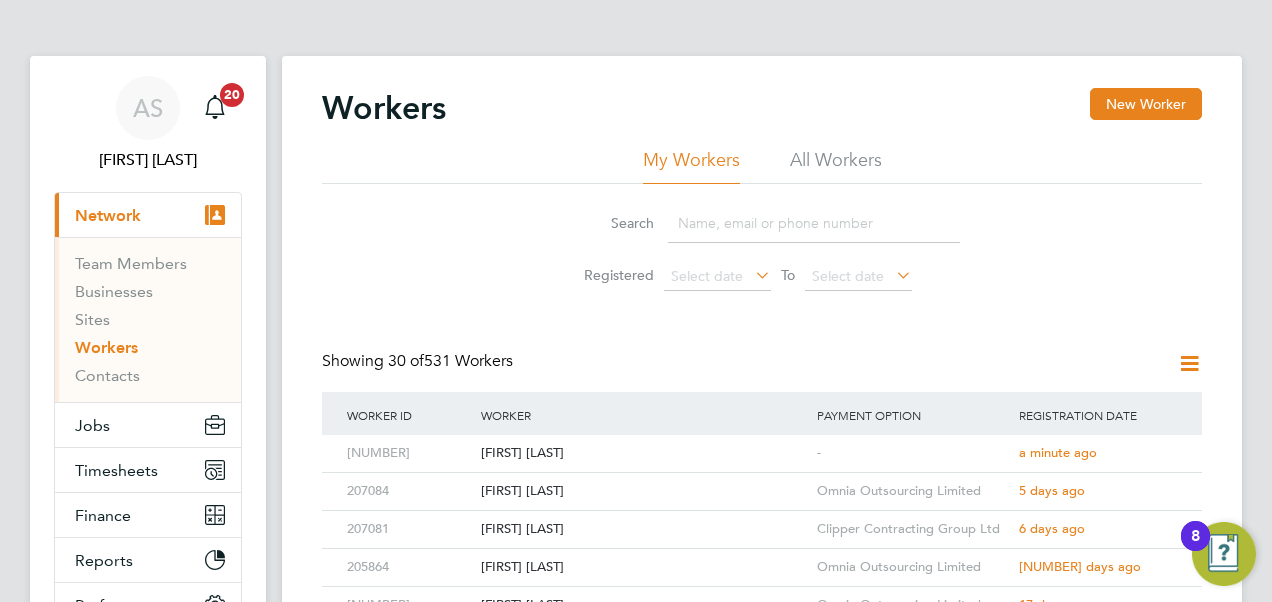 click on "Network" at bounding box center (108, 215) 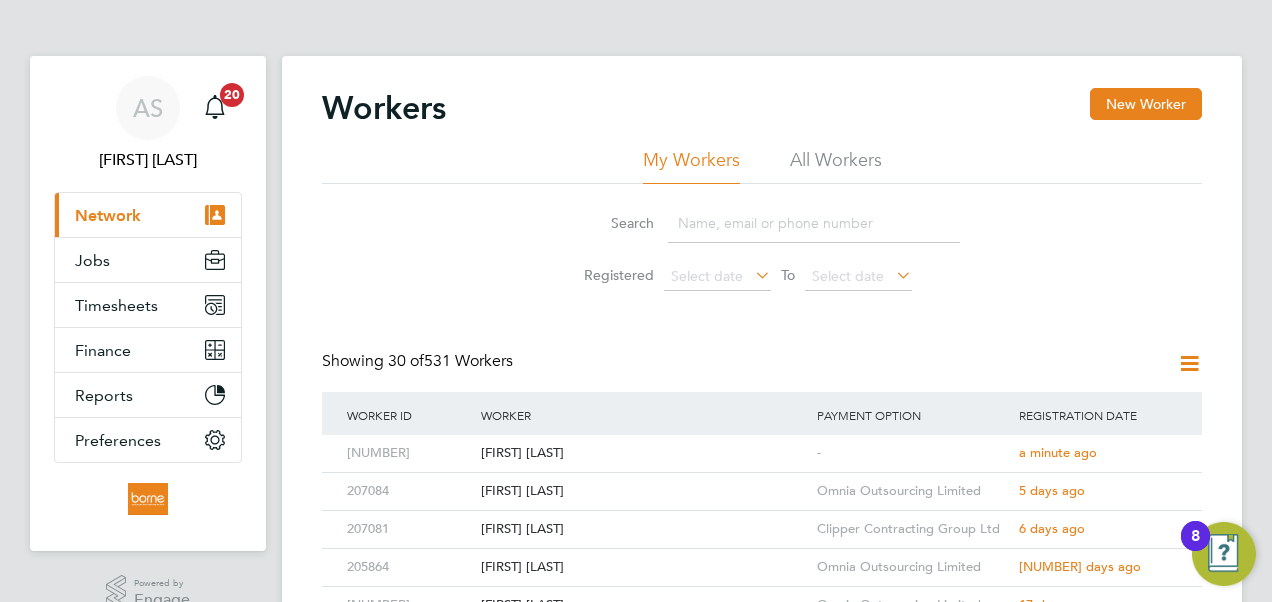 click on "Network" at bounding box center (108, 215) 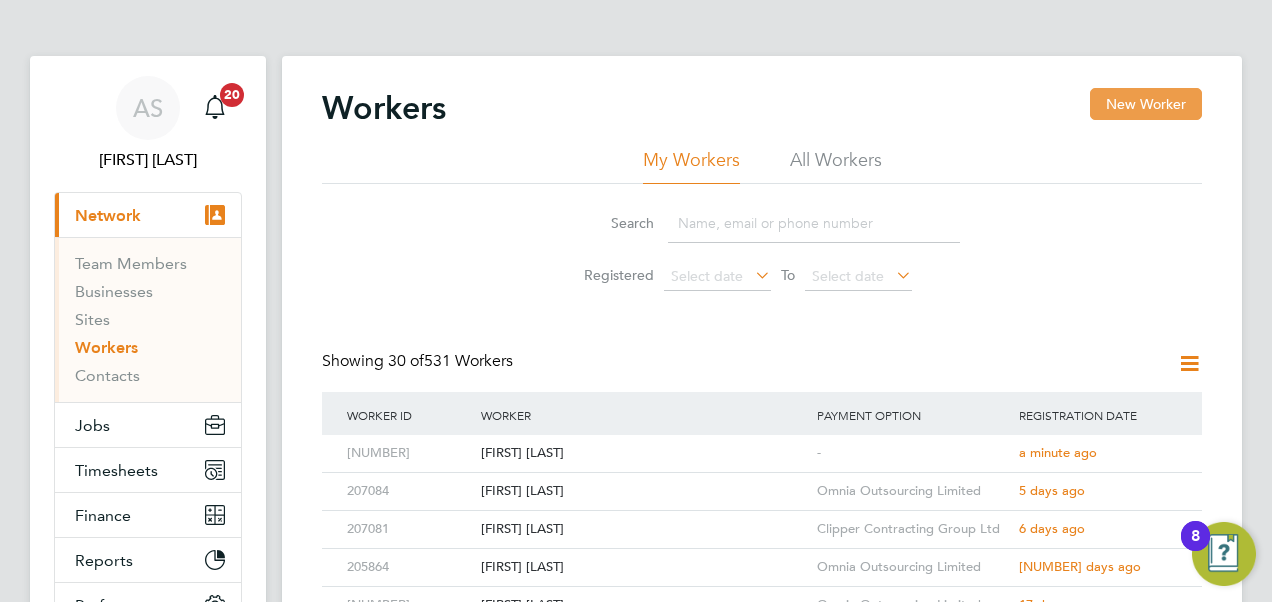 click on "New Worker" 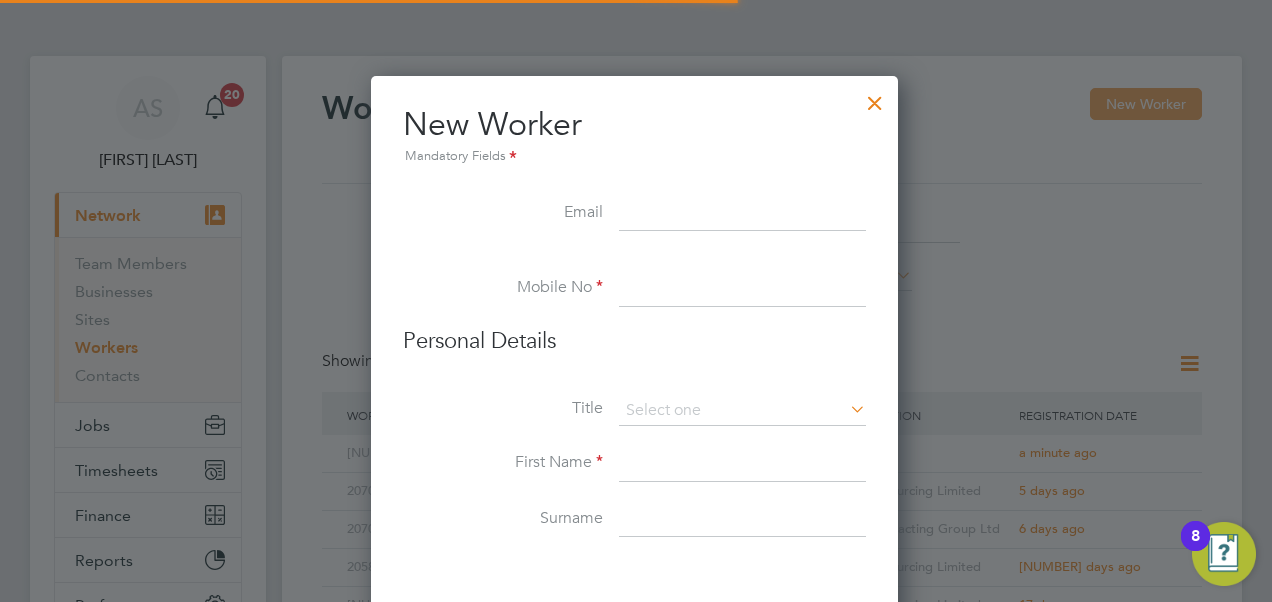 scroll, scrollTop: 10, scrollLeft: 10, axis: both 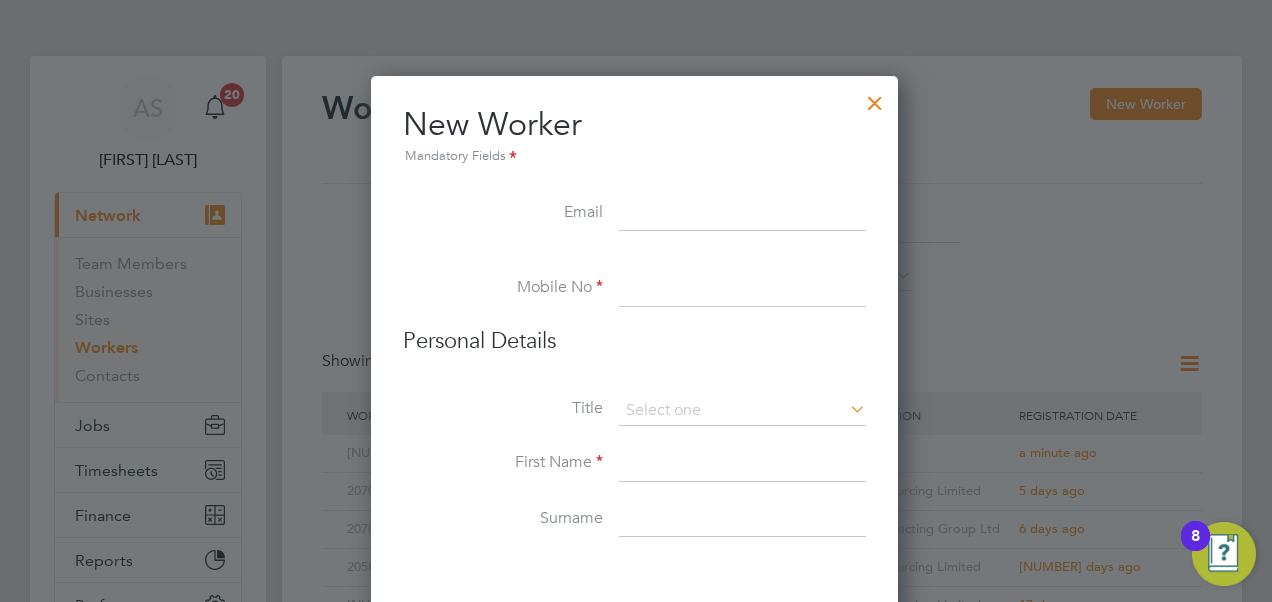 paste on "[EMAIL][PHONE]" 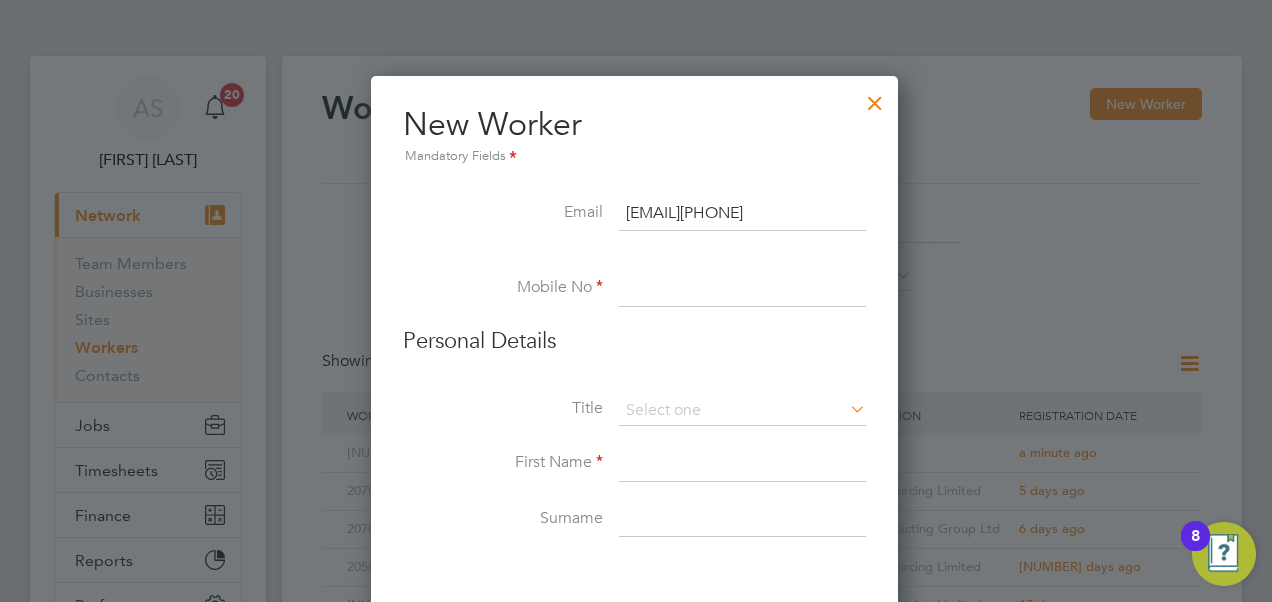 scroll, scrollTop: 0, scrollLeft: 30, axis: horizontal 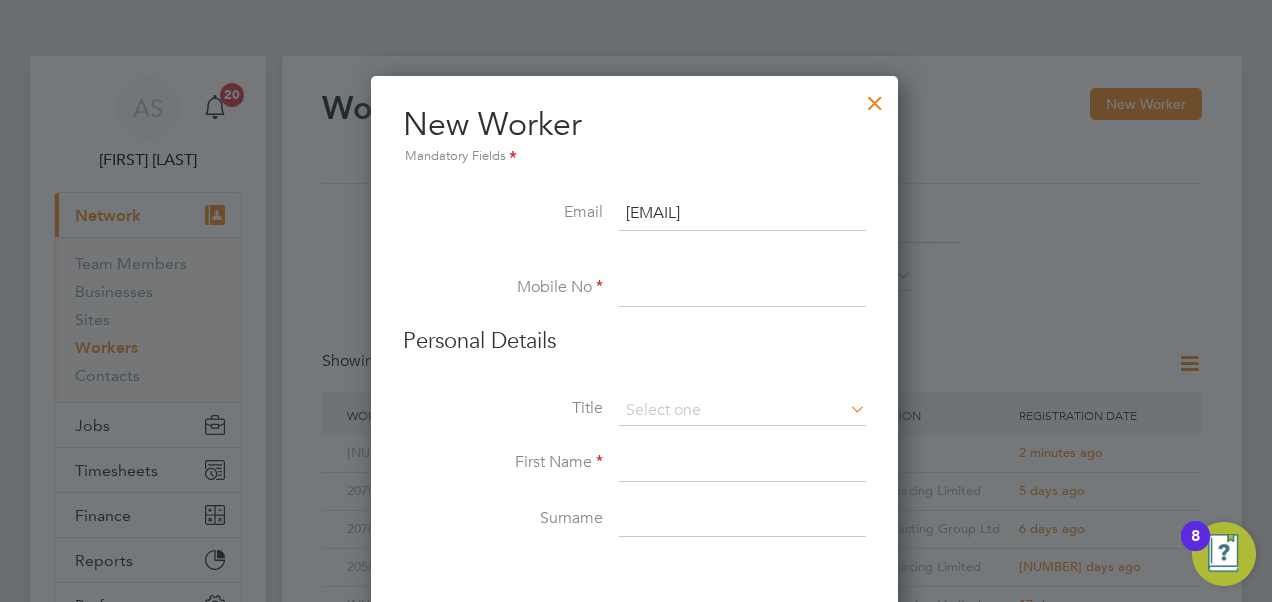 type on "[EMAIL]" 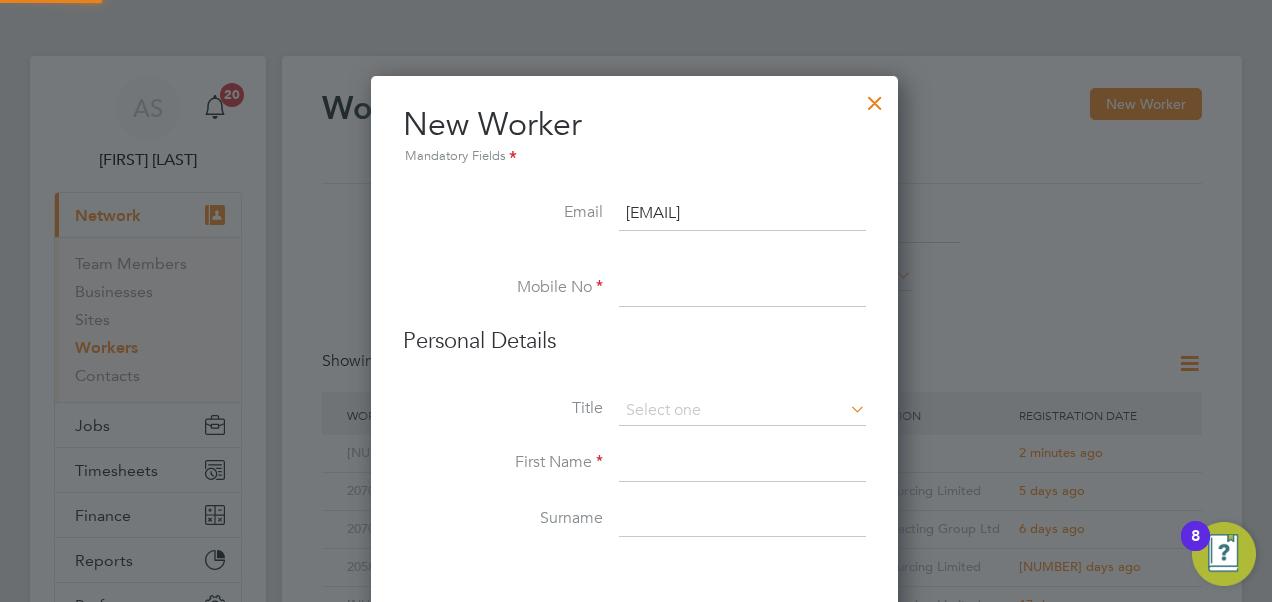 click at bounding box center [742, 289] 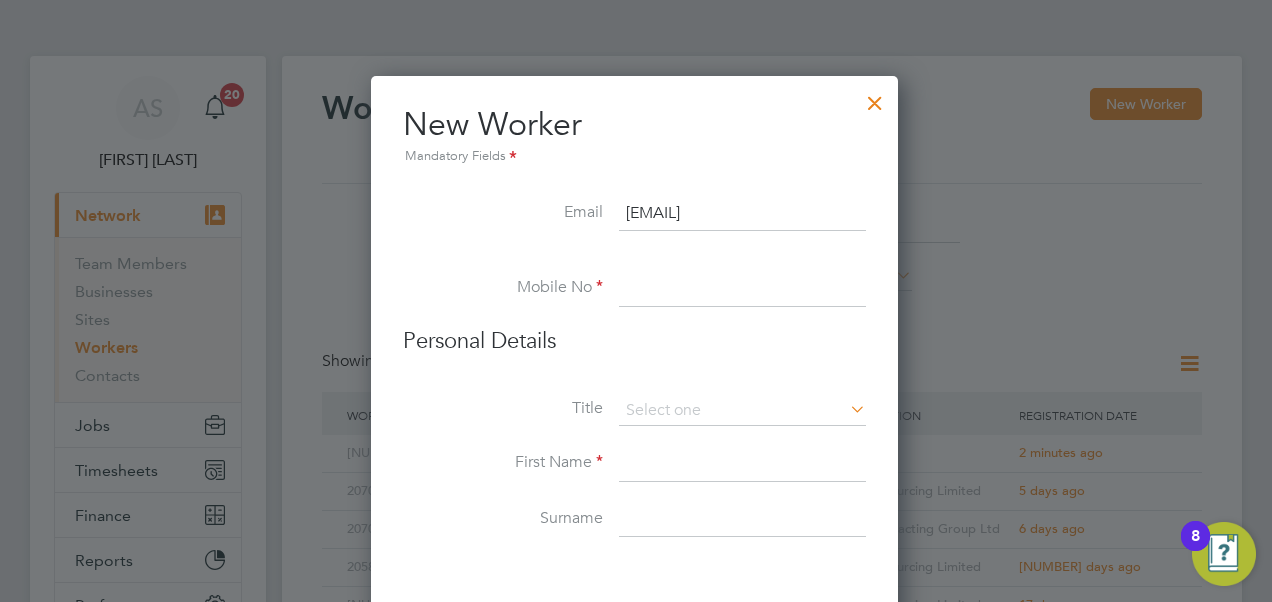 paste on "[PHONE]" 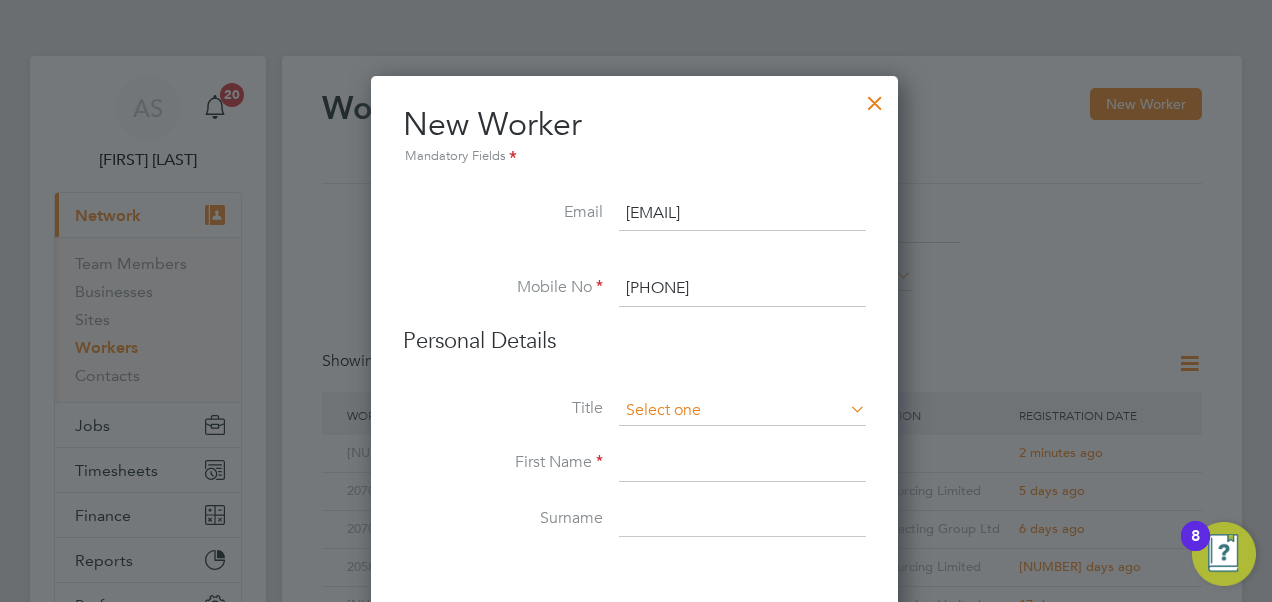 type on "[PHONE]" 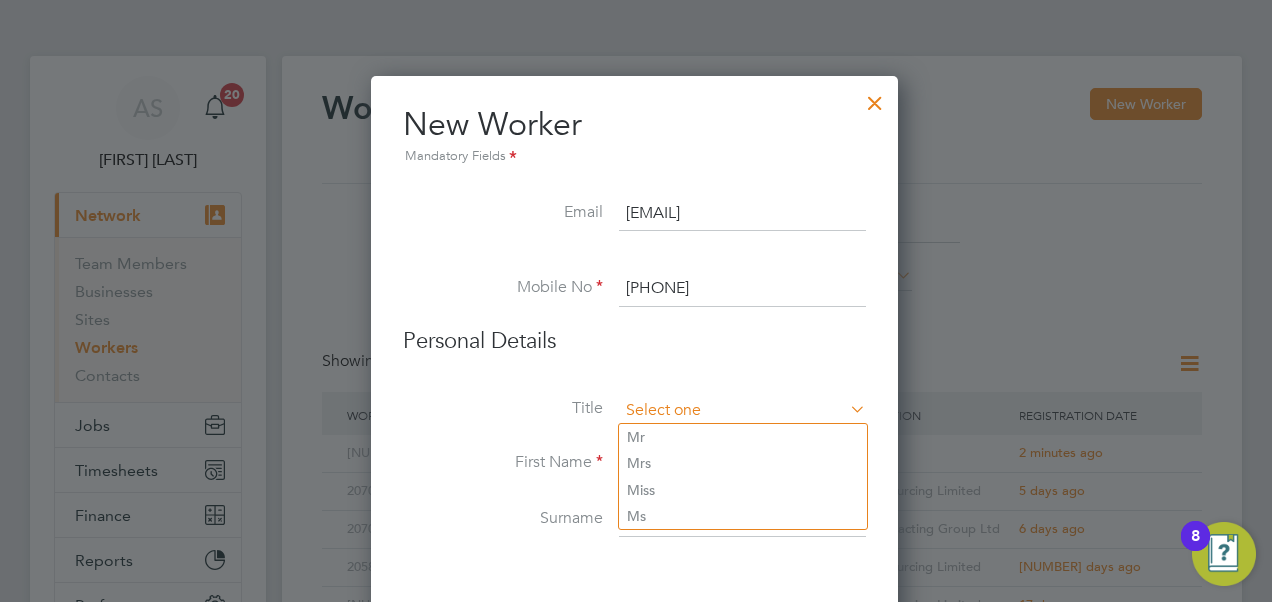 click at bounding box center [742, 411] 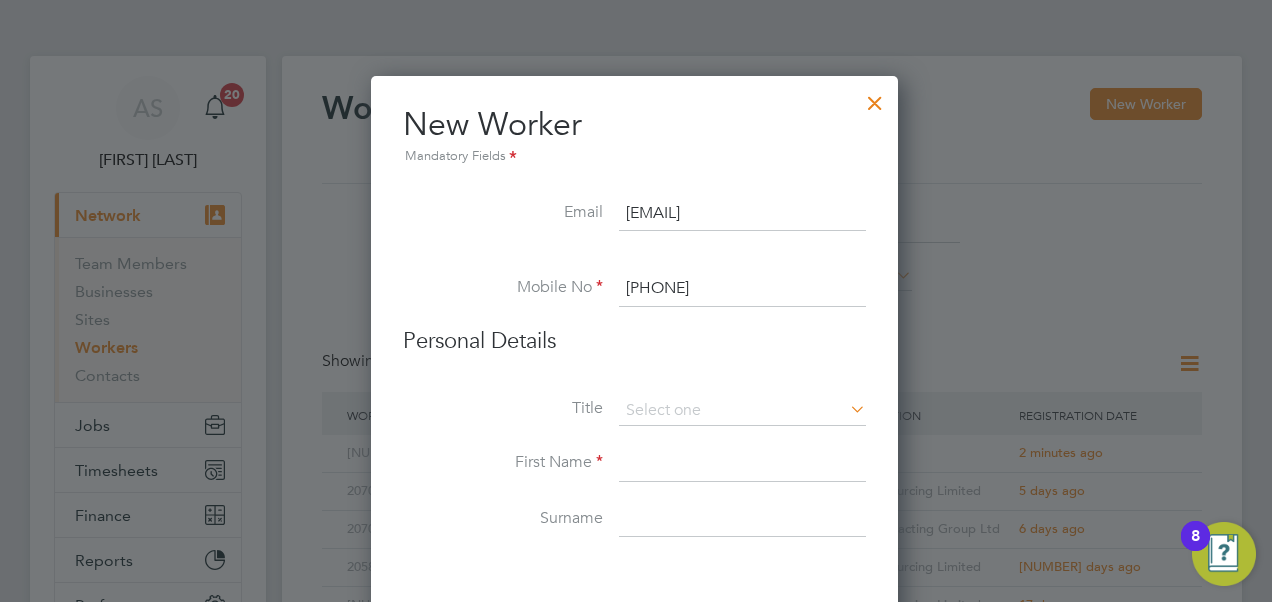 click on "Mr" 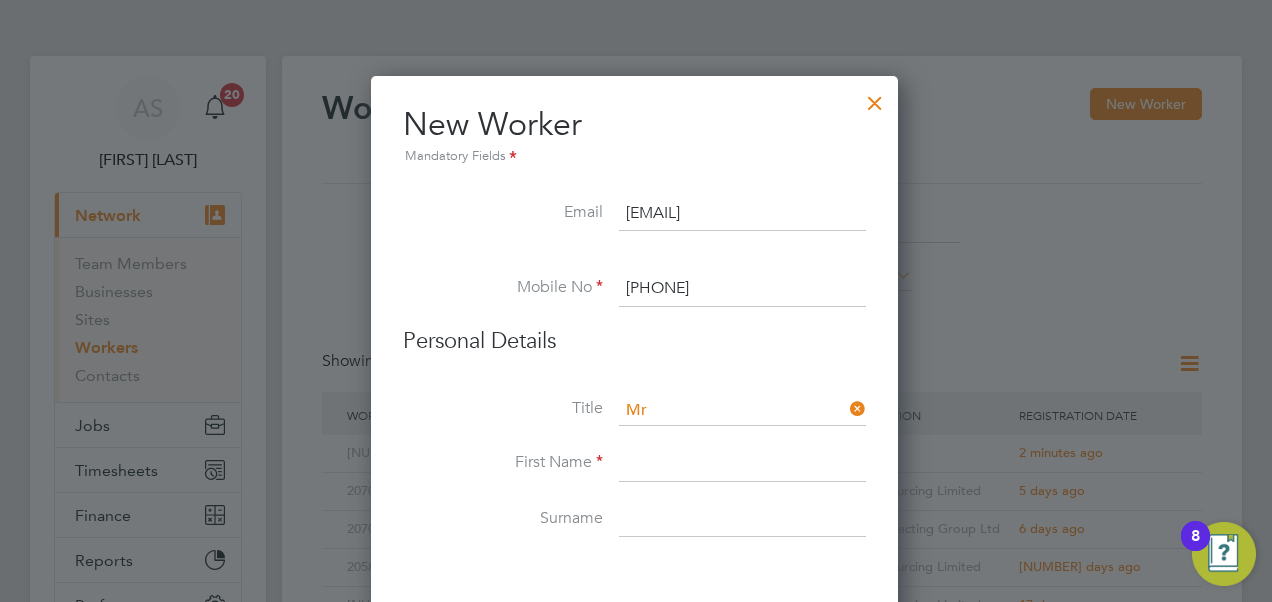 paste on "[FIRST] [LAST]" 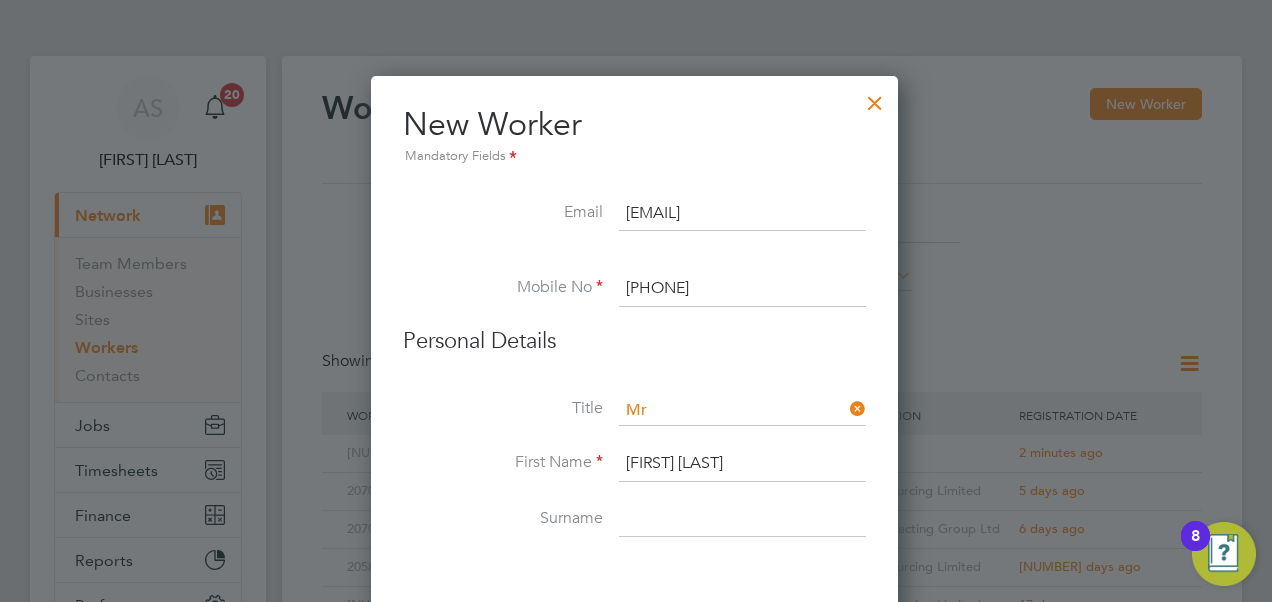 click on "[FIRST] [LAST]" at bounding box center (742, 464) 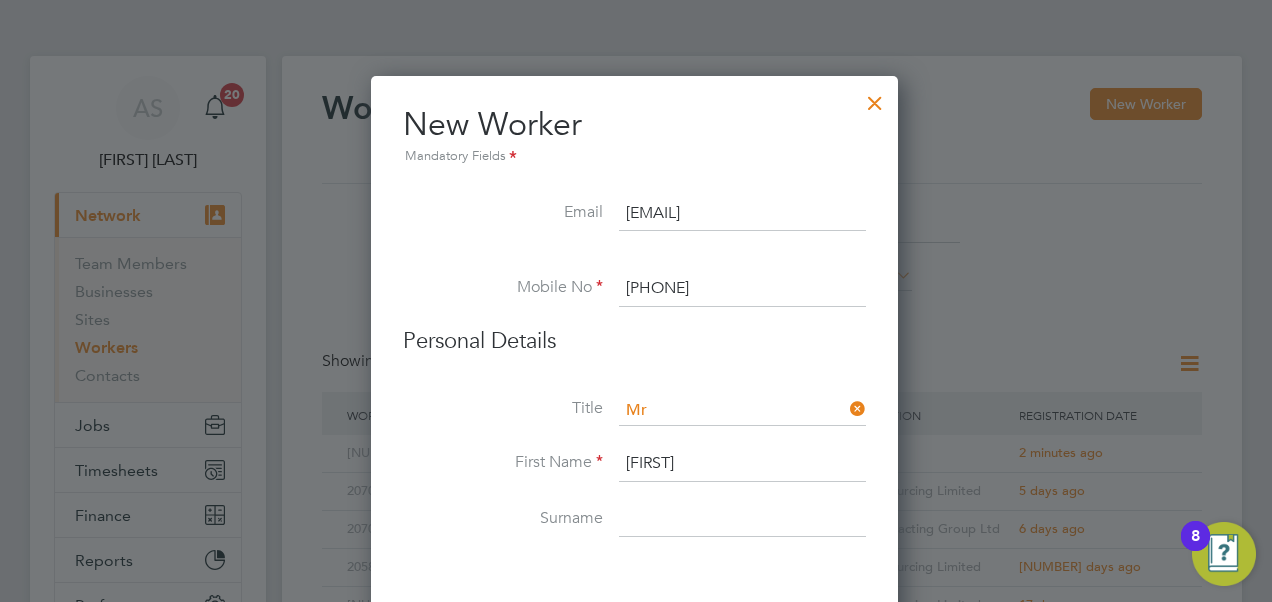 type on "[FIRST]" 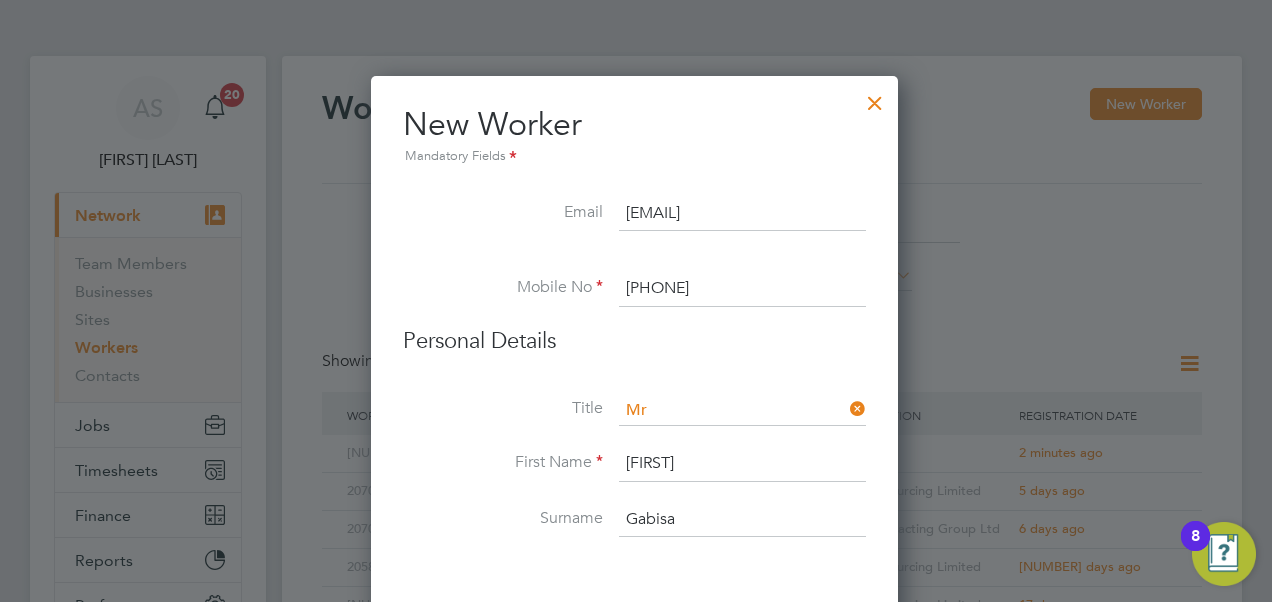 type on "Gabisa" 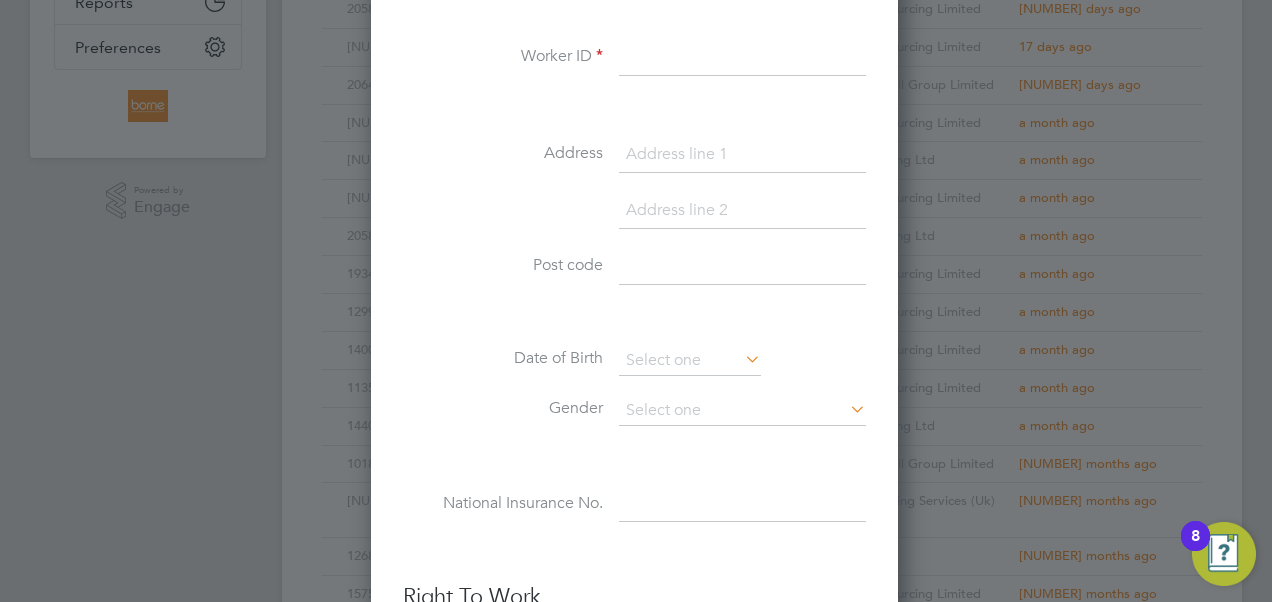 scroll, scrollTop: 560, scrollLeft: 0, axis: vertical 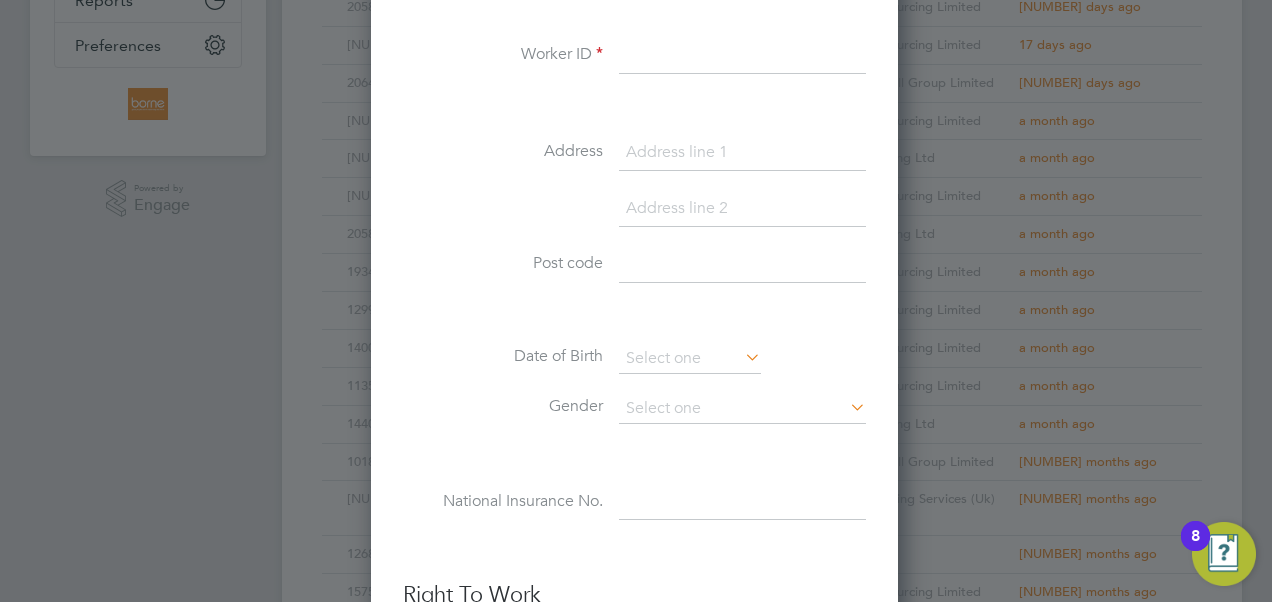 click at bounding box center [742, 56] 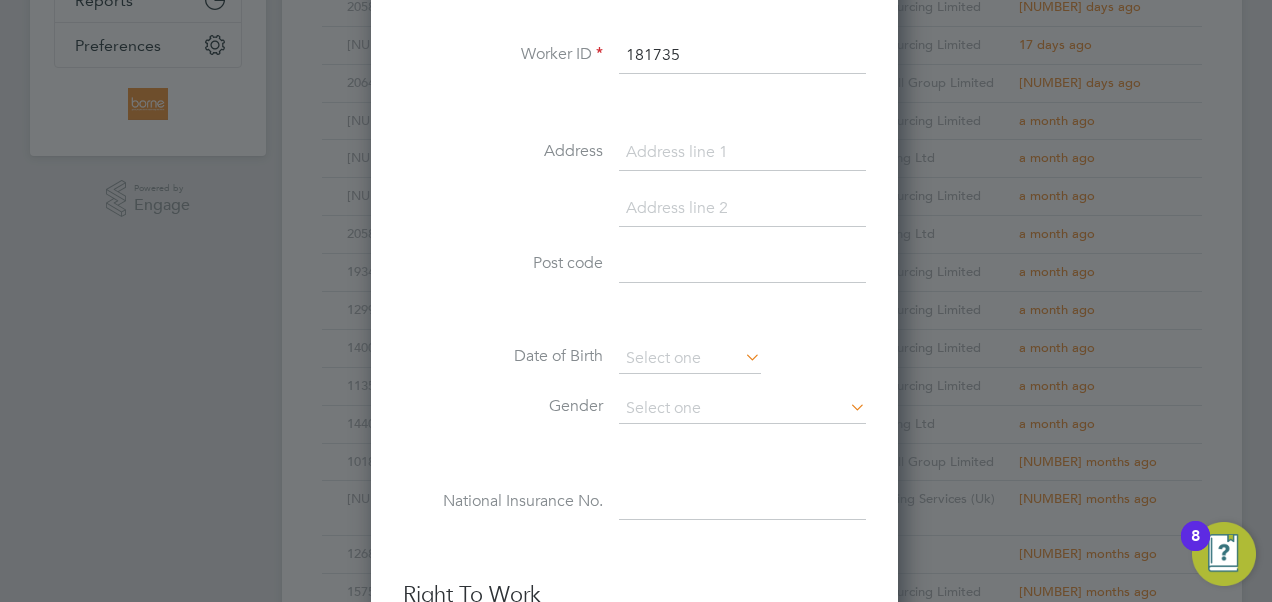 type on "181735" 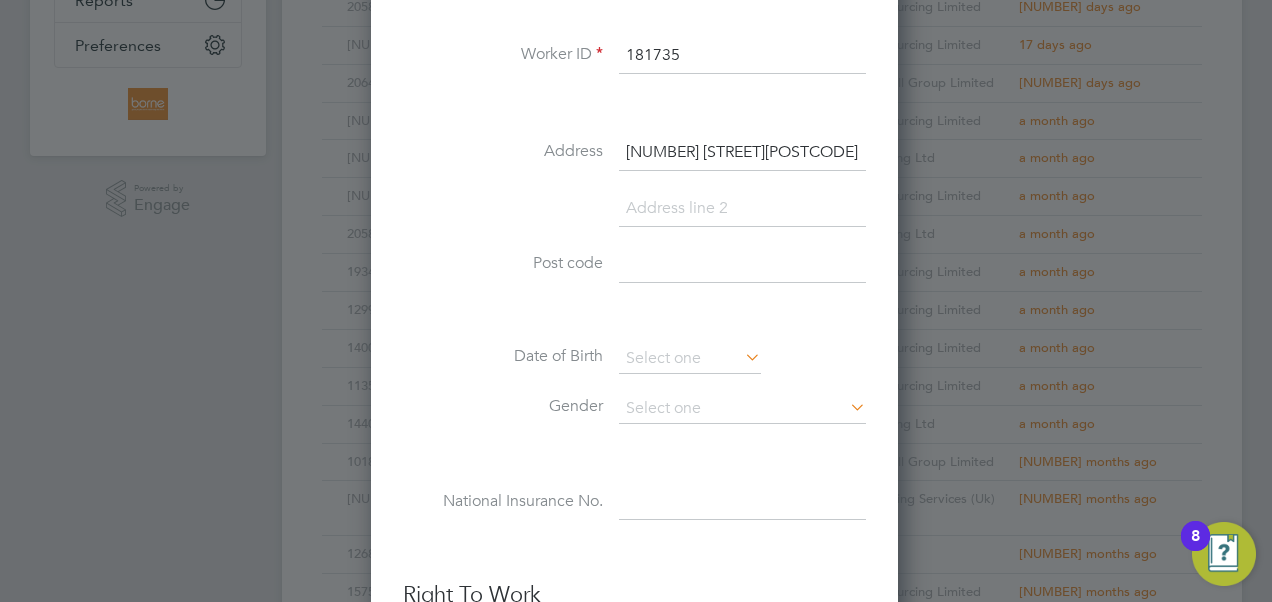click on "[NUMBER] [STREET][POSTCODE]" at bounding box center (742, 153) 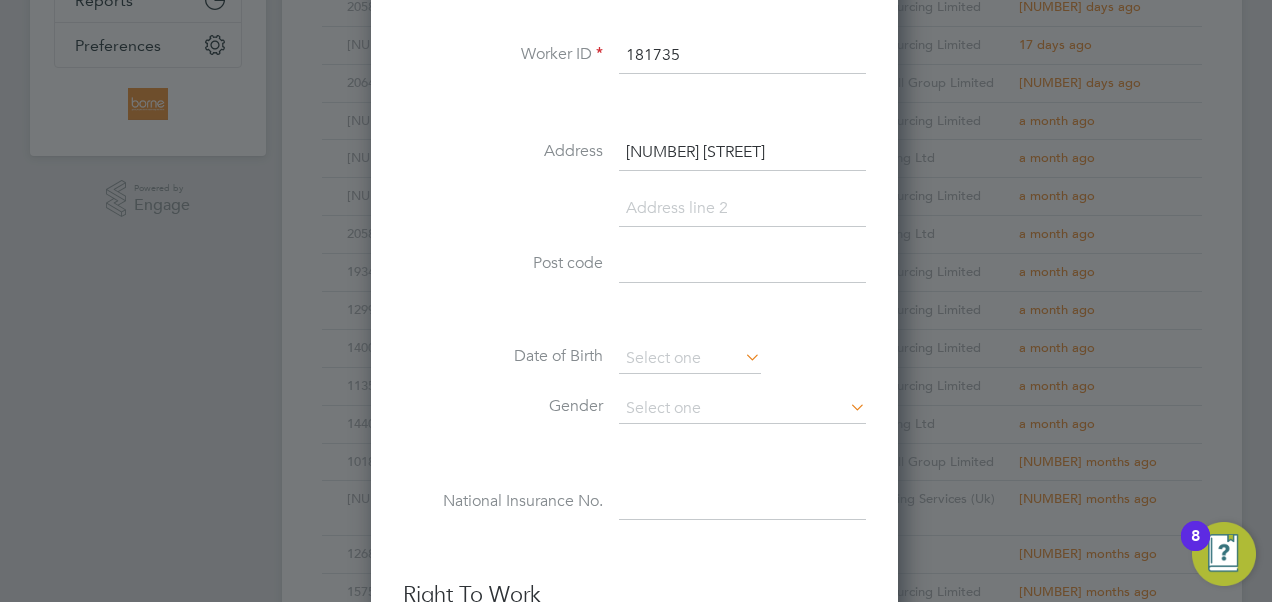 type on "[NUMBER] [STREET]" 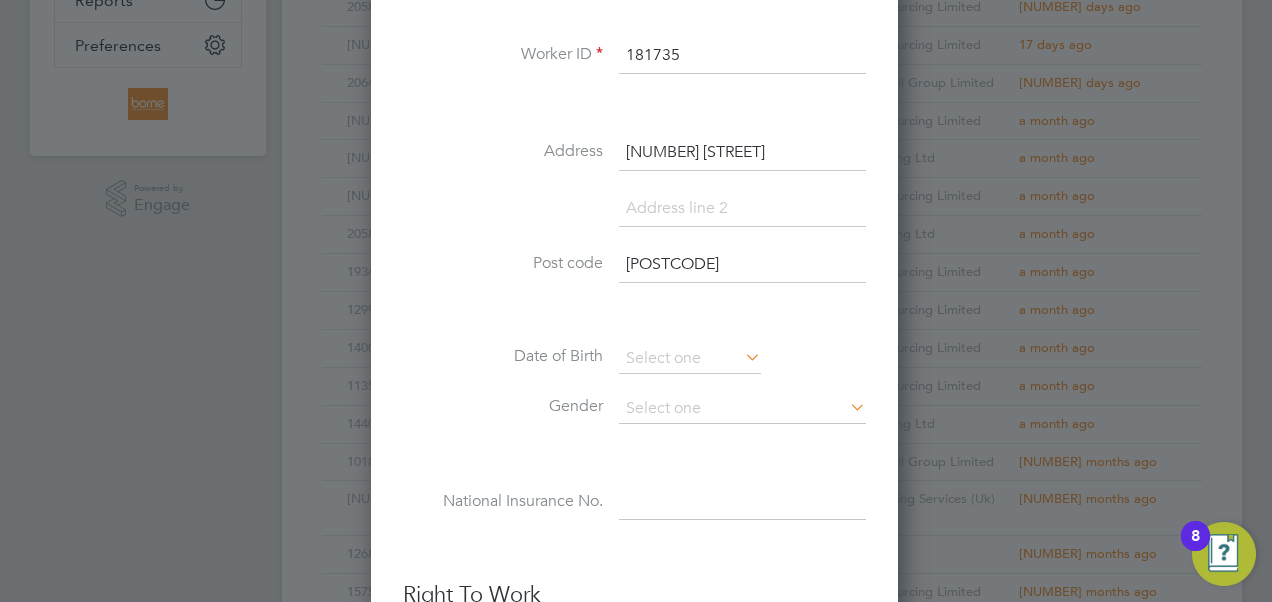 type on "[POSTCODE]" 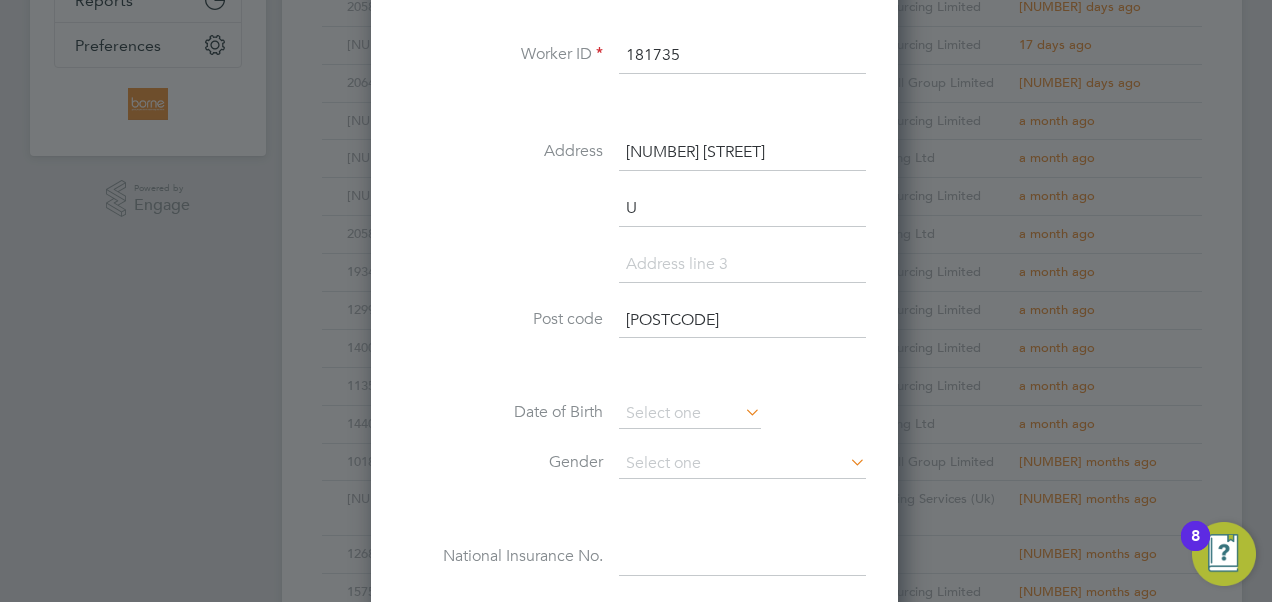 scroll, scrollTop: 10, scrollLeft: 10, axis: both 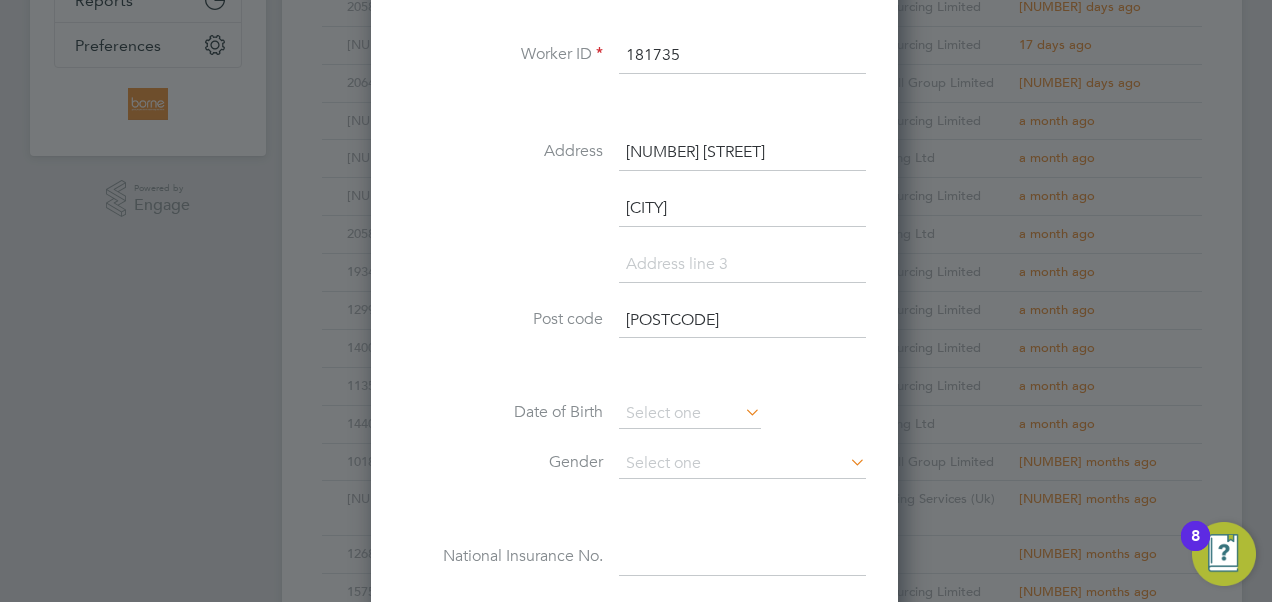 type on "[CITY]" 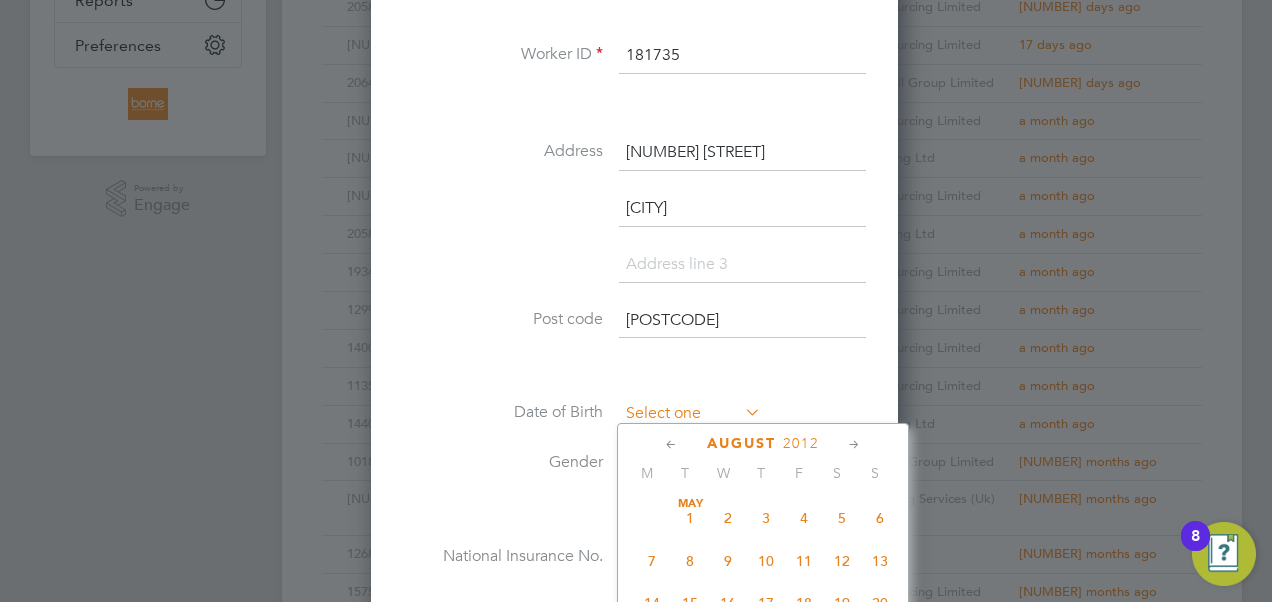 click at bounding box center [690, 414] 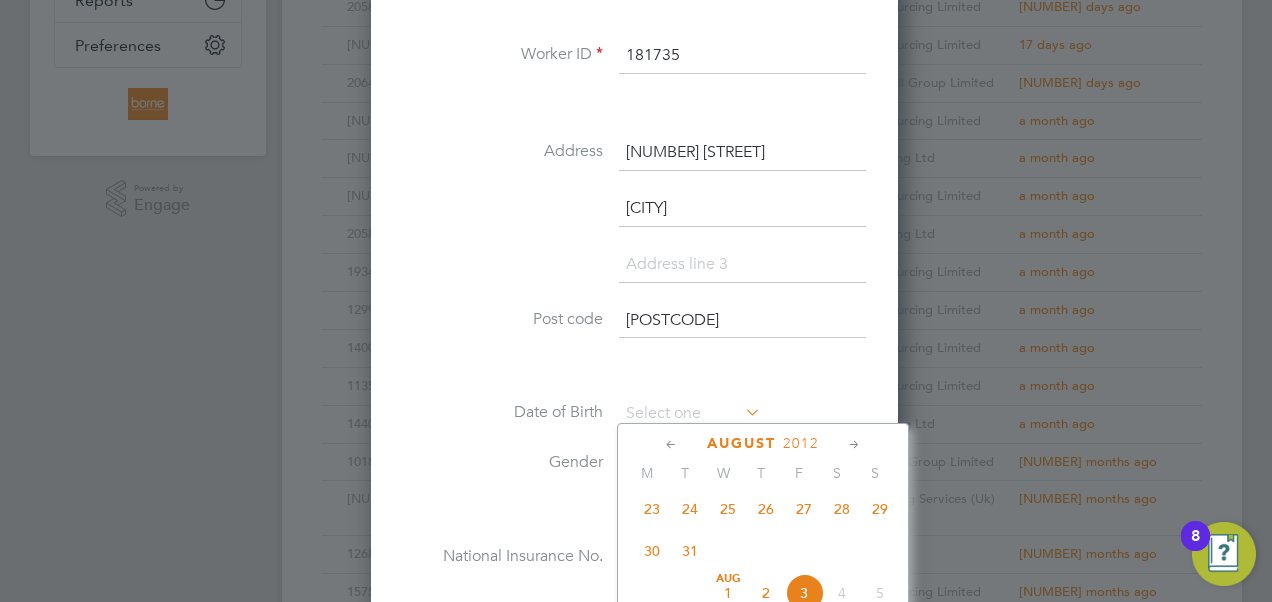 click on "2012" 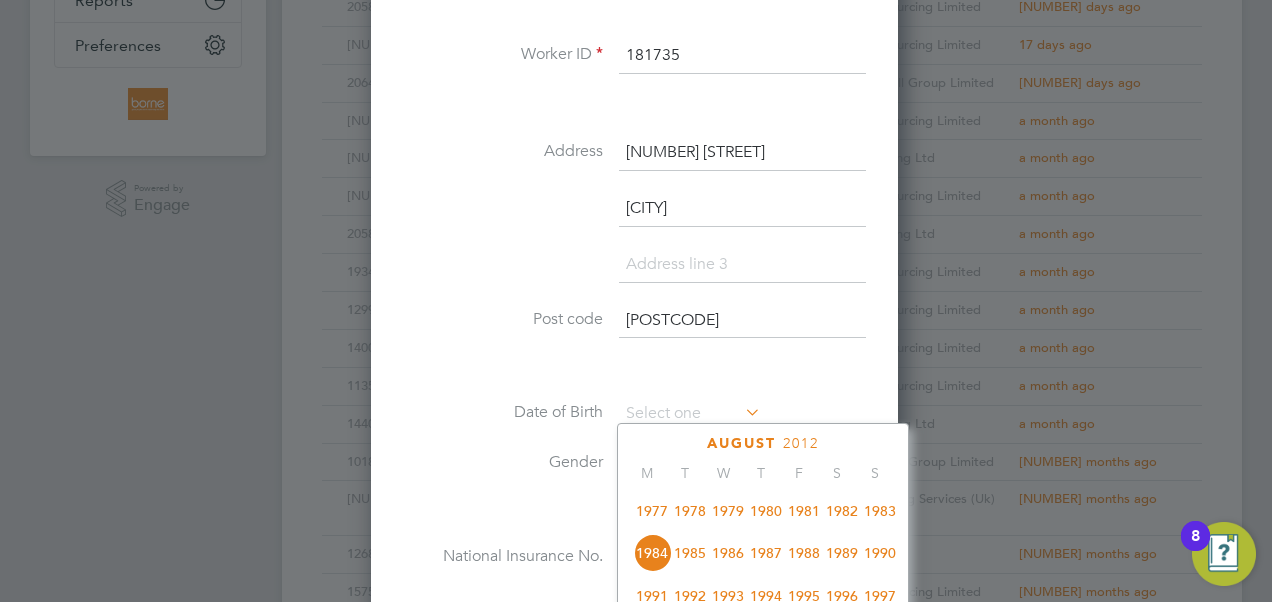 scroll, scrollTop: 386, scrollLeft: 0, axis: vertical 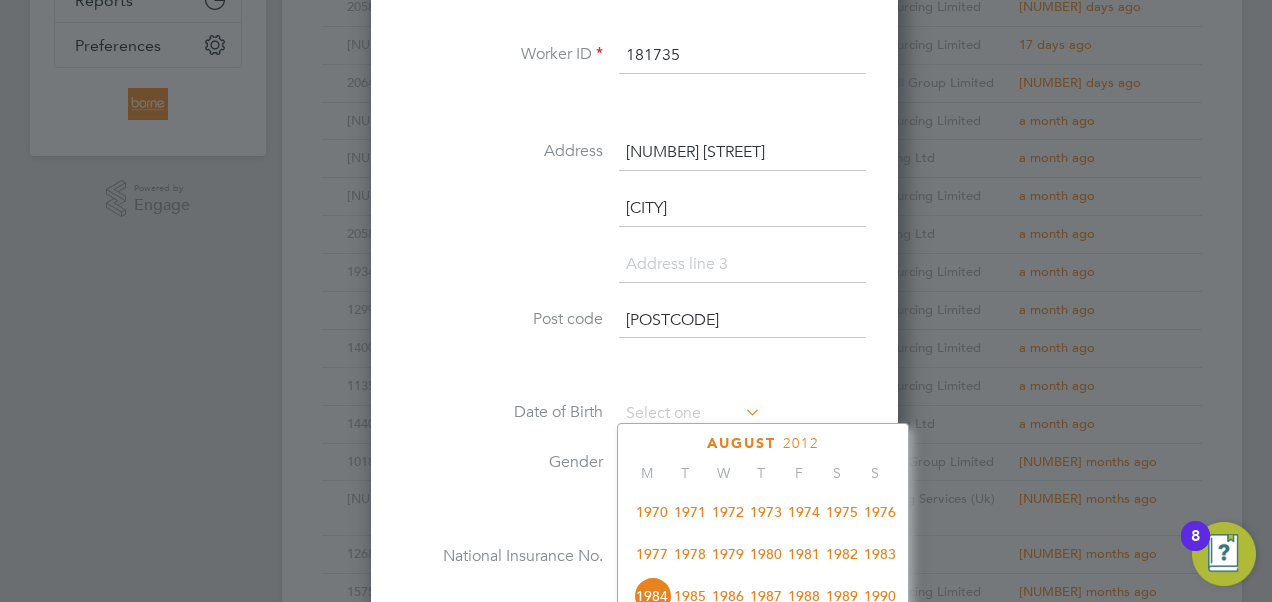 click on "1983" 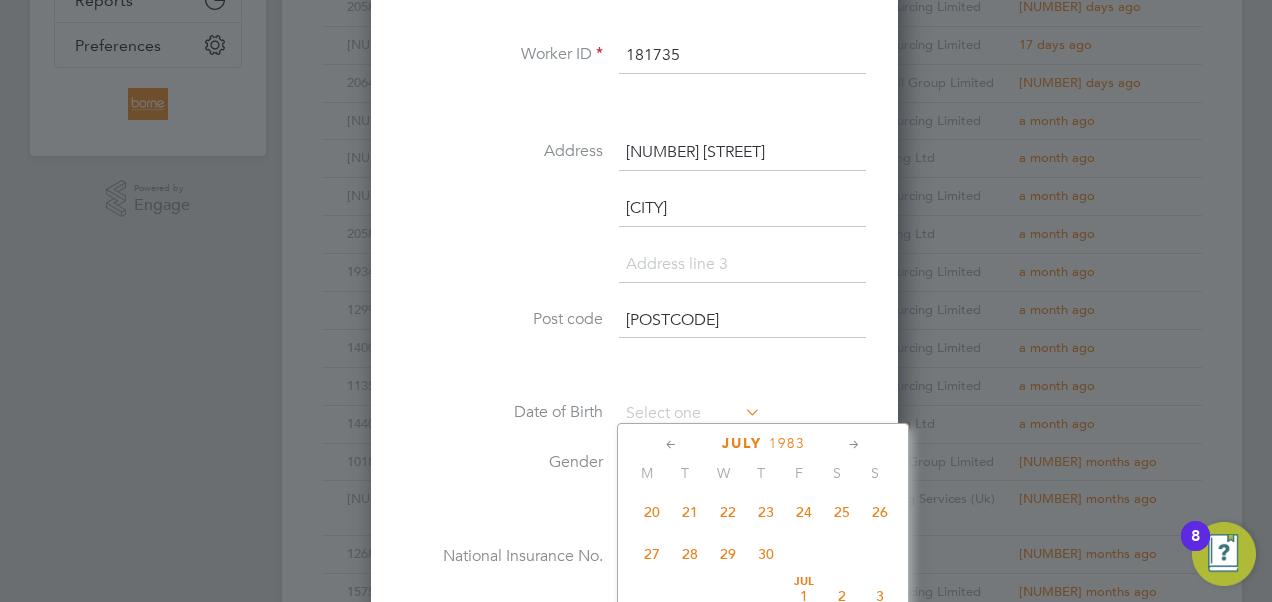 click 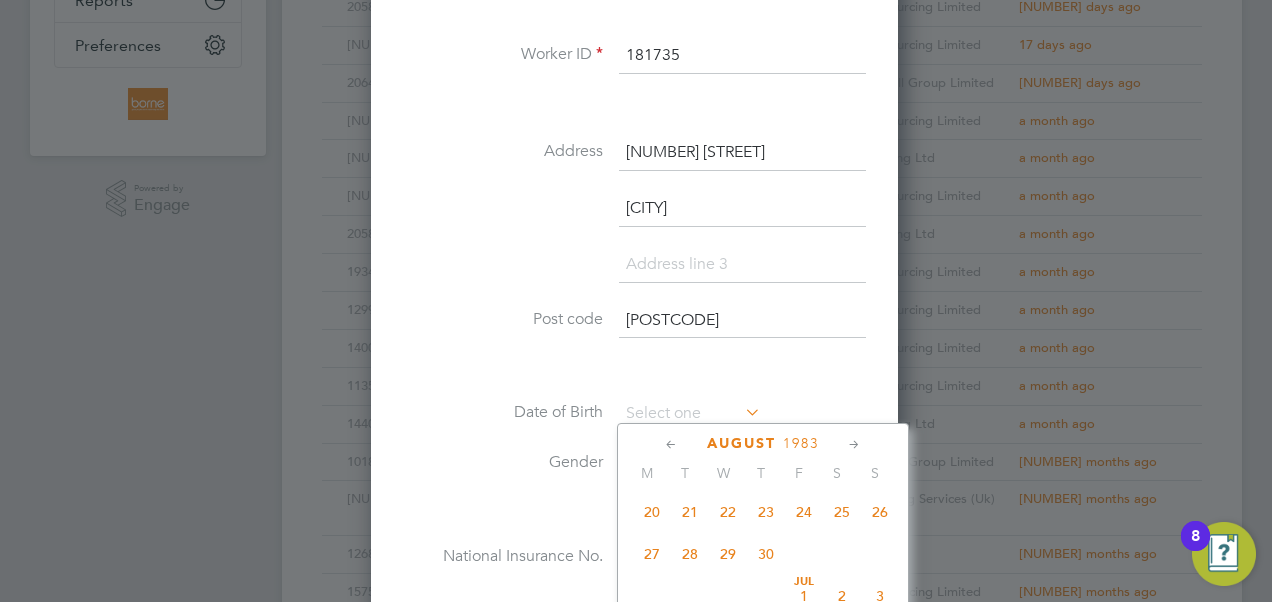 scroll, scrollTop: 686, scrollLeft: 0, axis: vertical 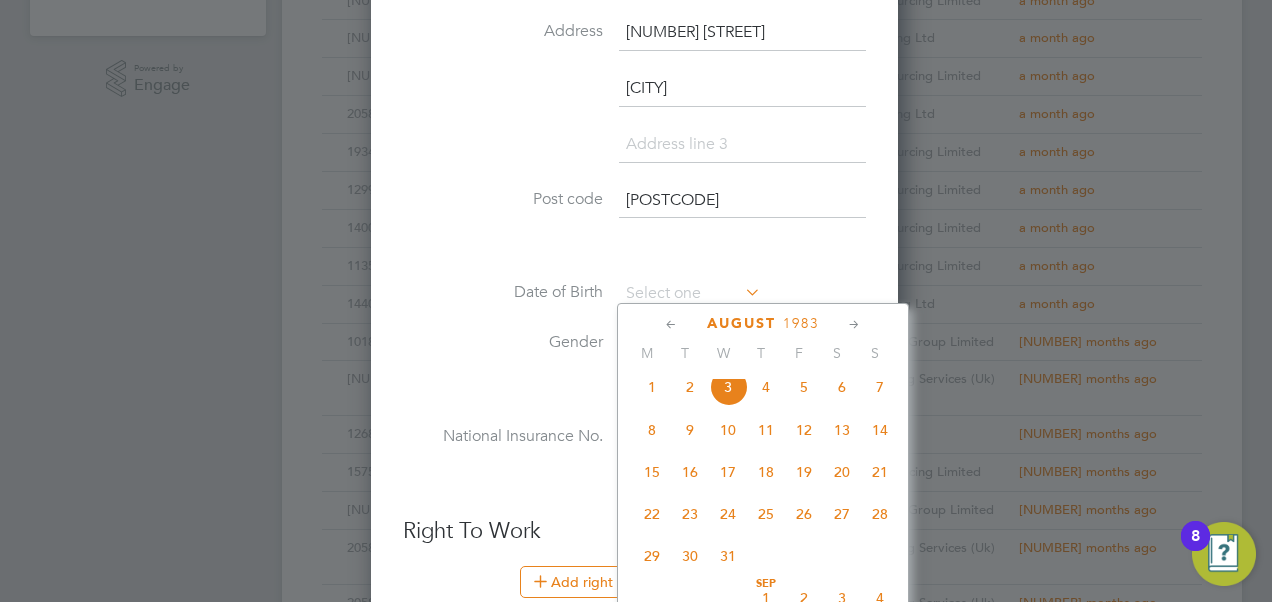 click on "27" 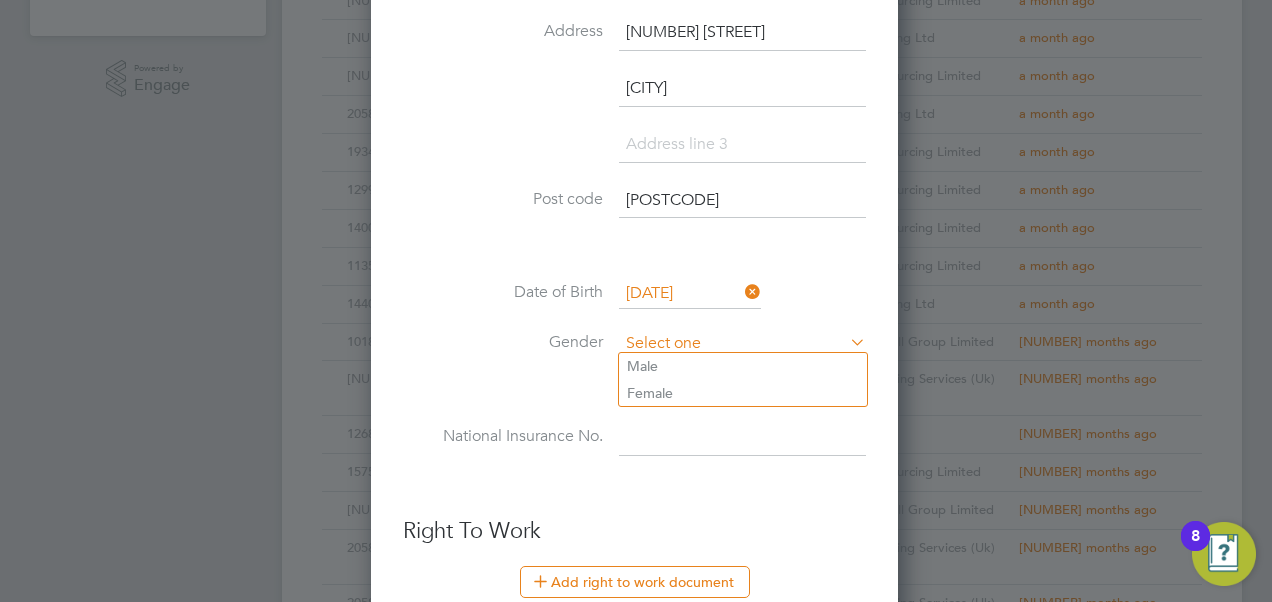 click at bounding box center [742, 344] 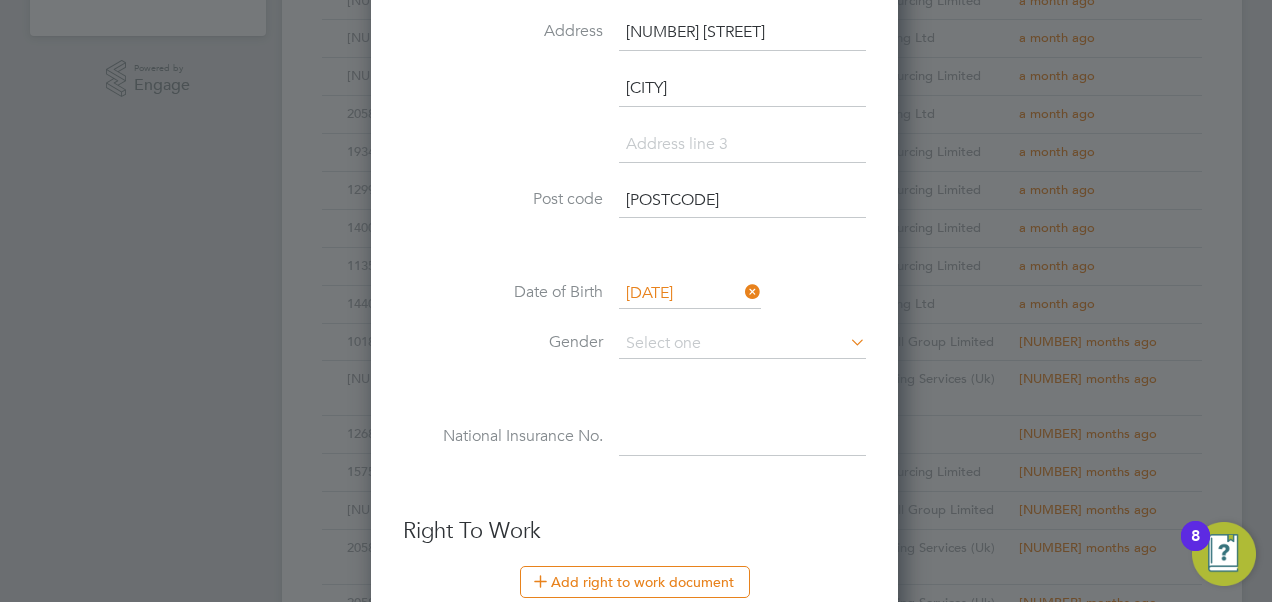 click on "Male" 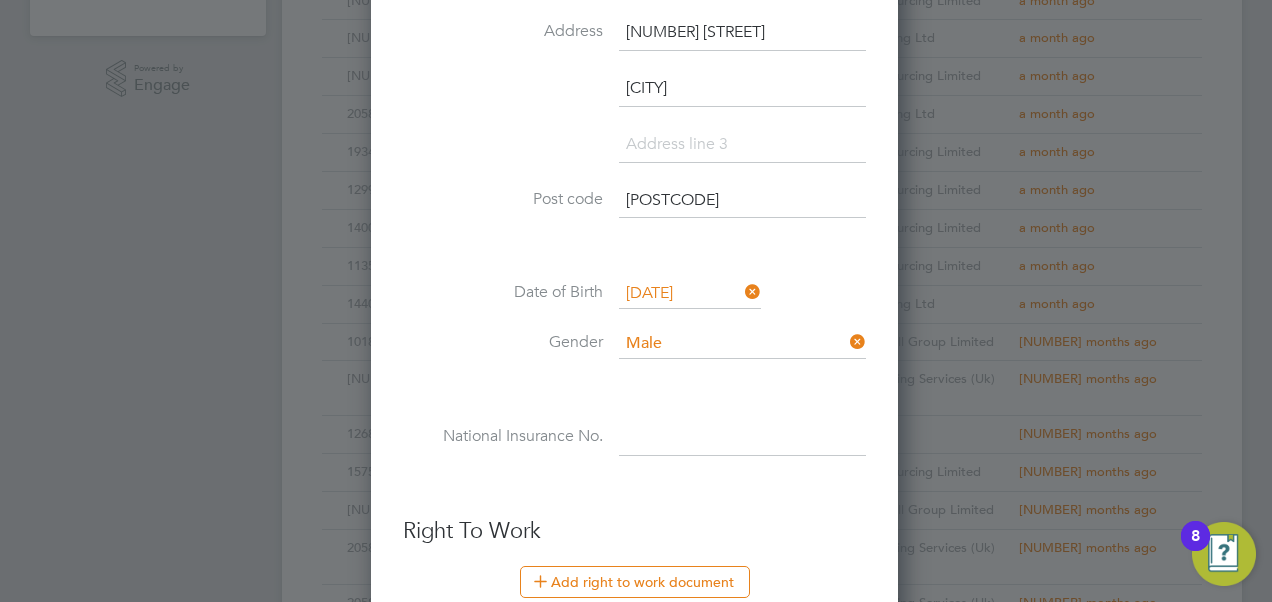 paste on "ST321619D" 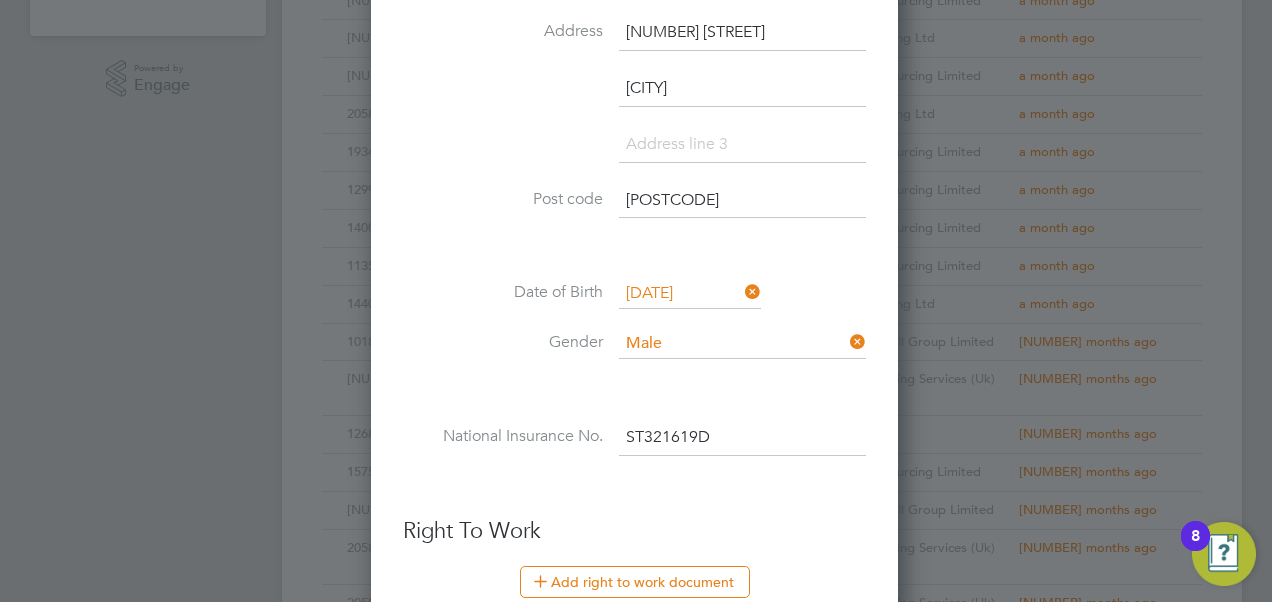 type on "[NATIONAL_INSURANCE]" 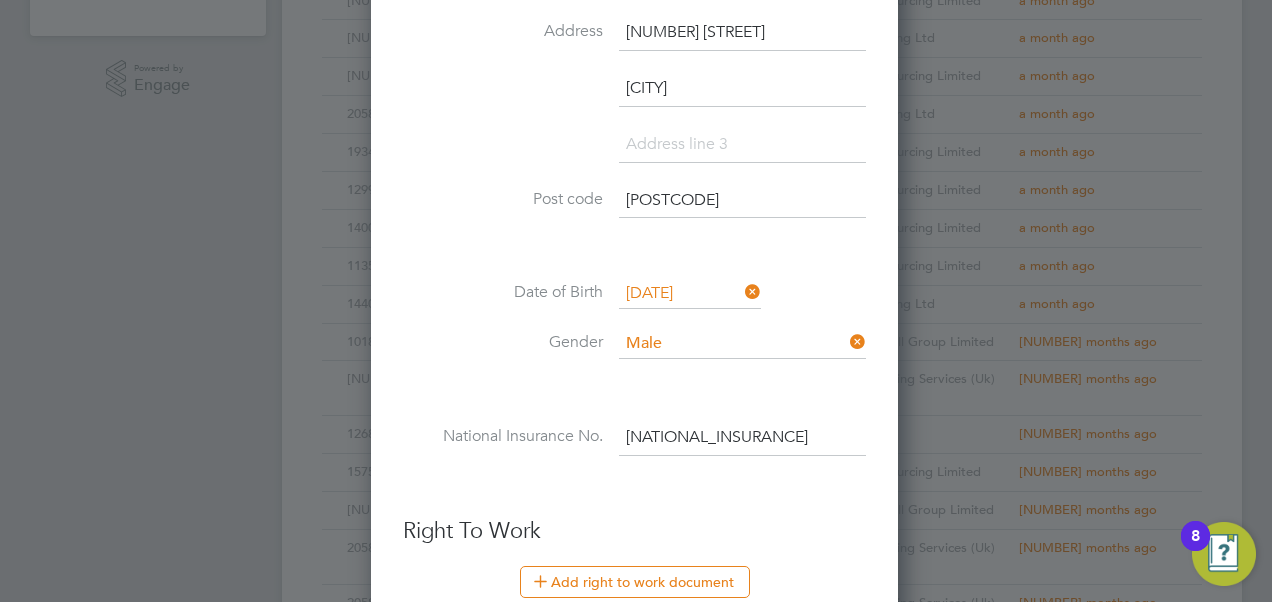 click on "Right To Work" at bounding box center [634, 531] 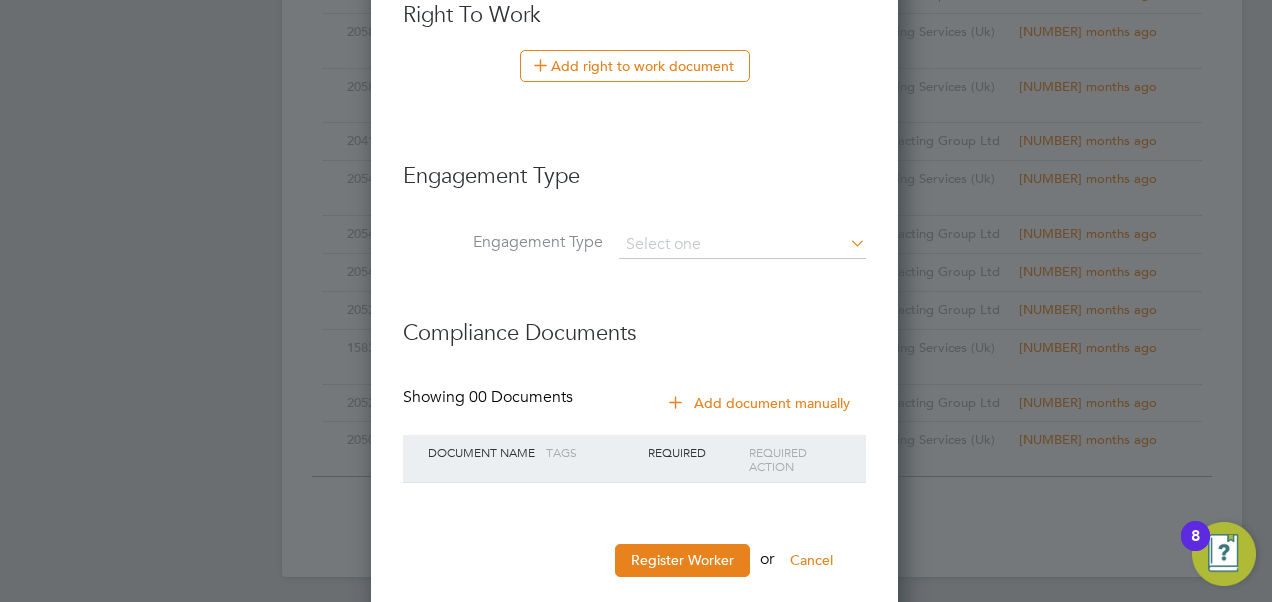 scroll, scrollTop: 1200, scrollLeft: 0, axis: vertical 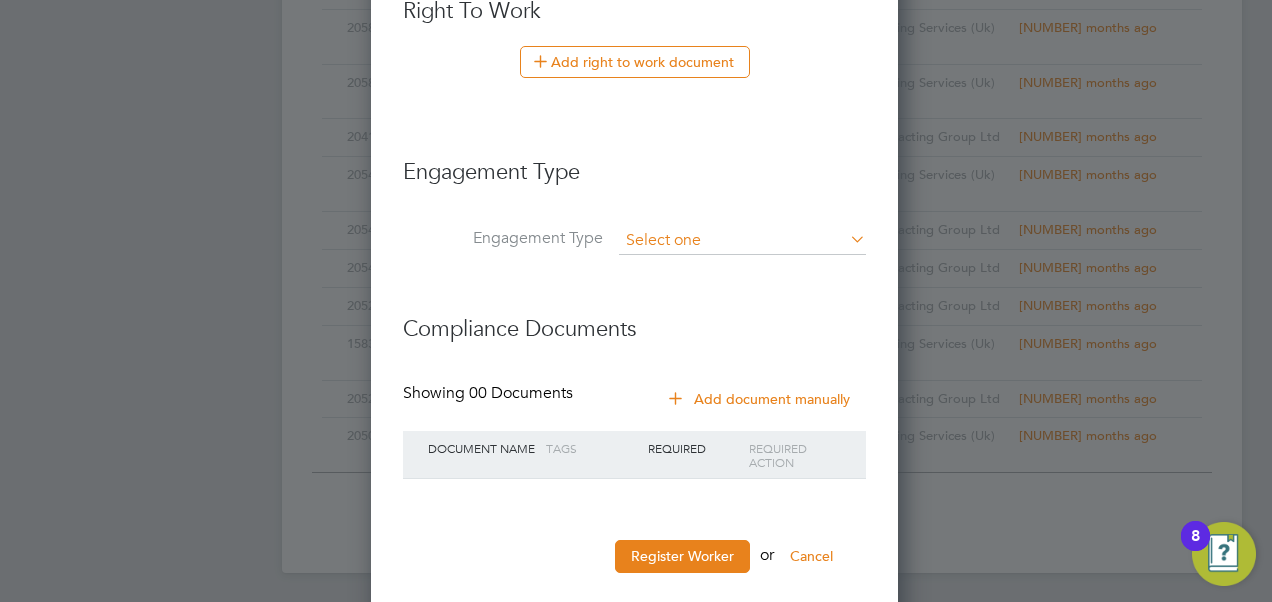 click at bounding box center (742, 241) 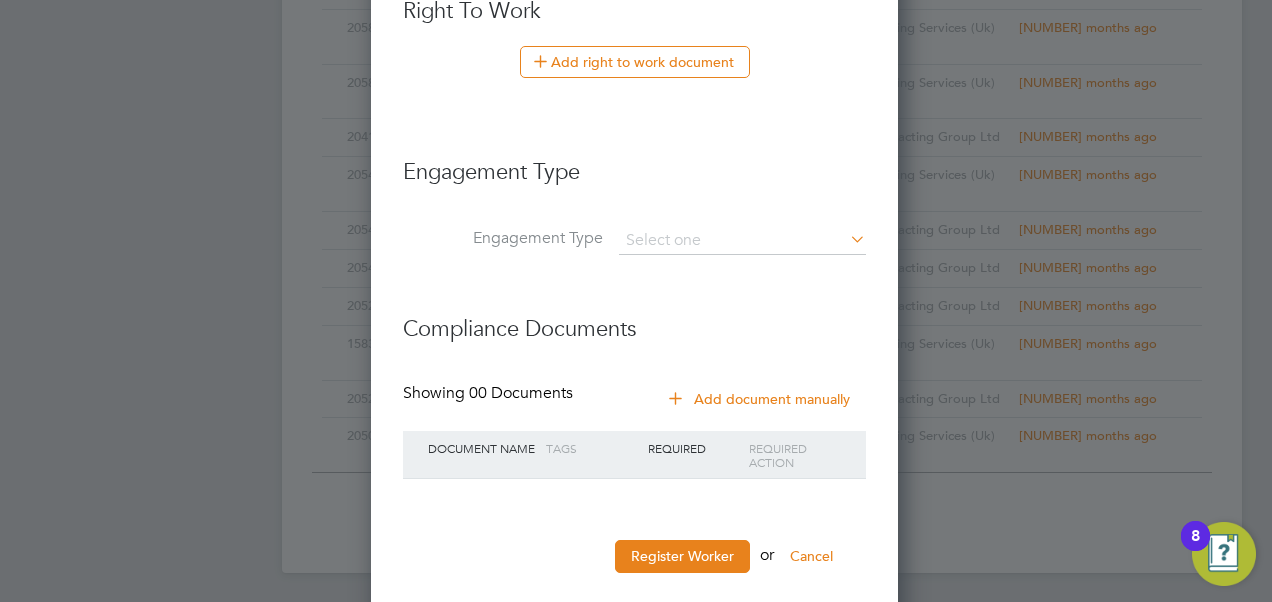 click on "Umbrella" 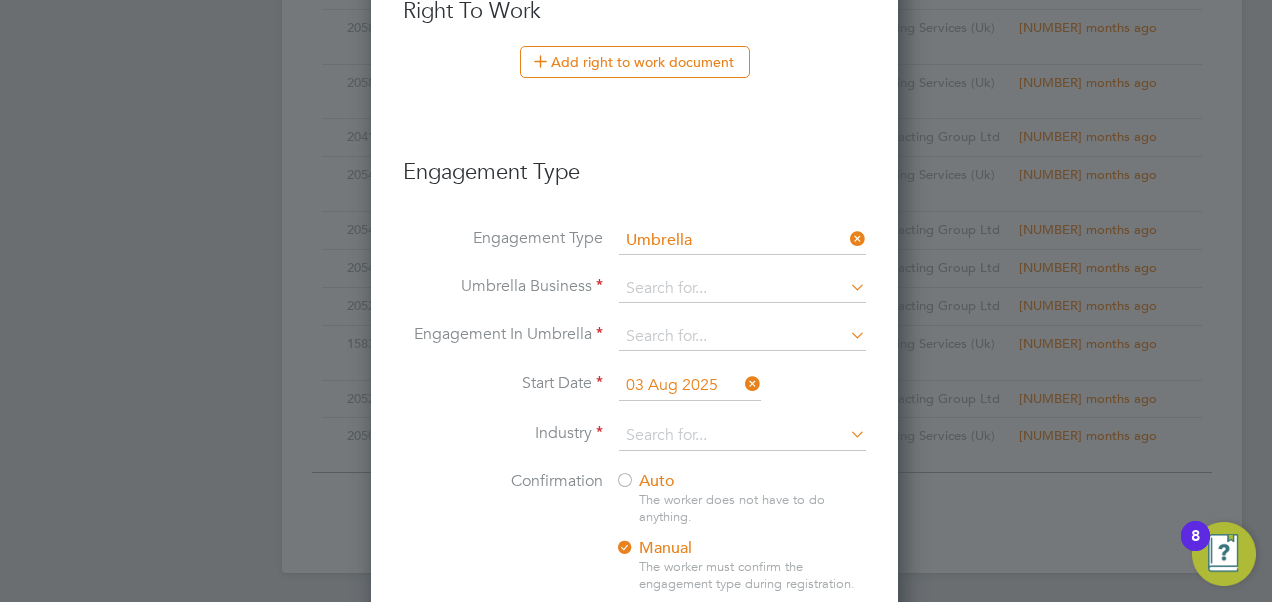 scroll, scrollTop: 10, scrollLeft: 10, axis: both 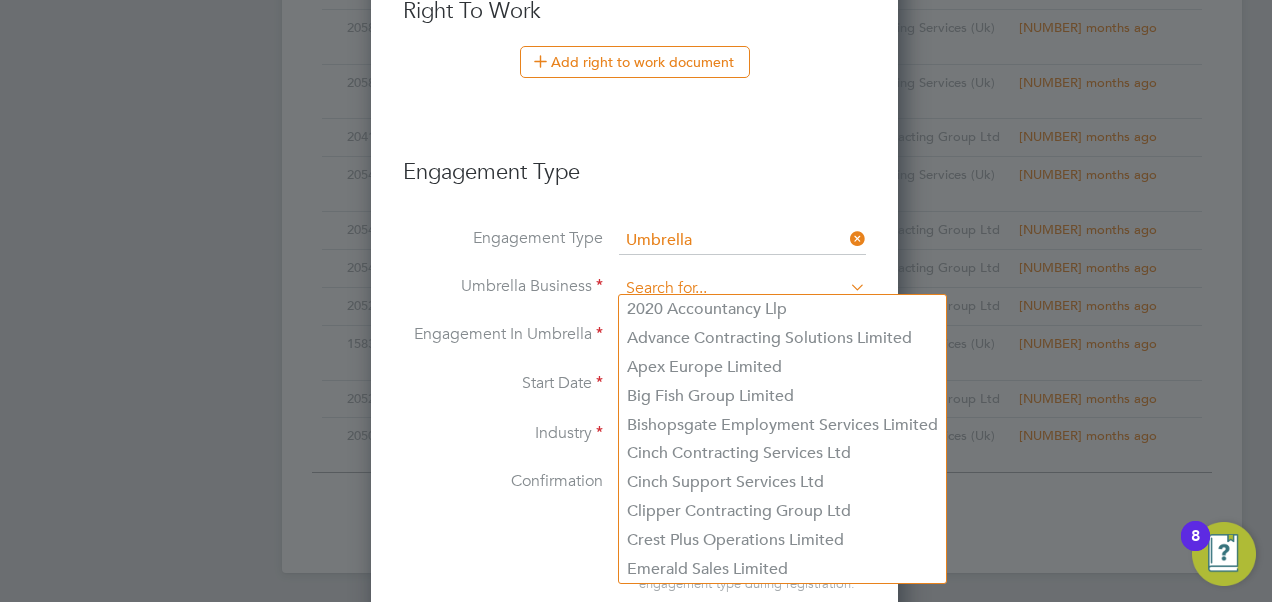 click at bounding box center [742, 289] 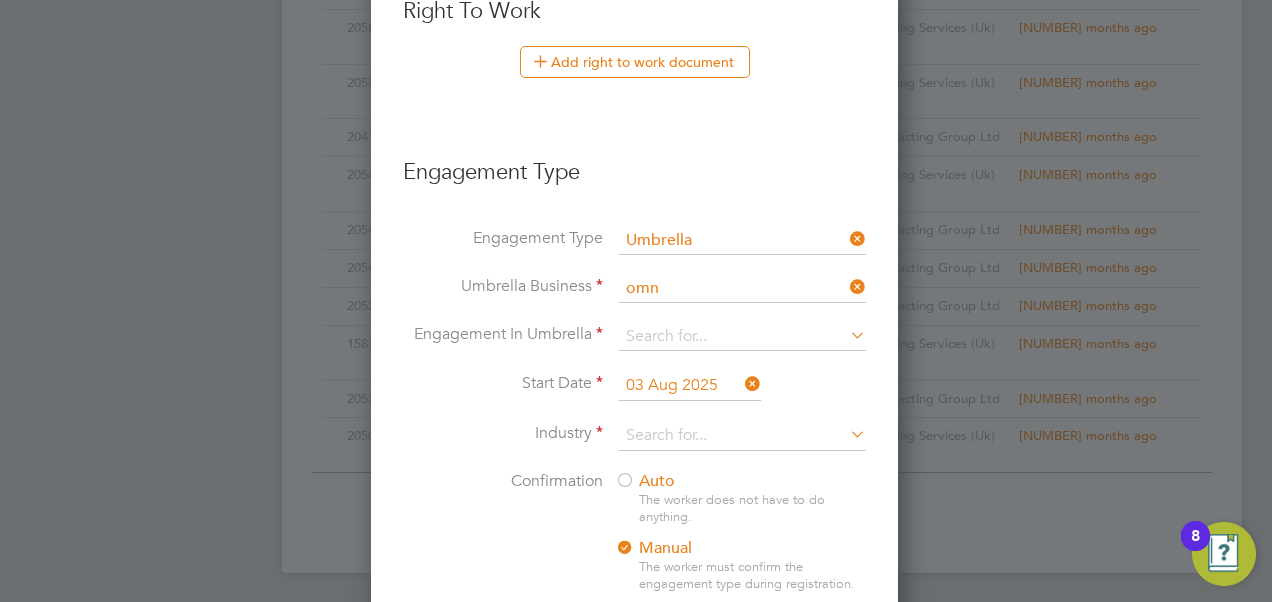 click on "Omnia Outsourcing Limited" 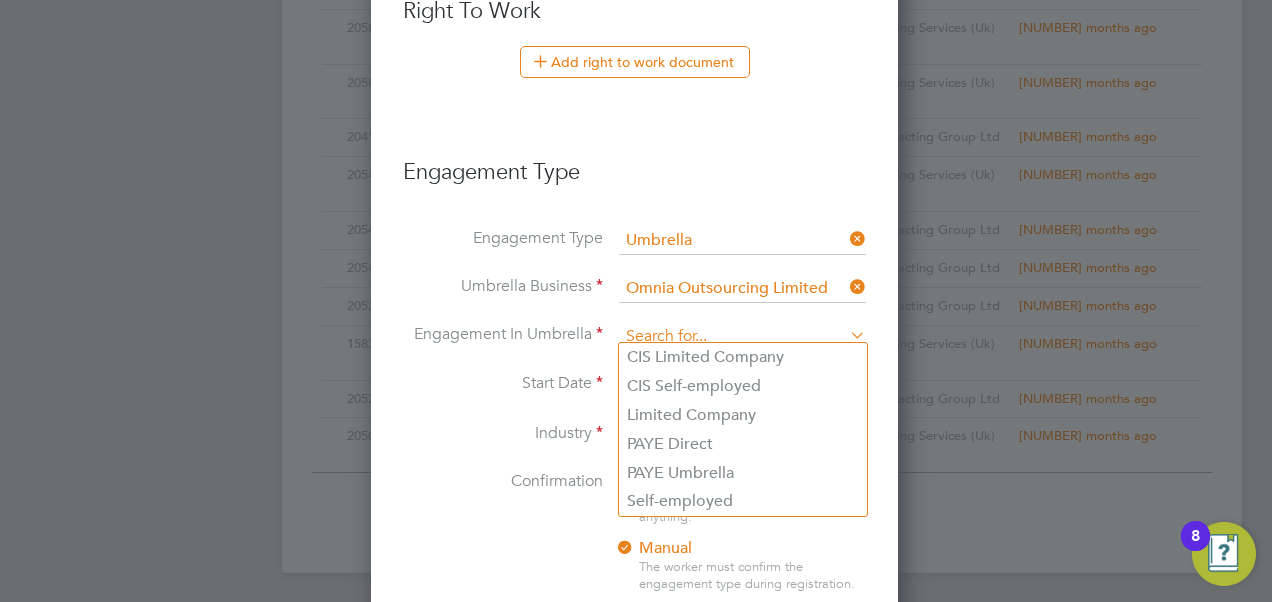 click at bounding box center [742, 337] 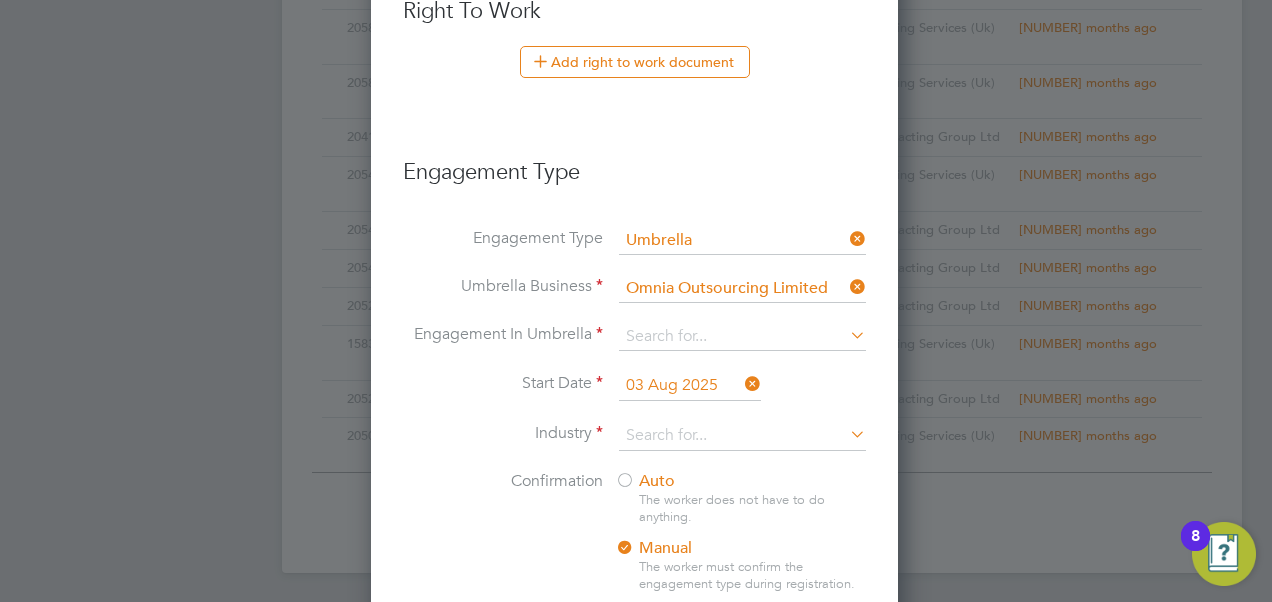 click on "PAYE Umbrella" 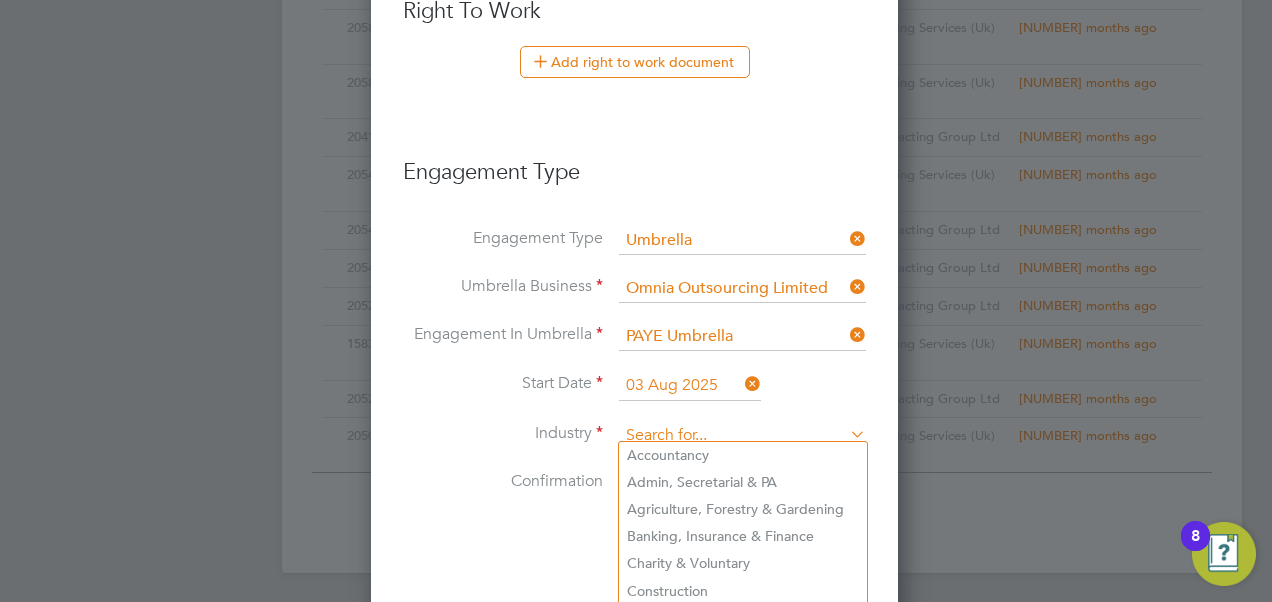click at bounding box center (742, 436) 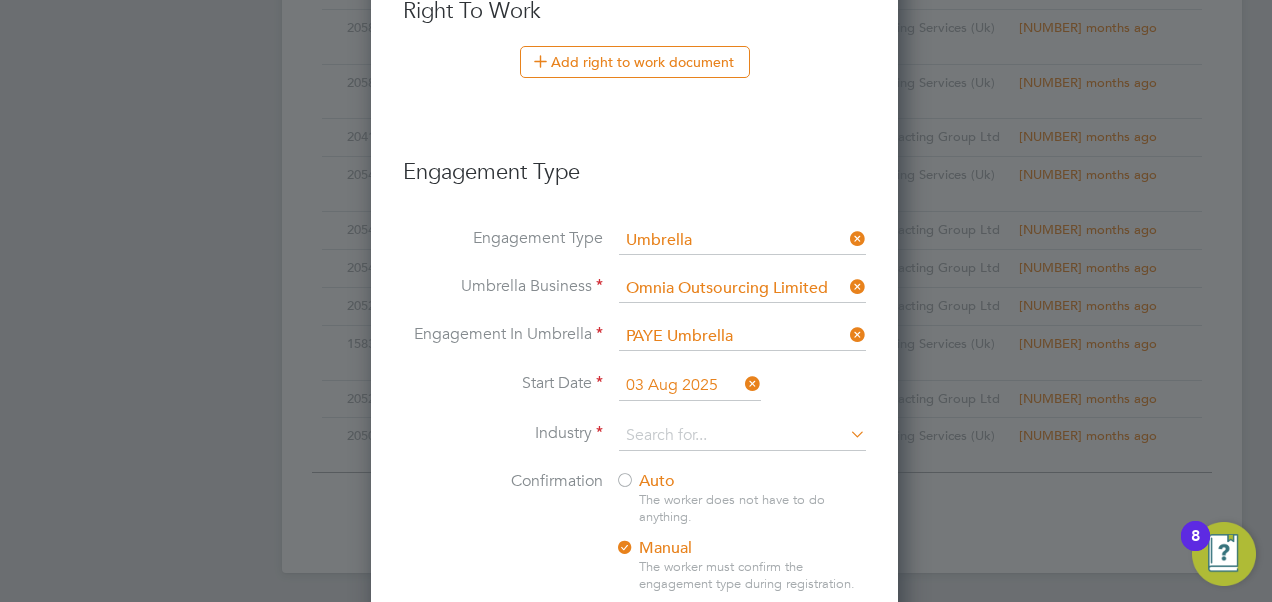 click on "Construction" 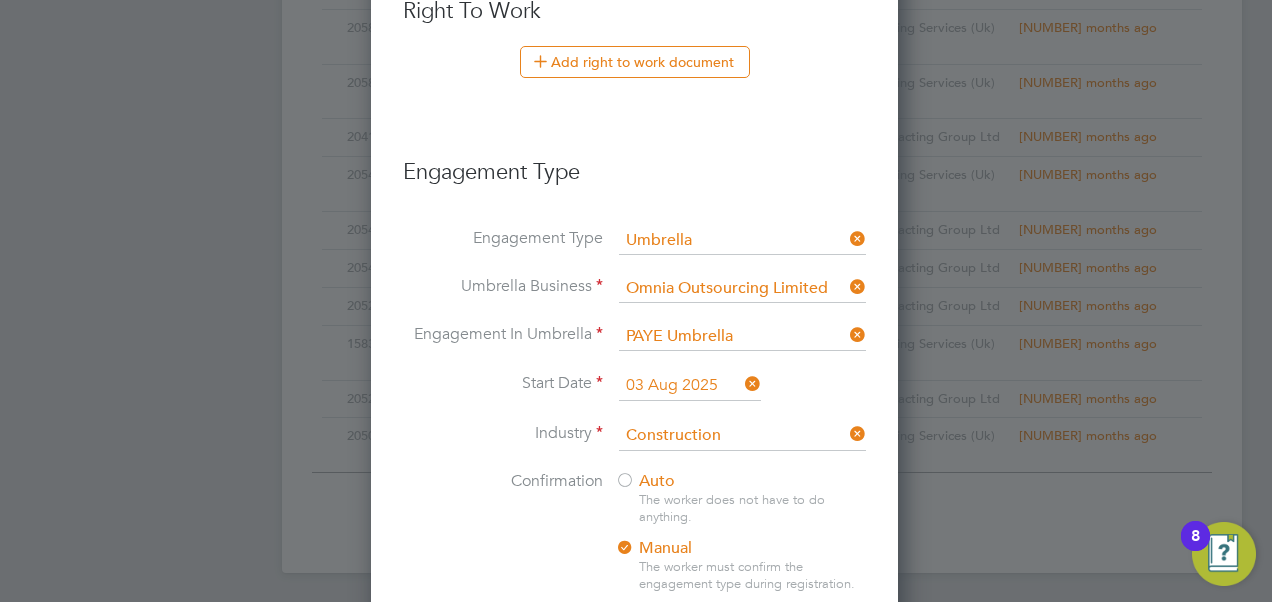 click at bounding box center (625, 482) 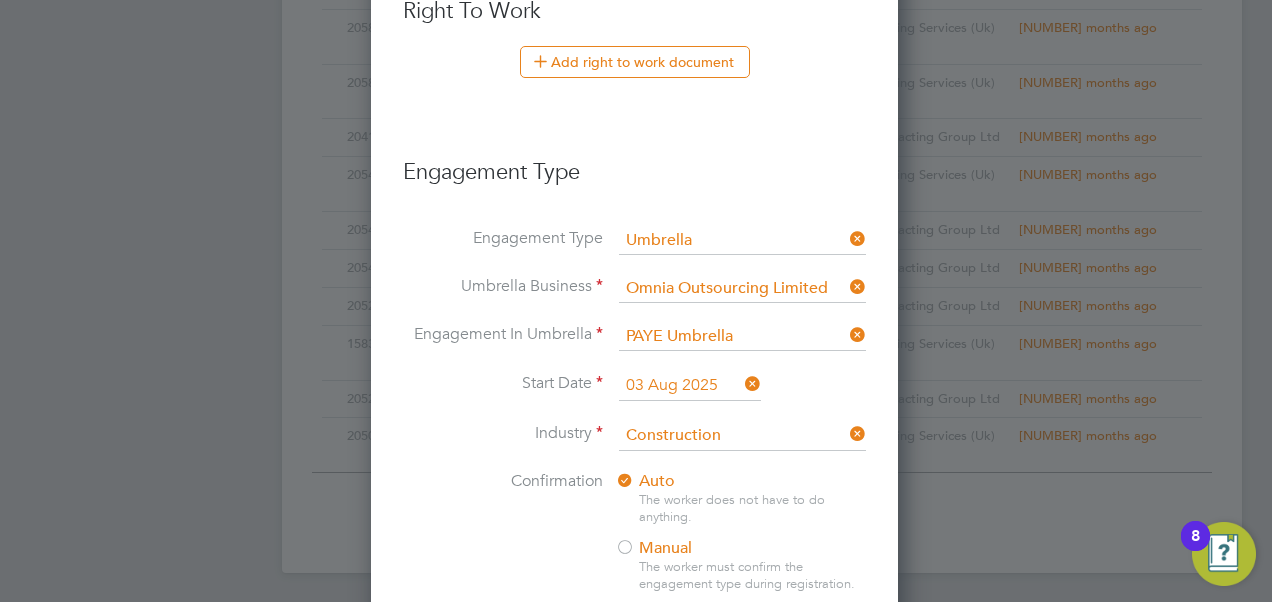 click on "Auto The worker does not have to do anything. Manual The worker must confirm the engagement type during registration." at bounding box center (740, 538) 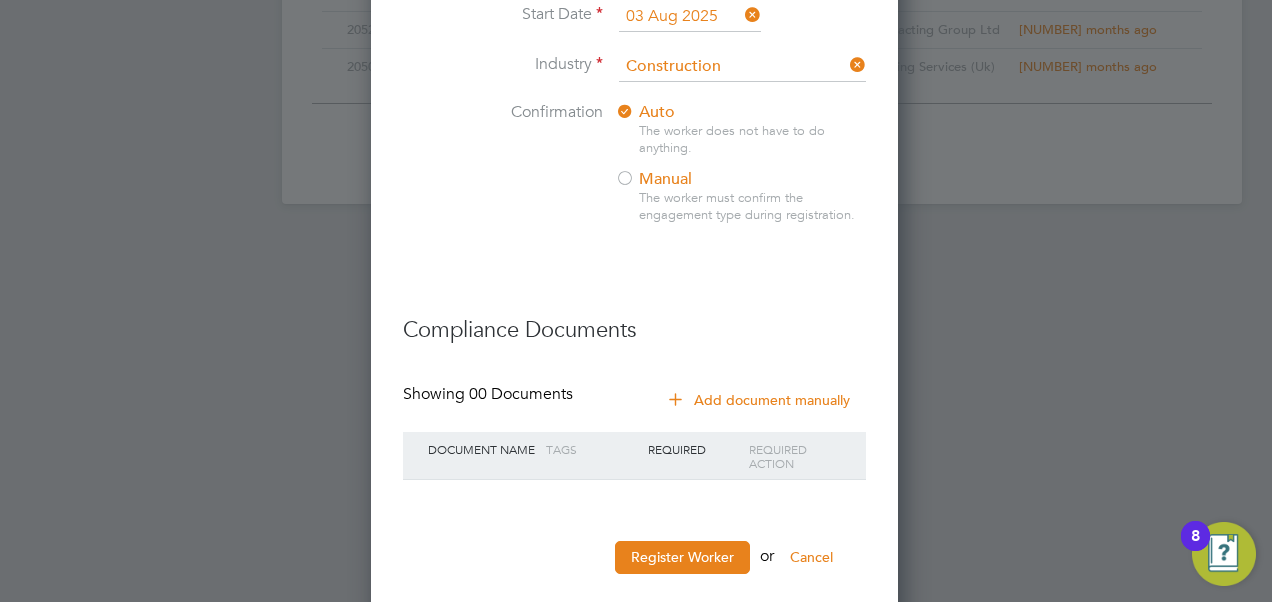 scroll, scrollTop: 1590, scrollLeft: 0, axis: vertical 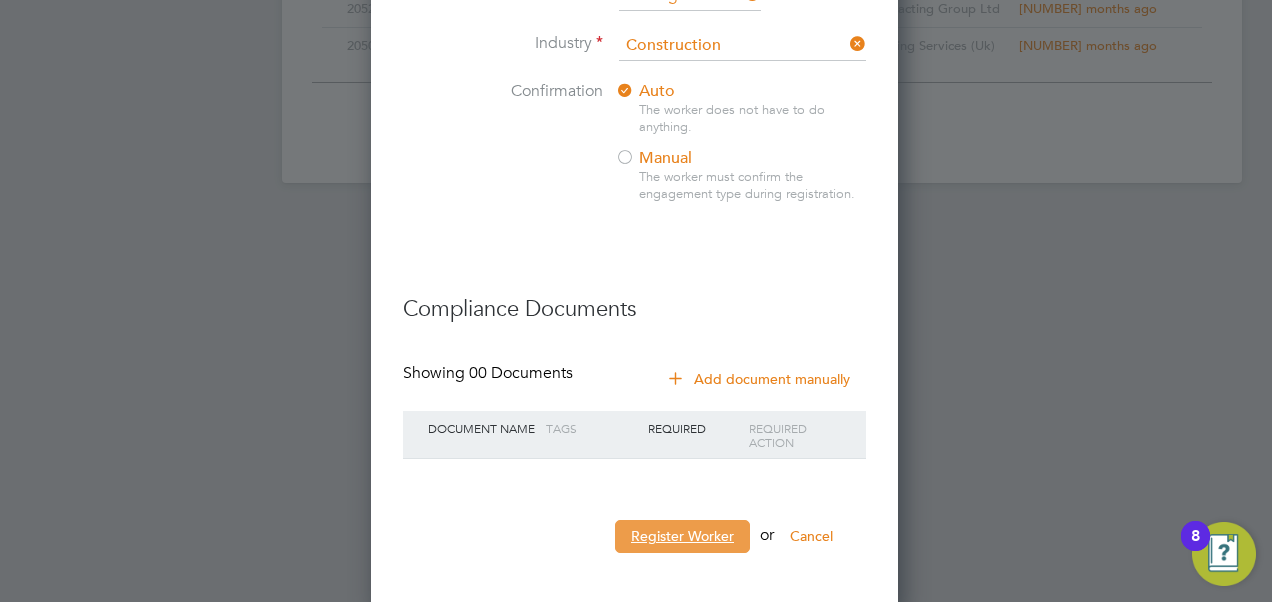 click on "Register Worker" at bounding box center (682, 536) 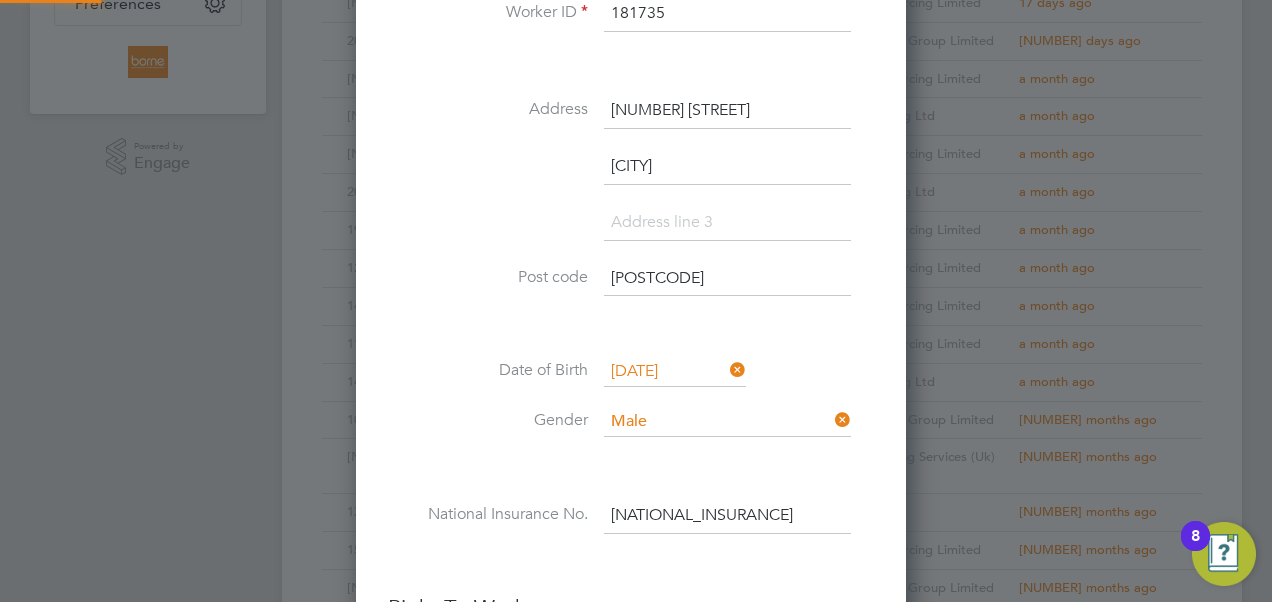 scroll, scrollTop: 0, scrollLeft: 0, axis: both 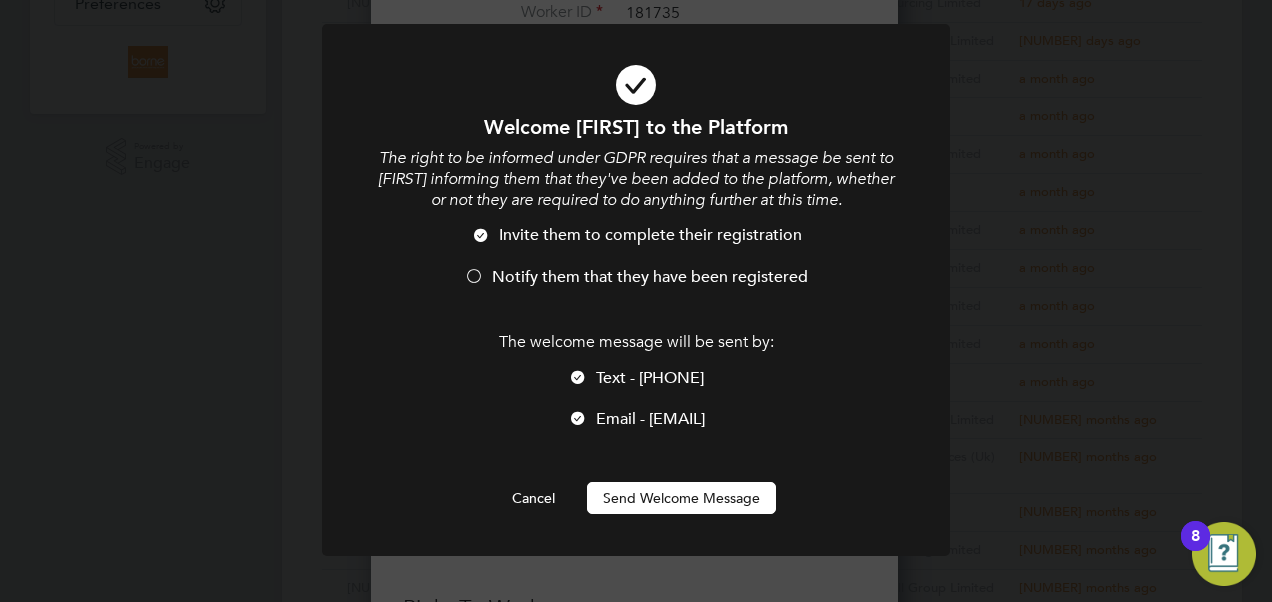 click at bounding box center (474, 278) 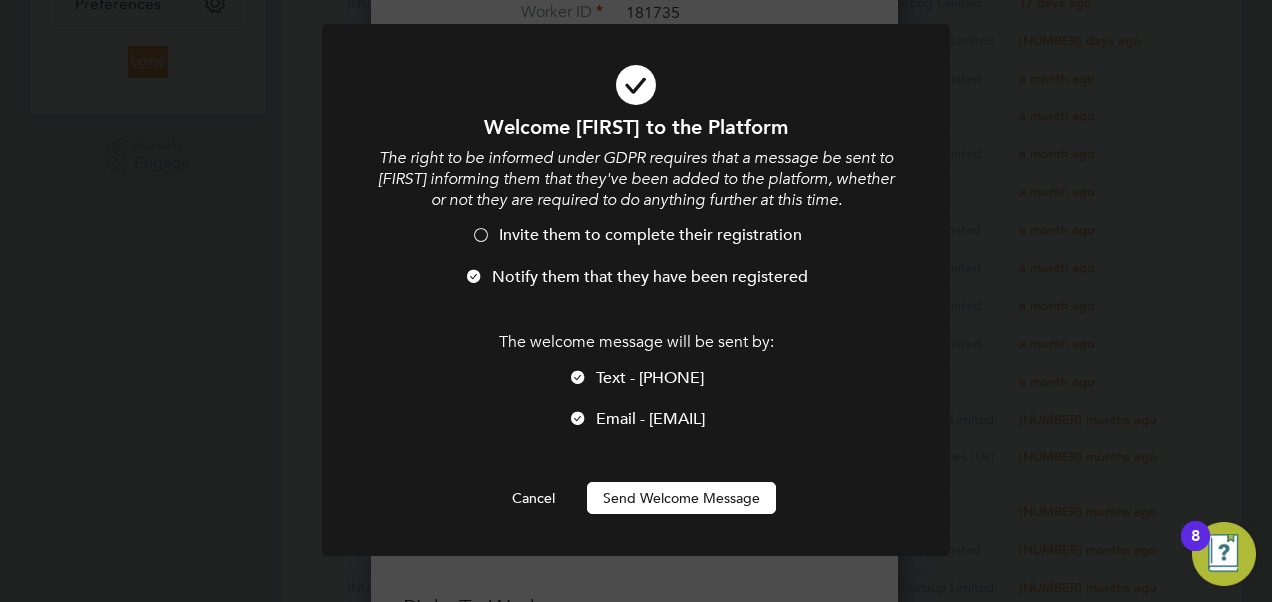 click at bounding box center (578, 379) 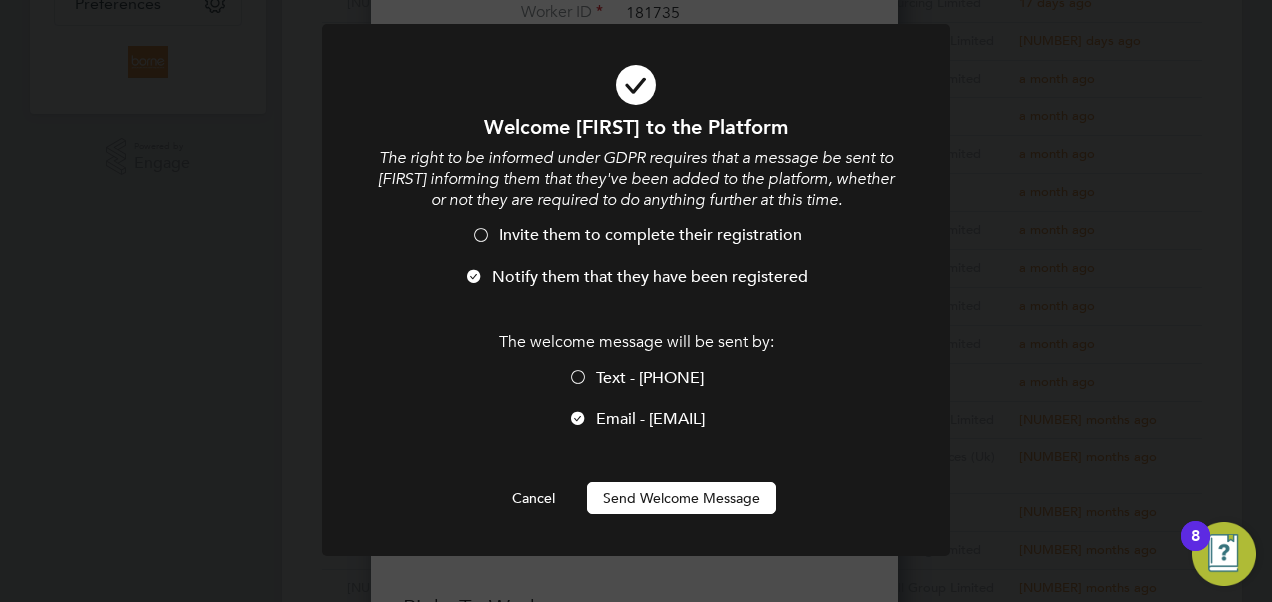 click on "Send Welcome Message" at bounding box center [681, 498] 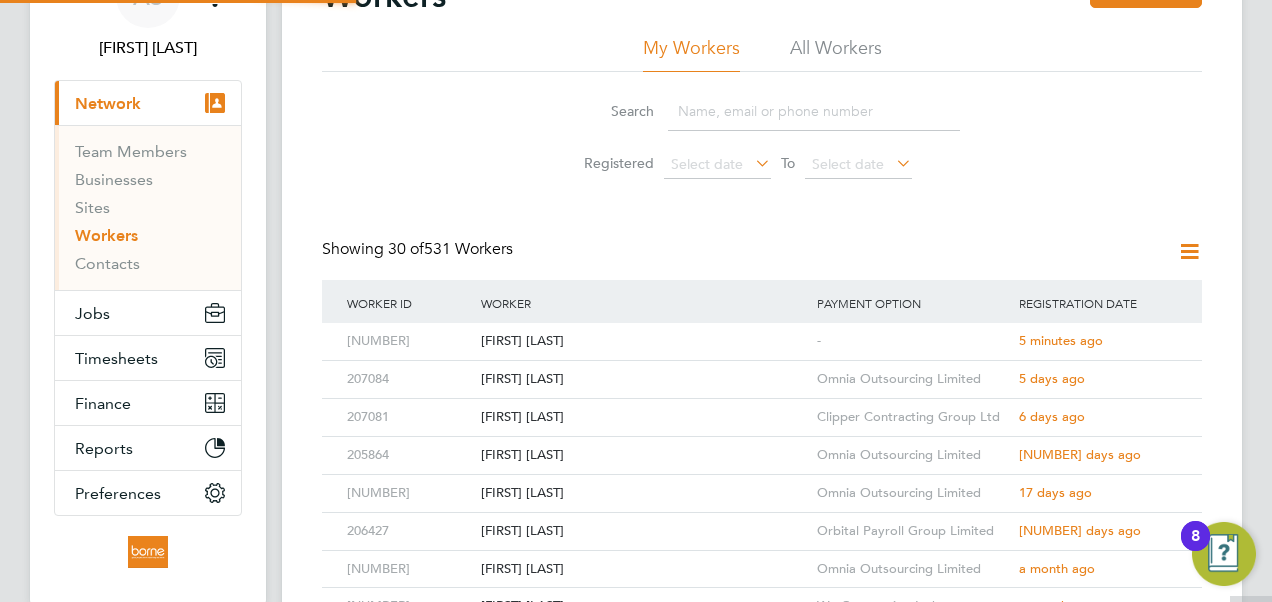 scroll, scrollTop: 0, scrollLeft: 0, axis: both 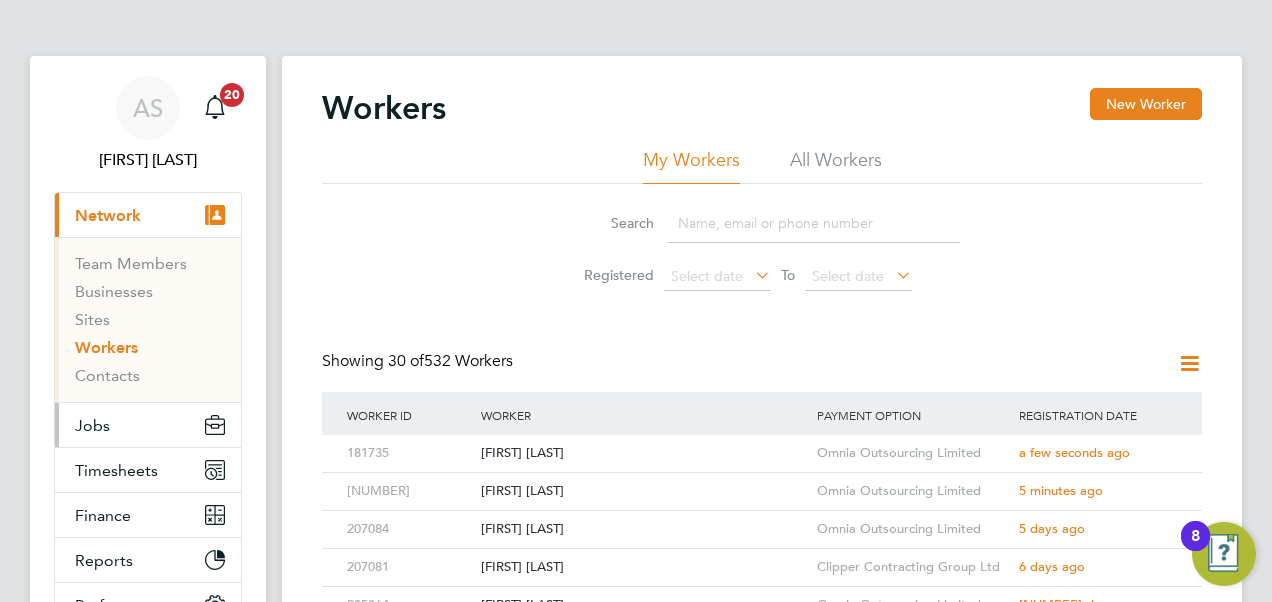 click on "Jobs" at bounding box center [92, 425] 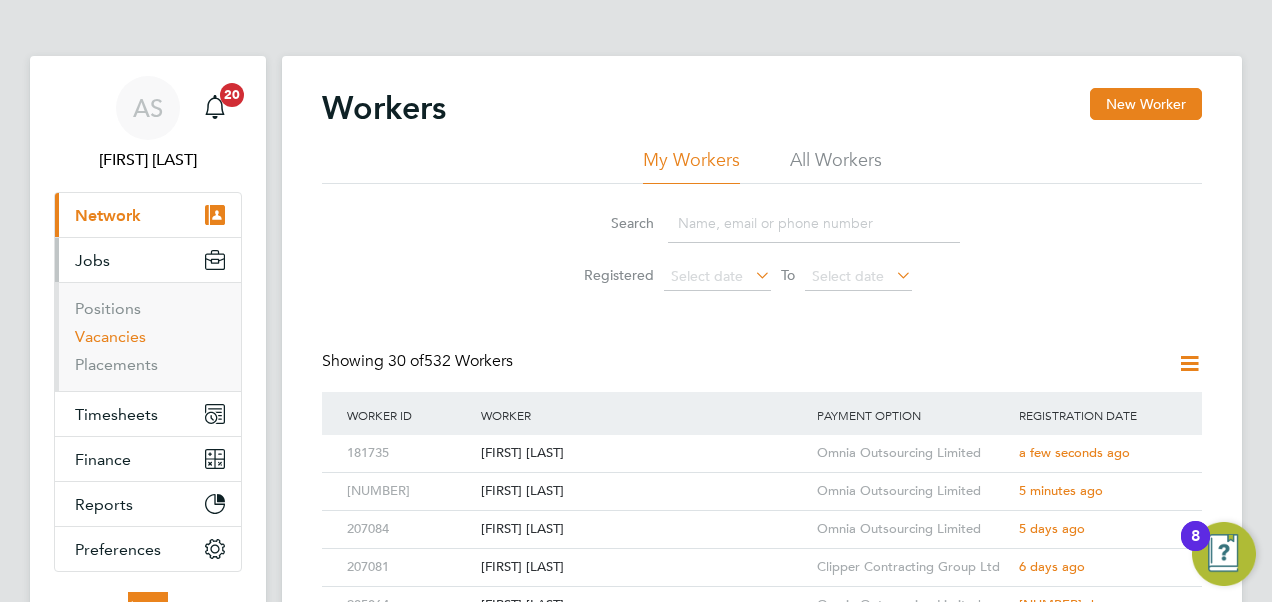 click on "Vacancies" at bounding box center [110, 336] 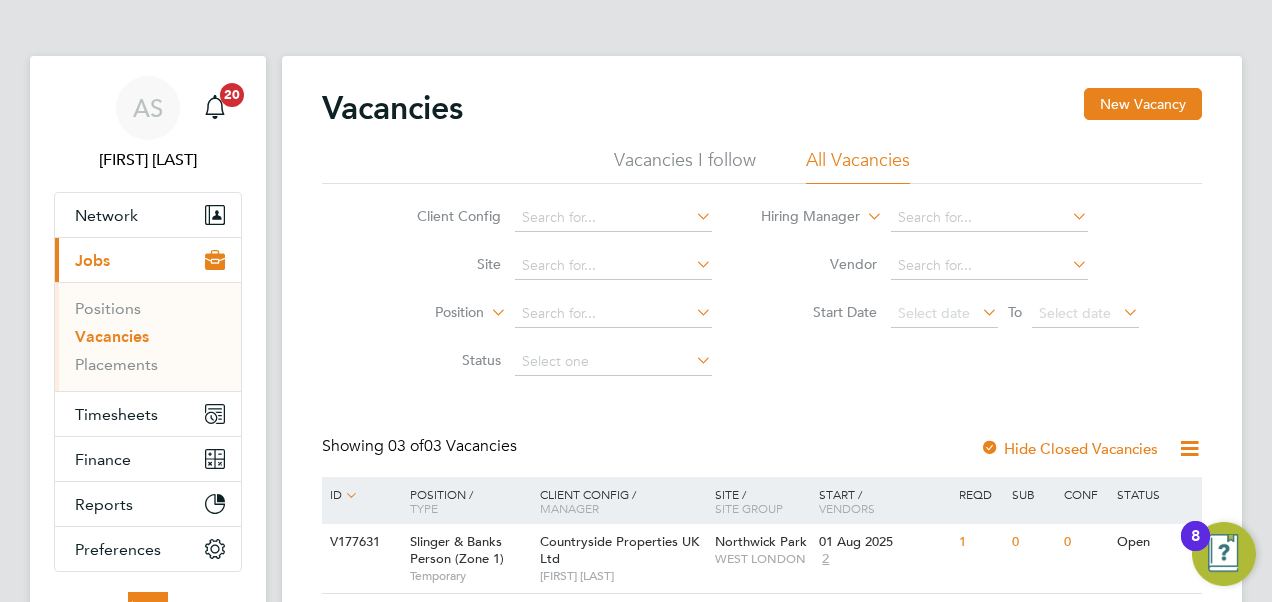 click on "AS   [FIRST] [LAST]   Notifications
20   Applications:   Network
Team Members   Businesses   Sites   Workers   Contacts   Current page:   Jobs
Positions   Vacancies   Placements   Timesheets
Timesheets   Expenses   Finance
Invoices & Credit Notes   Statements   Payments   Reports
Margin Report   CIS Reports   Report Downloads   Preferences
My Business   Branding   Doc. Requirements   VMS Configurations   Notifications   Activity Logs
.st0{fill:#C0C1C2;}
Powered by Engage Vacancies New Vacancy Vacancies I follow All Vacancies Client Config     Site     Position     Status   Hiring Manager     Vendor   Start Date
Select date
To
Select date
Showing   03 of  03 Vacancies Hide Closed Vacancies ID  Position / Type" at bounding box center [636, 403] 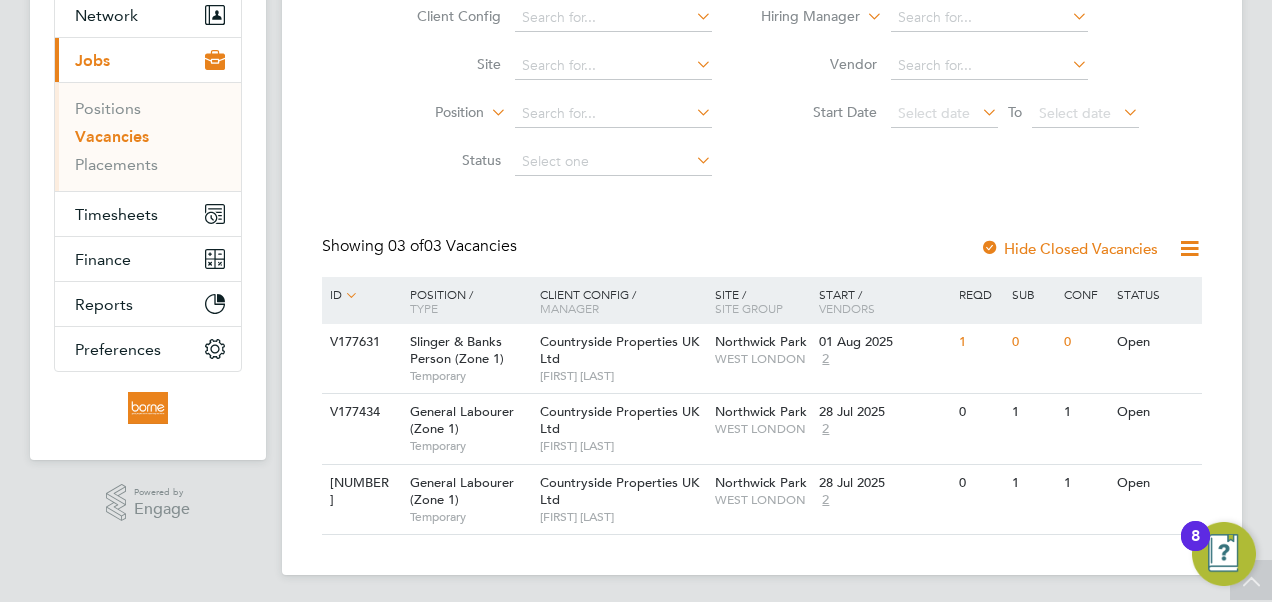 scroll, scrollTop: 204, scrollLeft: 0, axis: vertical 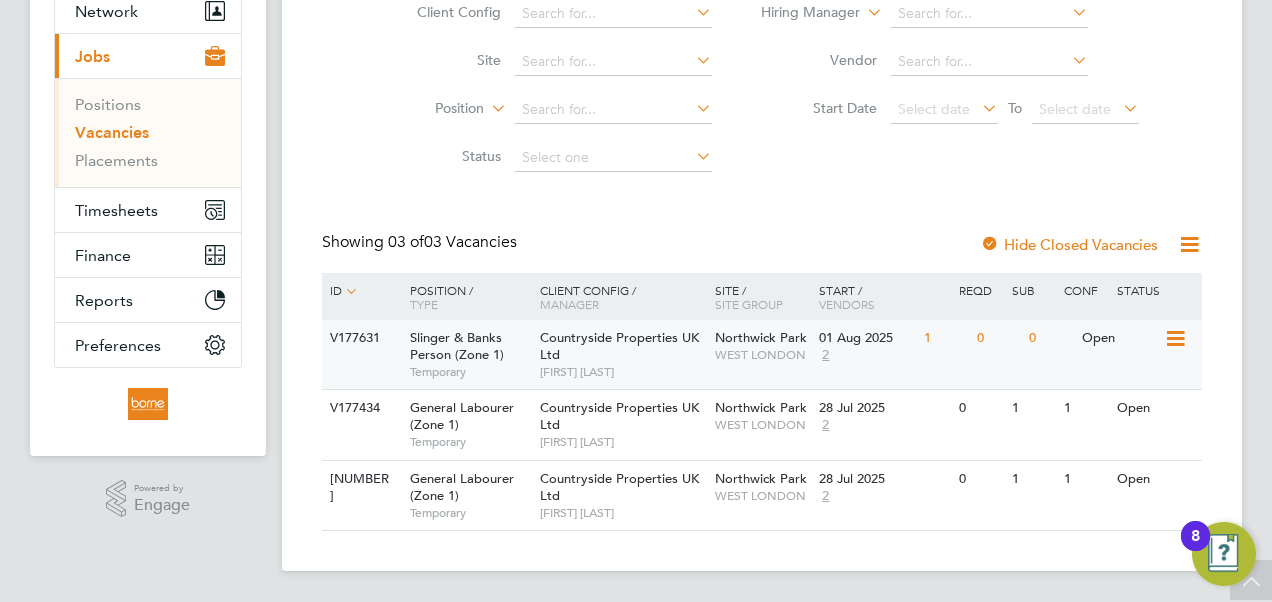 click on "Placement ID: [NUMBER] [STREET] [NAME] Person (Zone 1)   Temporary Countryside Properties UK Ltd   [FIRST] [LAST] [STREET]   [CITY] [DATE] 2 1 0 0 Open" 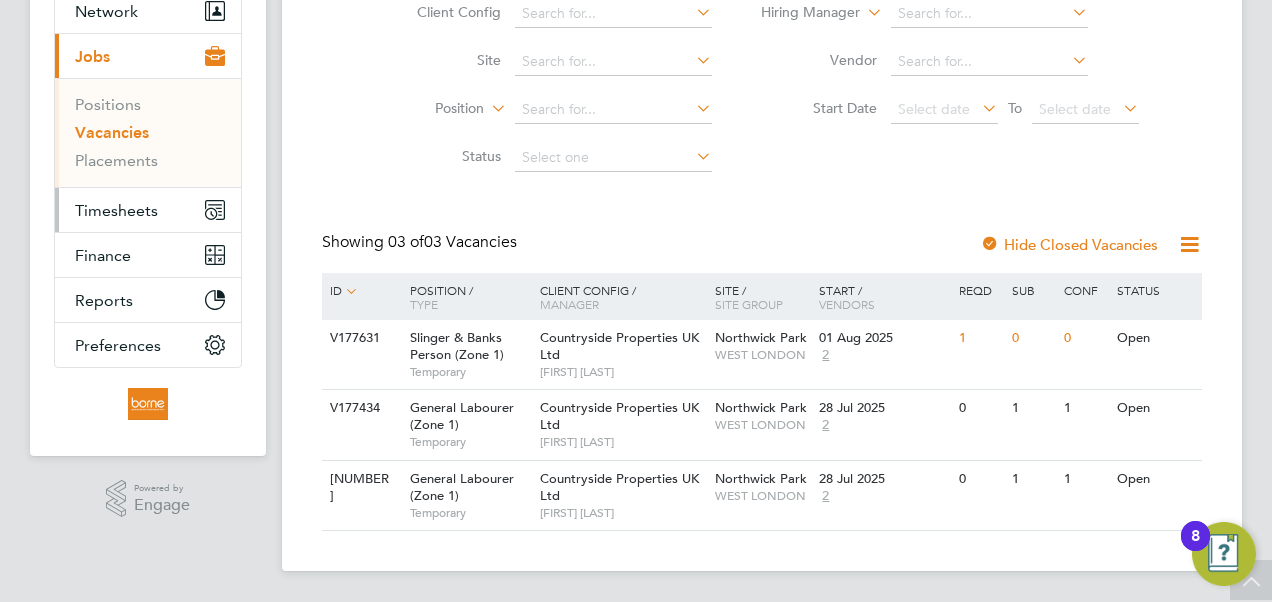 click on "Timesheets" at bounding box center [116, 210] 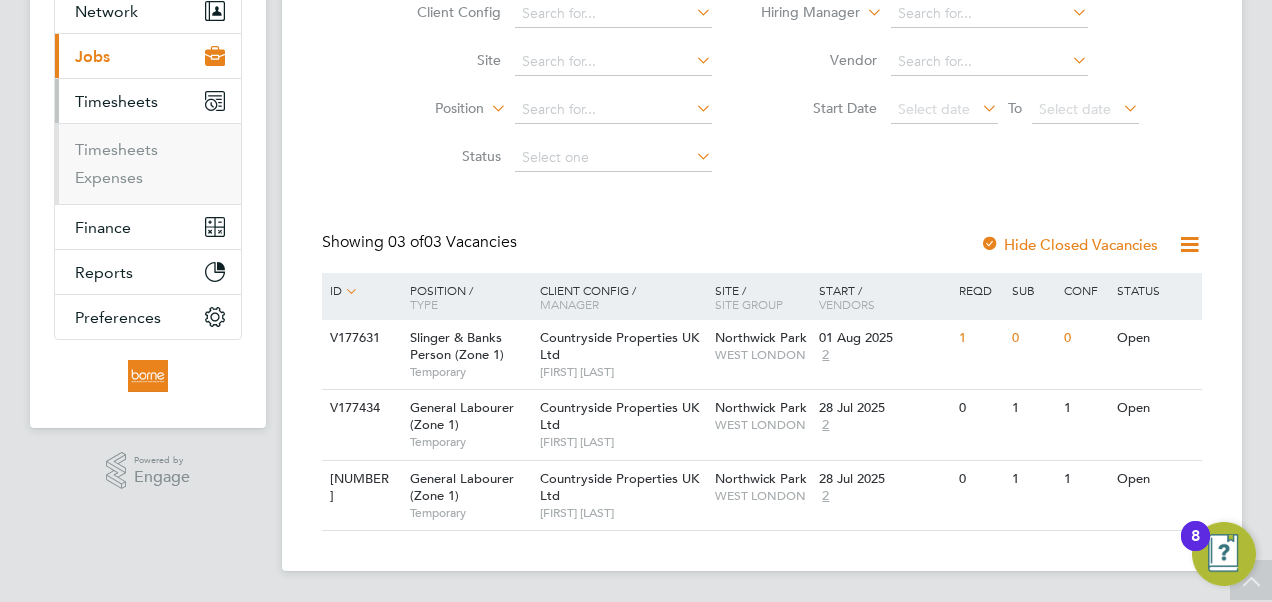click on "Timesheets" at bounding box center [150, 154] 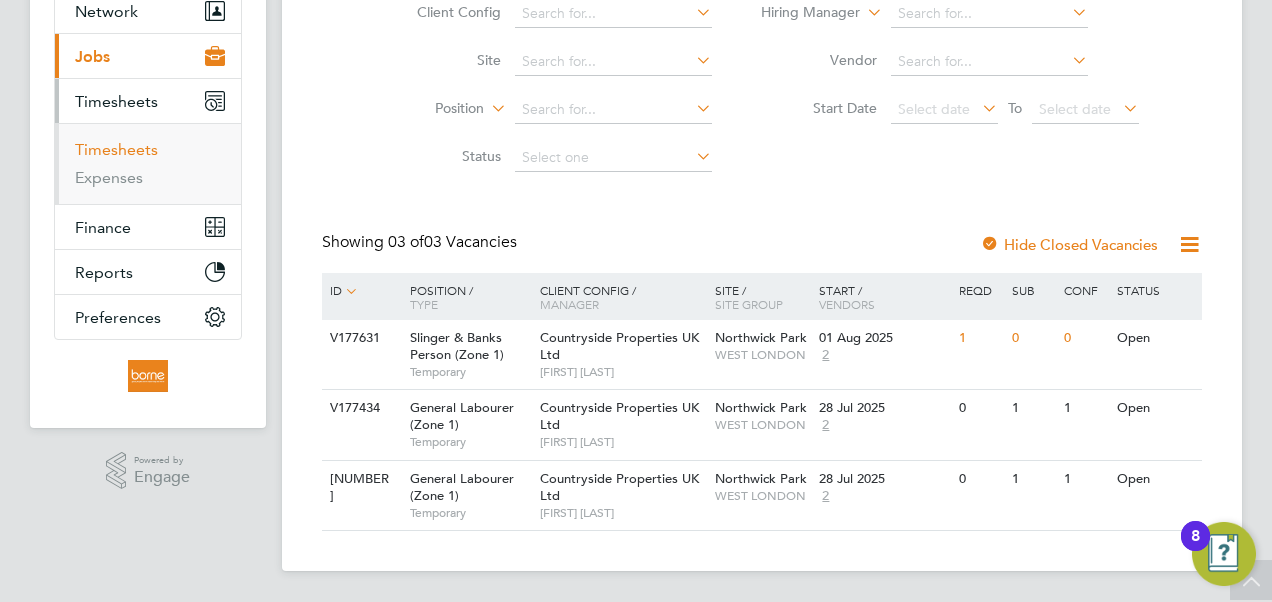 click on "Timesheets" at bounding box center [116, 149] 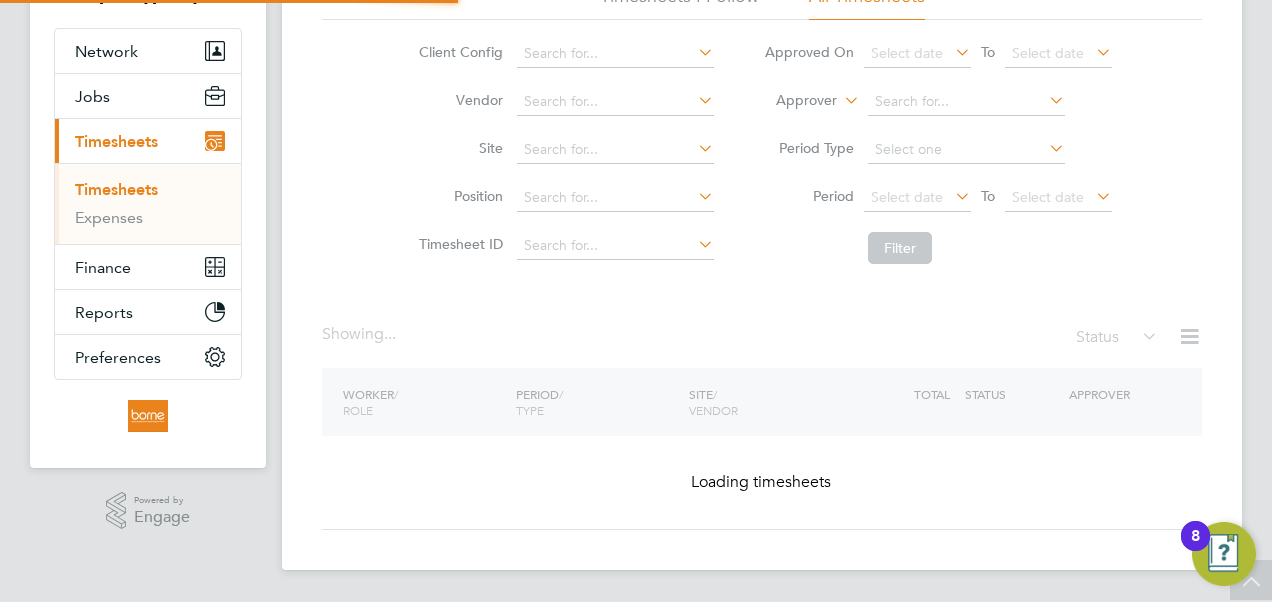 scroll, scrollTop: 0, scrollLeft: 0, axis: both 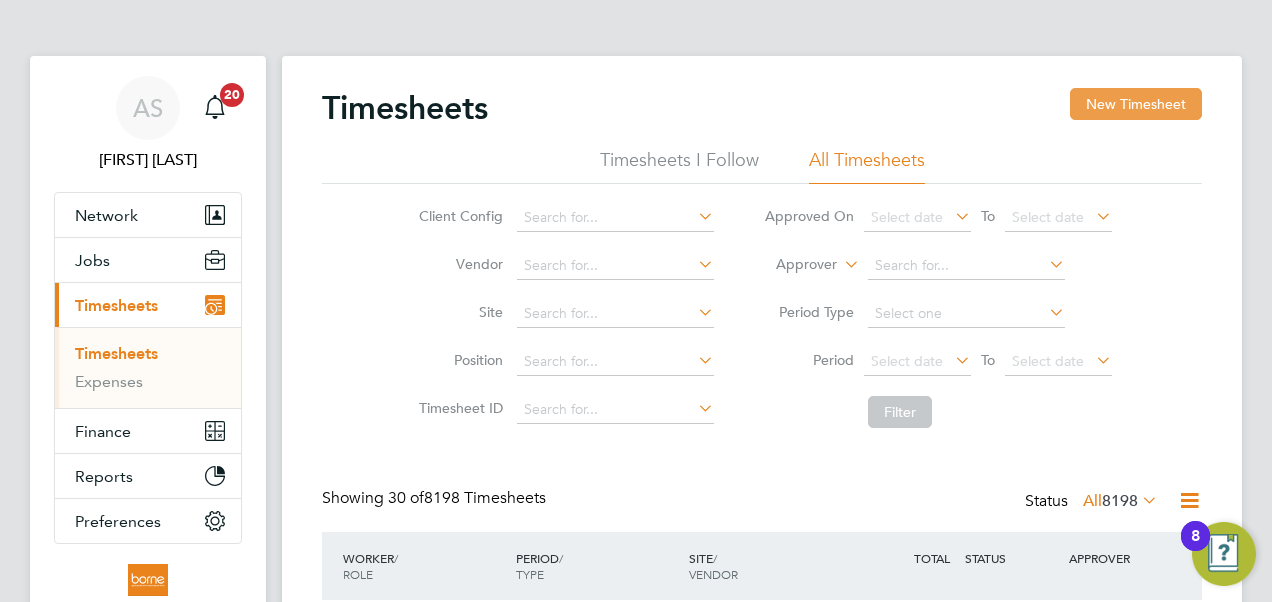 click on "New Timesheet" 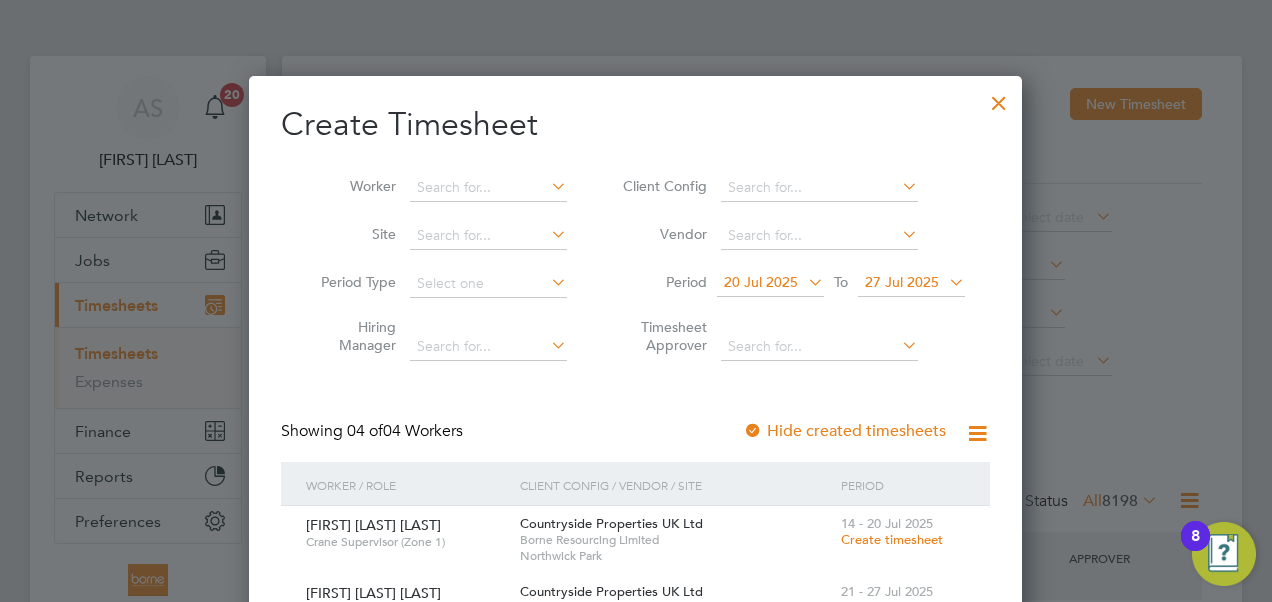 click on "27 Jul 2025" at bounding box center (902, 282) 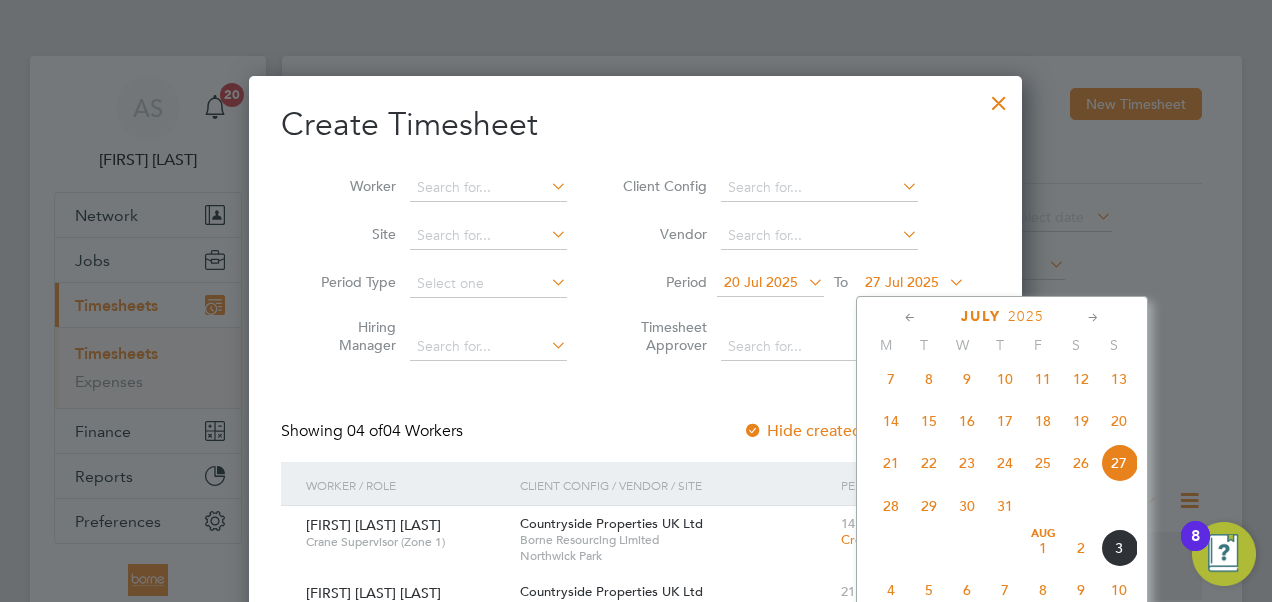 click 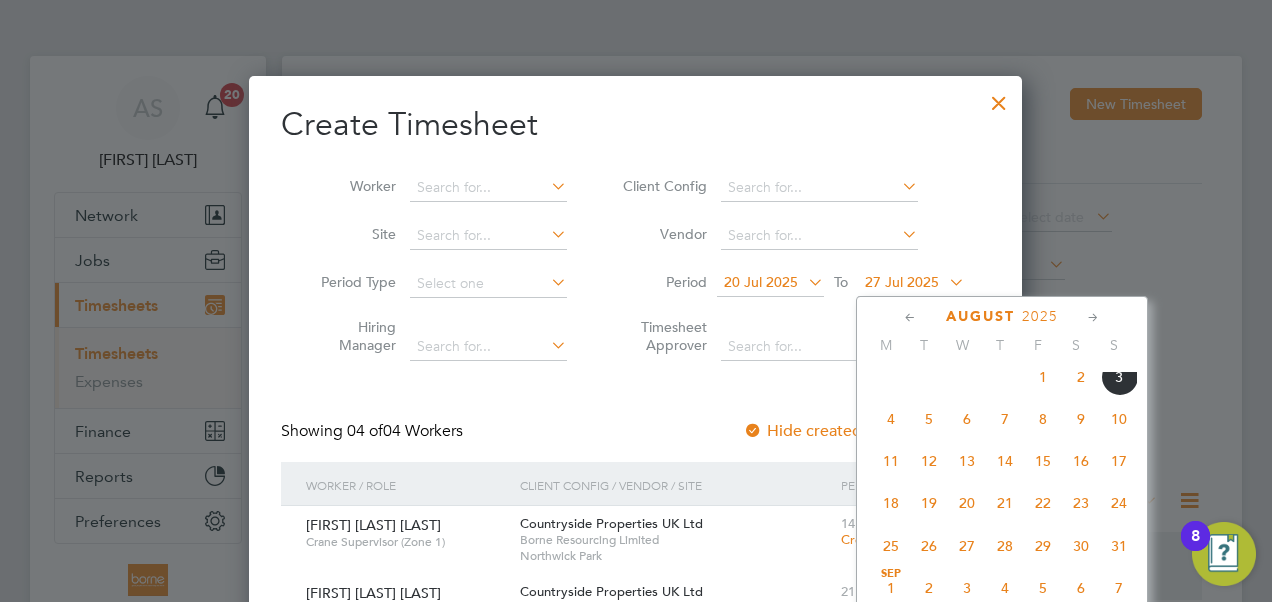 click 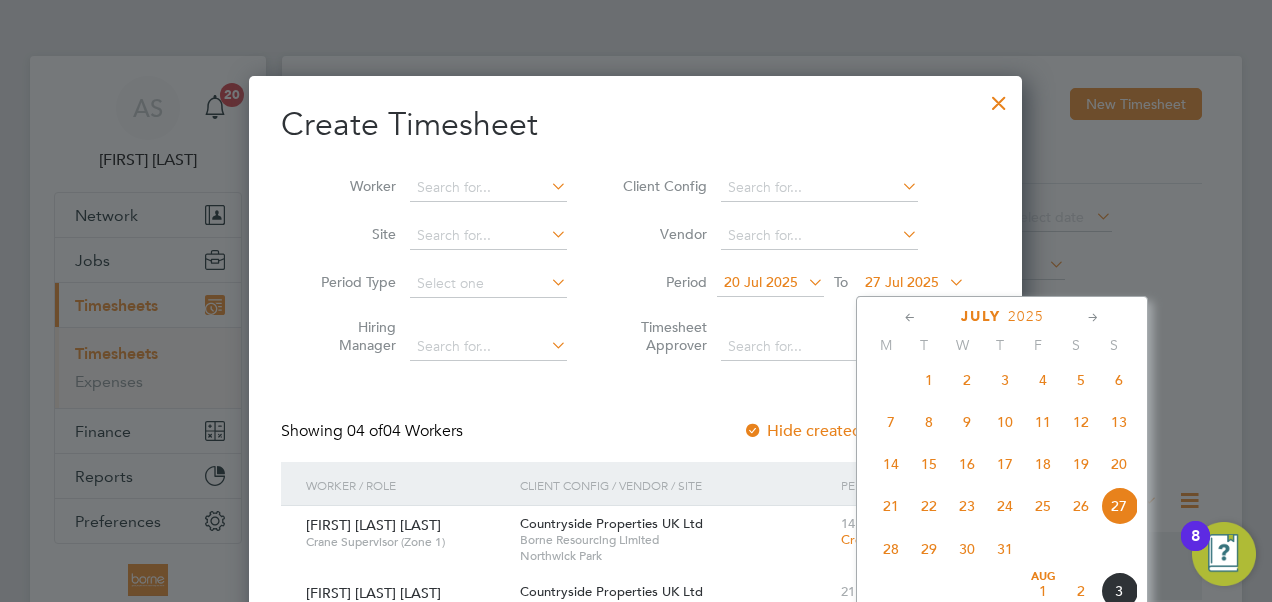 click on "3" 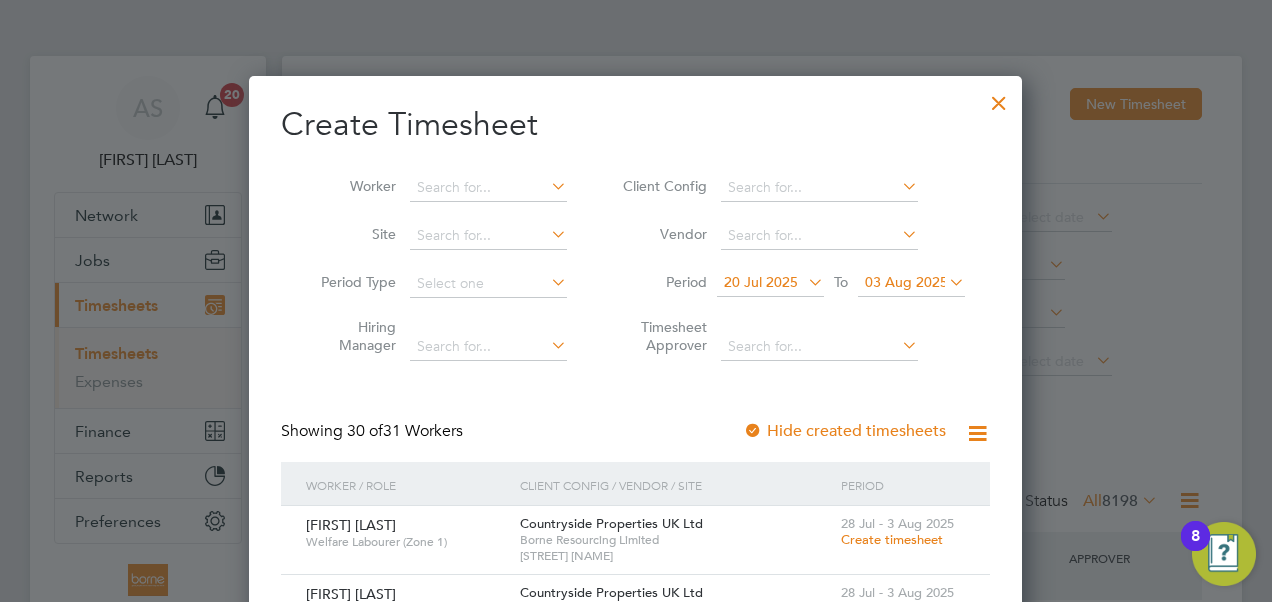 click on "20 Jul 2025" at bounding box center (770, 283) 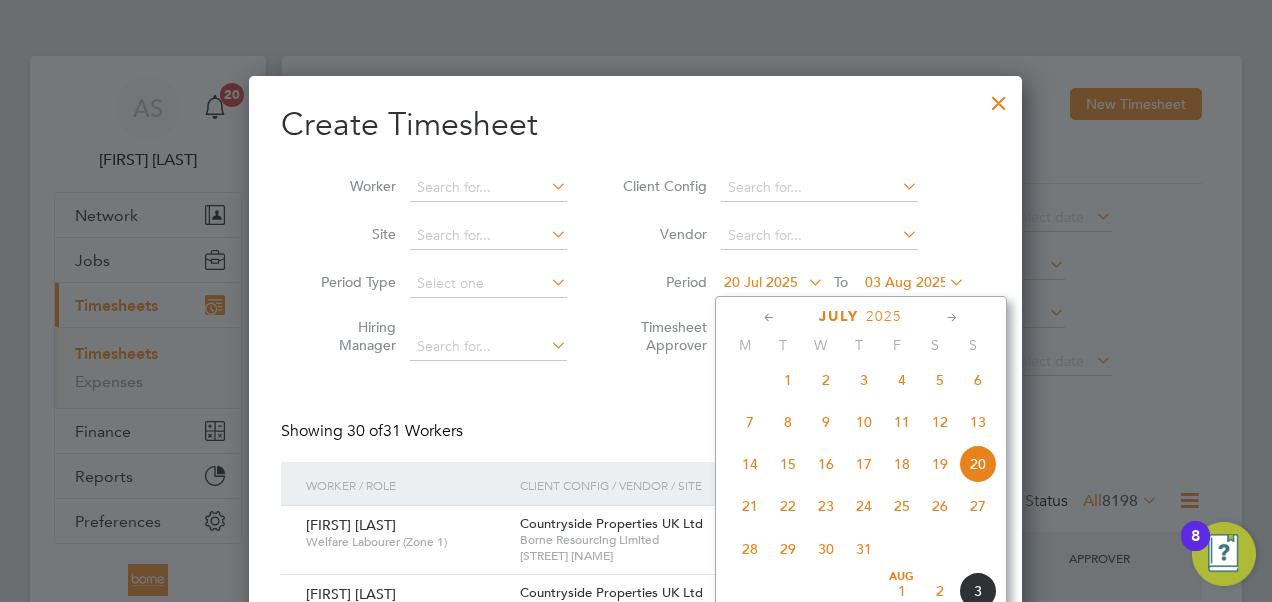 click on "28" 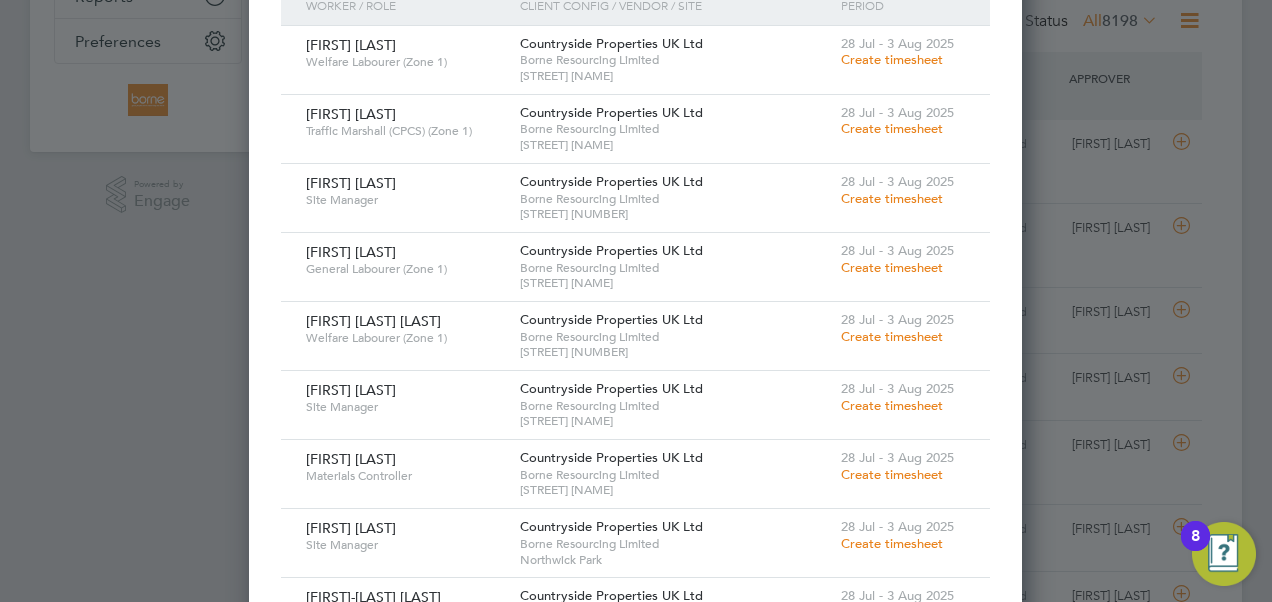 click on "Create timesheet" at bounding box center (892, 59) 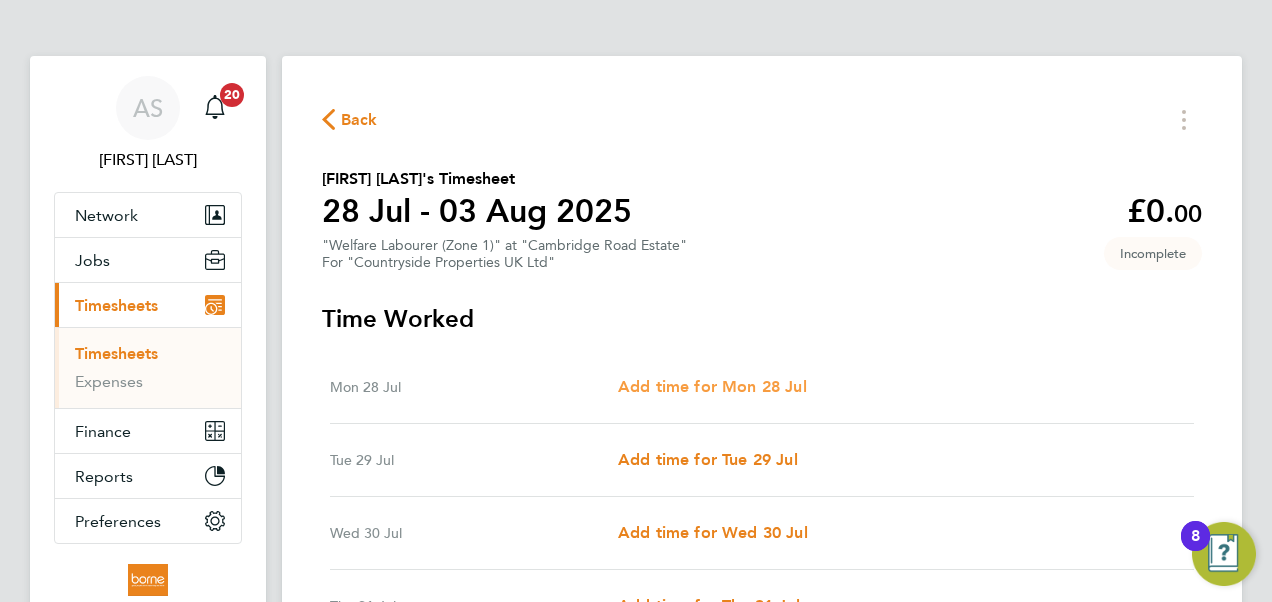 click on "Add time for Mon 28 Jul" at bounding box center (712, 386) 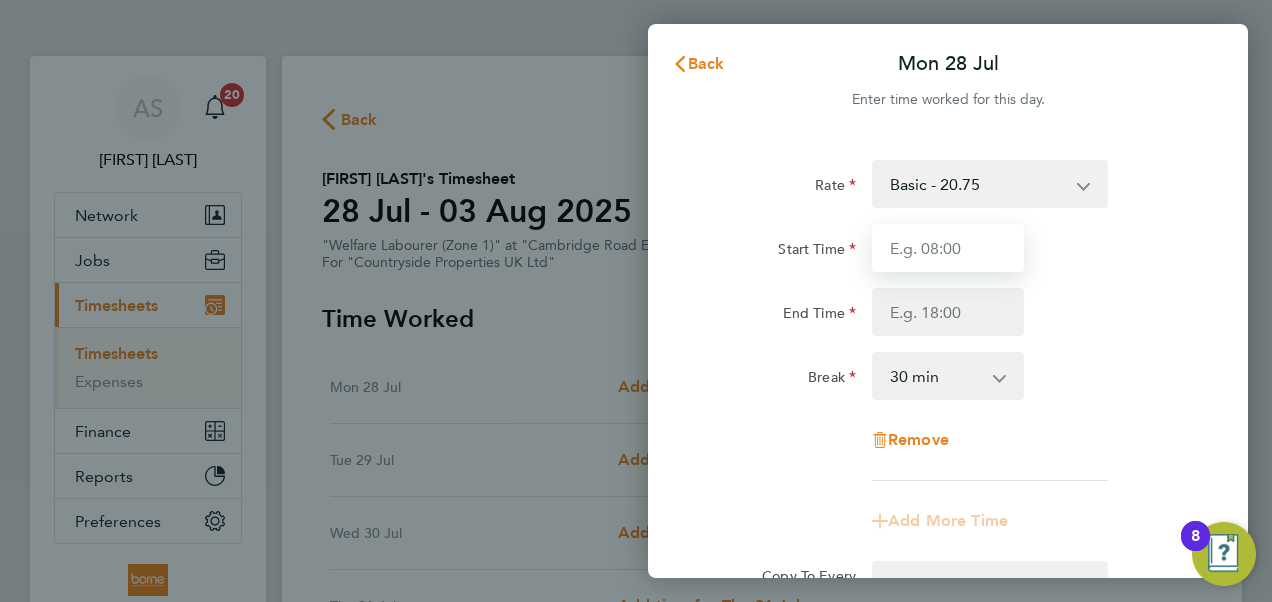 click on "Start Time" at bounding box center (948, 248) 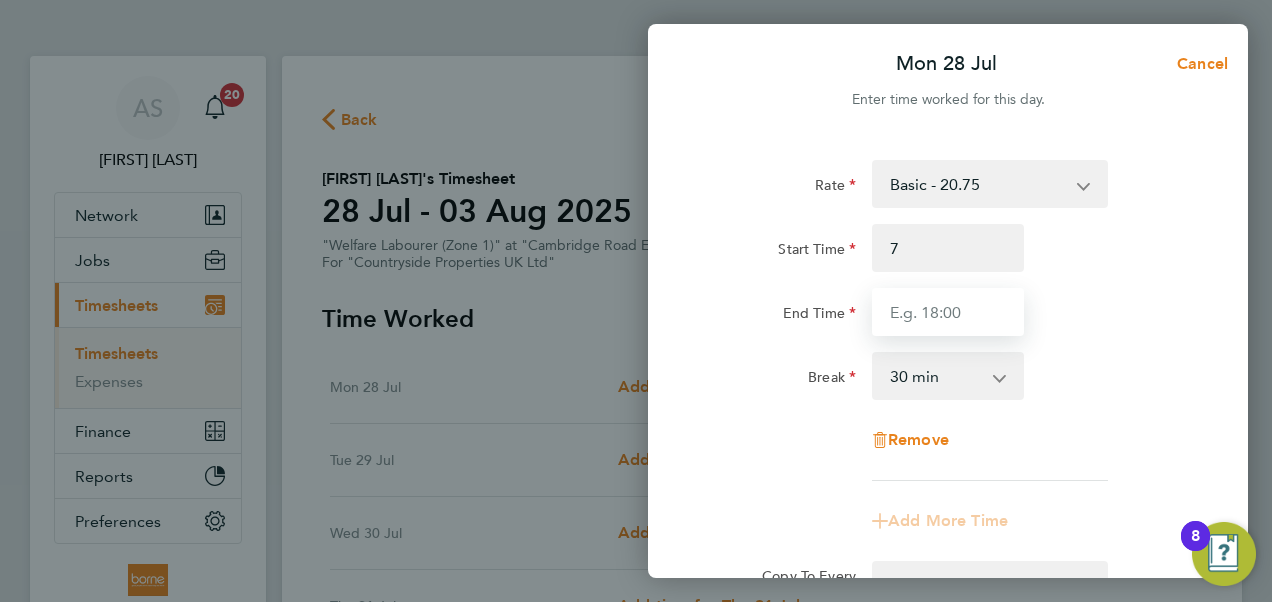 type on "07:00" 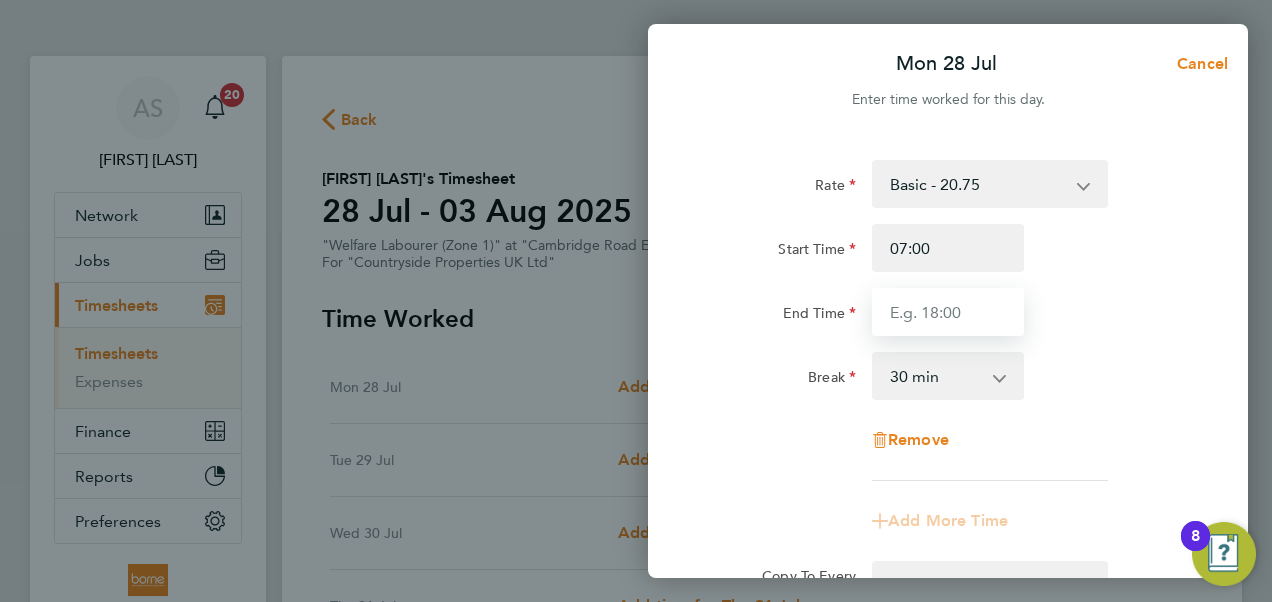 click on "End Time" at bounding box center (948, 312) 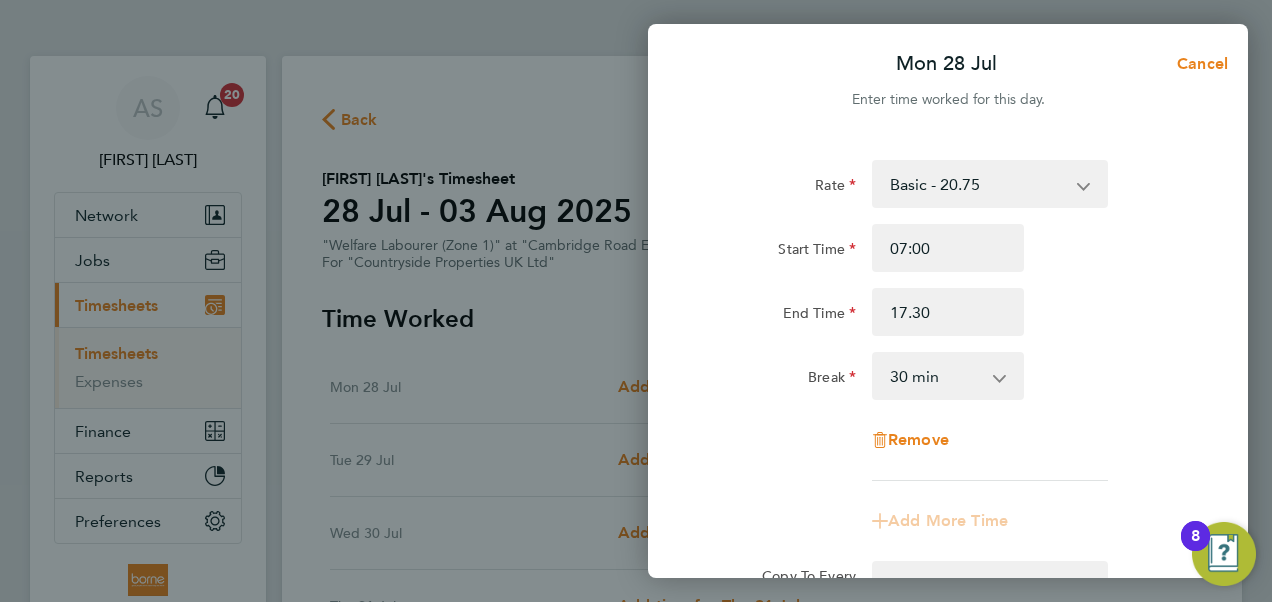 type on "17:30" 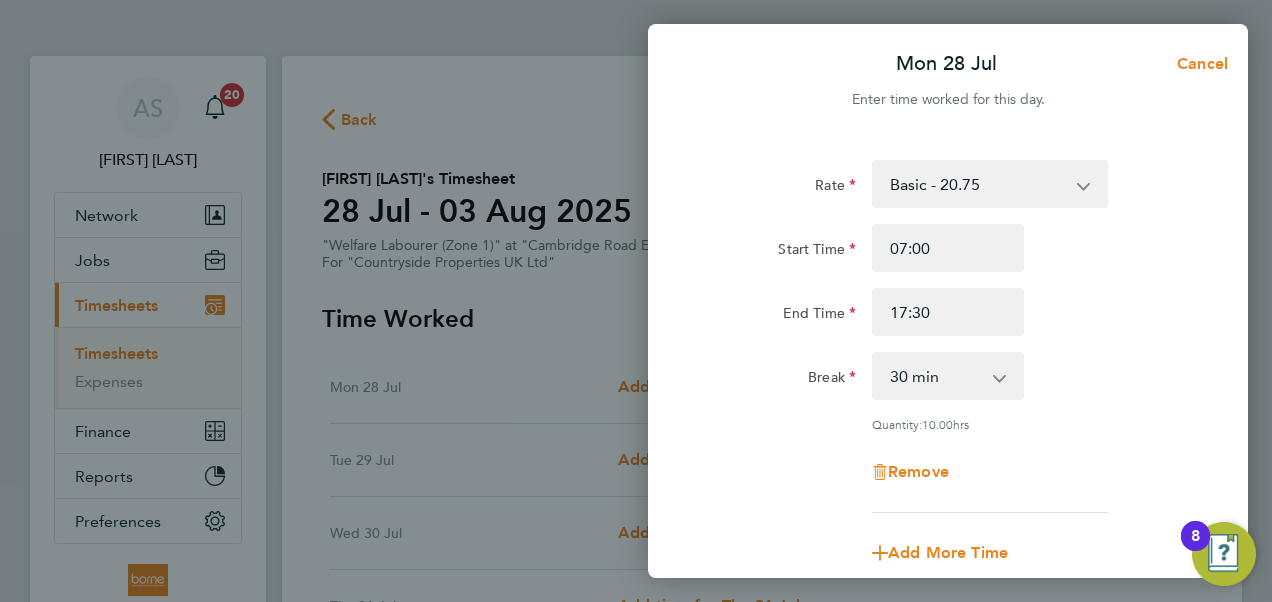 click on "End Time 17:30" 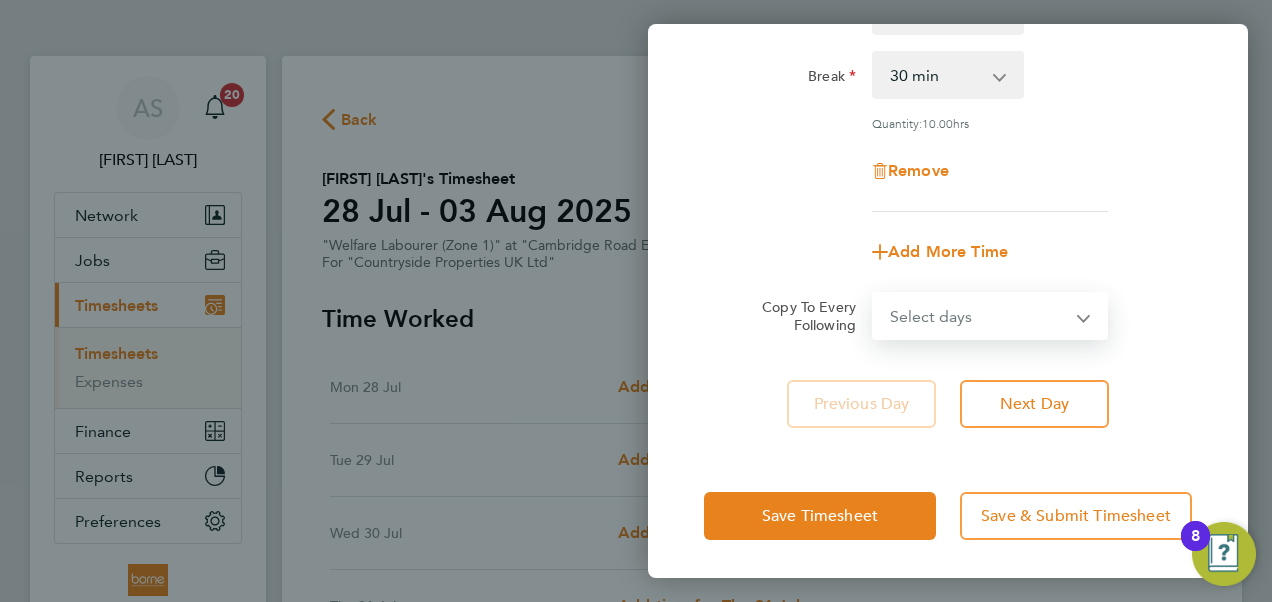 click on "Select days   Day   Weekday (Mon-Fri)   Weekend (Sat-Sun)   Tuesday   Wednesday   Thursday   Friday   Saturday   Sunday" at bounding box center (979, 316) 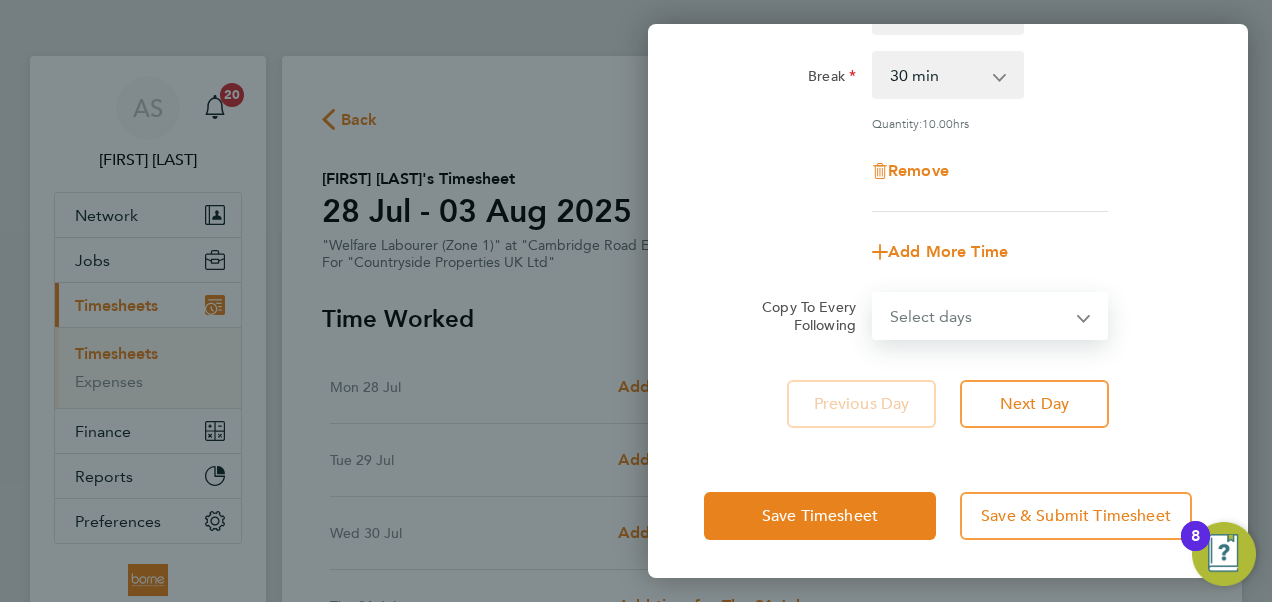 select on "WEEKDAY" 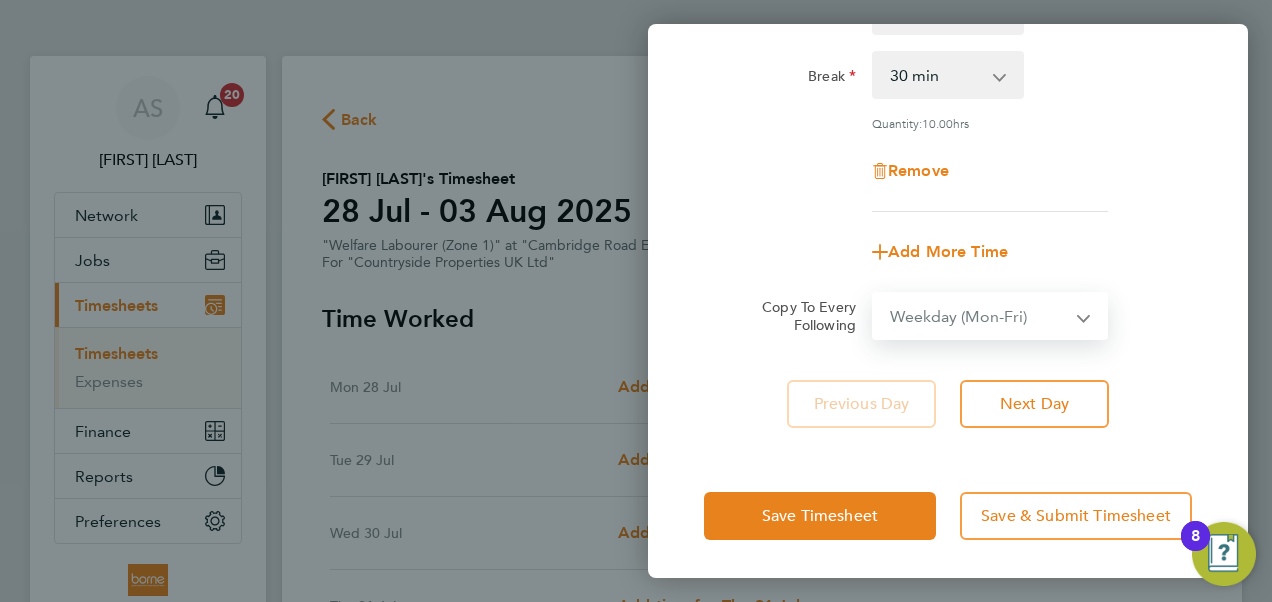 click on "Select days   Day   Weekday (Mon-Fri)   Weekend (Sat-Sun)   Tuesday   Wednesday   Thursday   Friday   Saturday   Sunday" at bounding box center [979, 316] 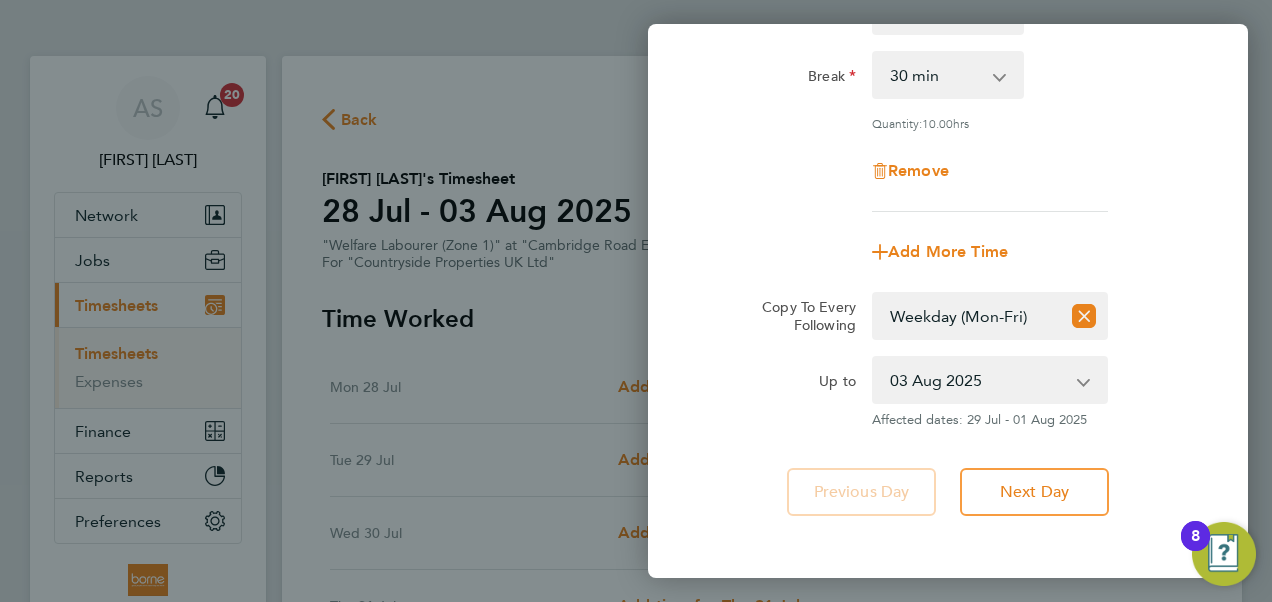 click on "Copy To Every Following  Select days   Day   Weekday (Mon-Fri)   Weekend (Sat-Sun)   Tuesday   Wednesday   Thursday   Friday   Saturday   Sunday" 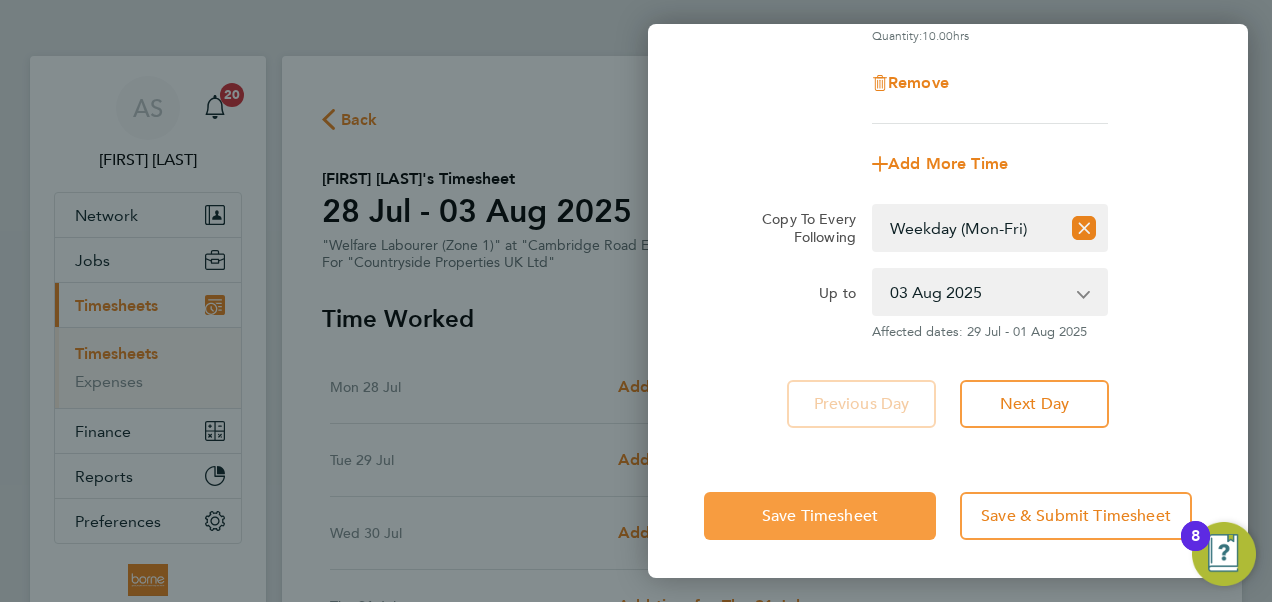 click on "Save Timesheet" 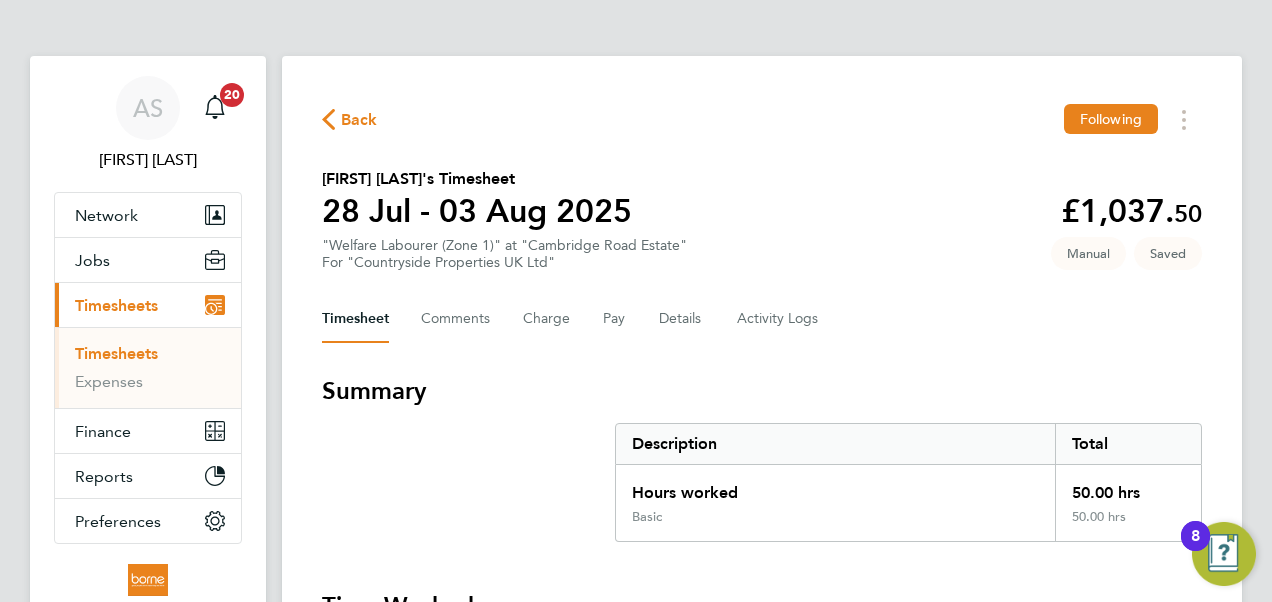 type 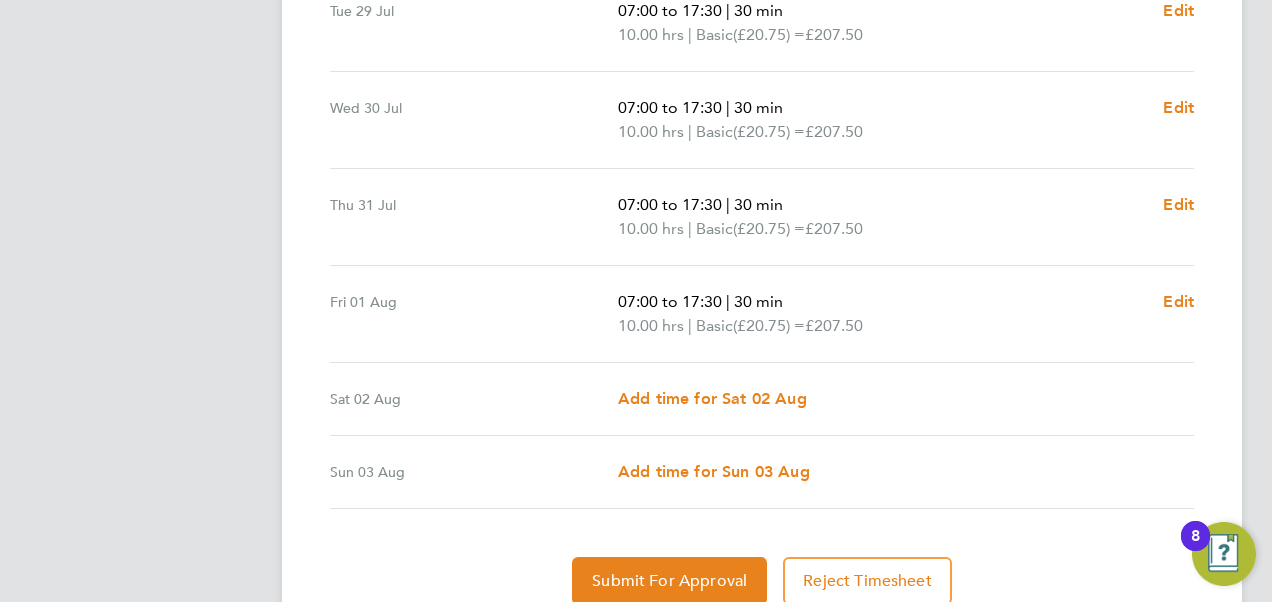 click on "Sat [DATE]   Add time for Sat [DATE]   Add time for Sat [DATE]" at bounding box center (762, 399) 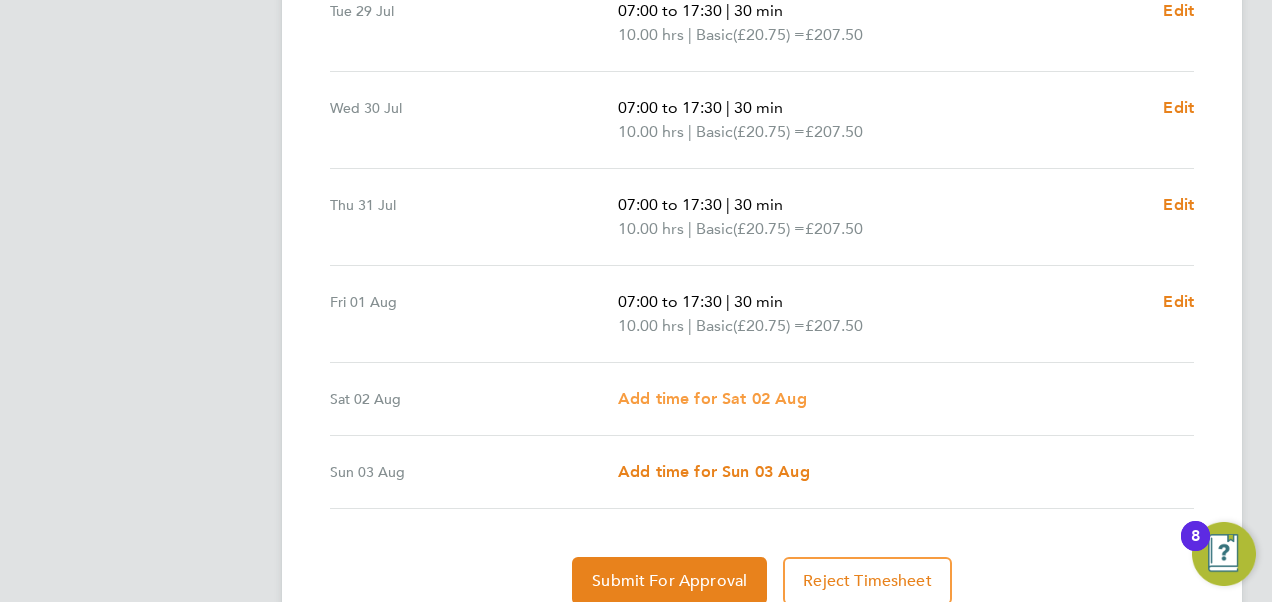 click on "Add time for Sat 02 Aug" at bounding box center (712, 398) 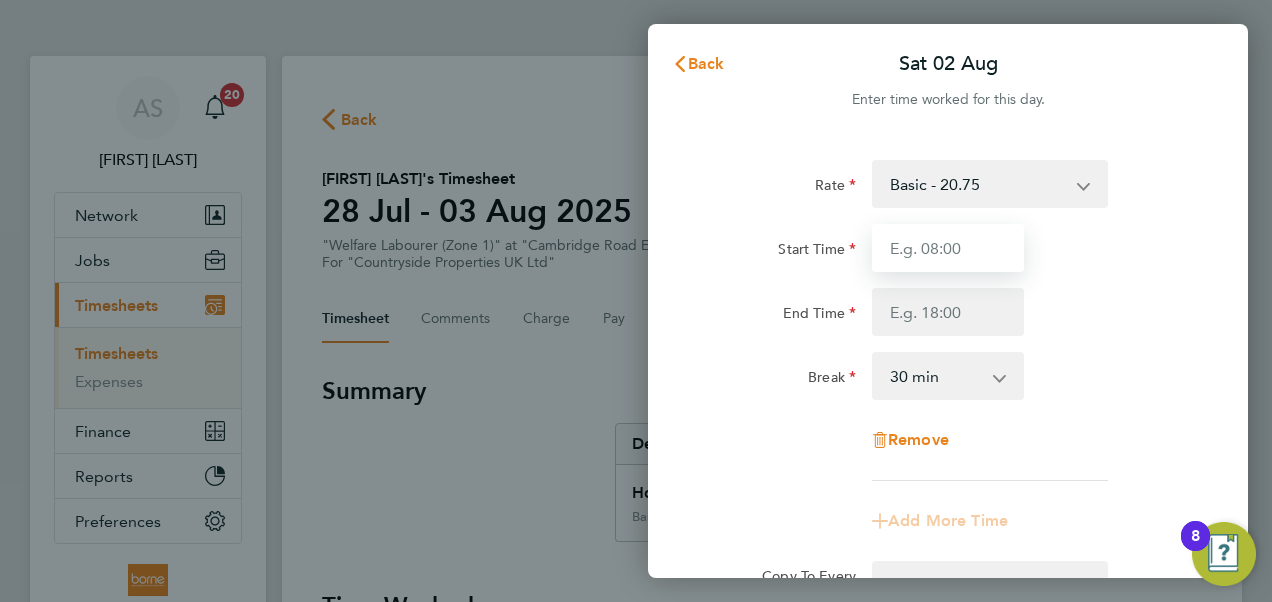 click on "Start Time" at bounding box center (948, 248) 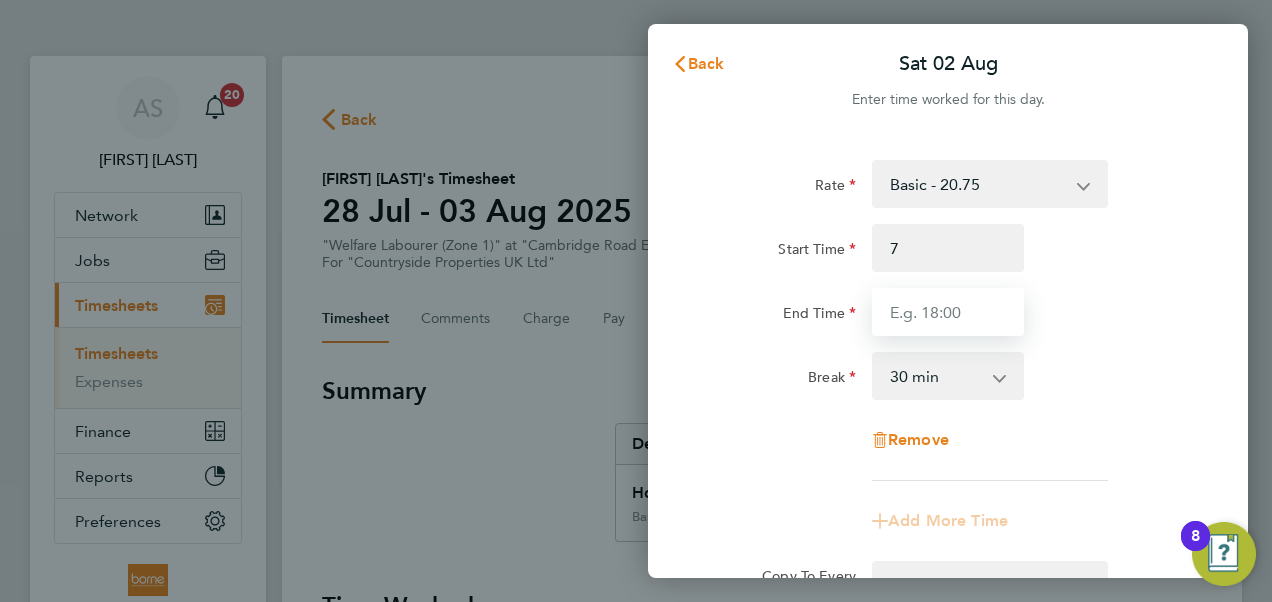 type on "07:00" 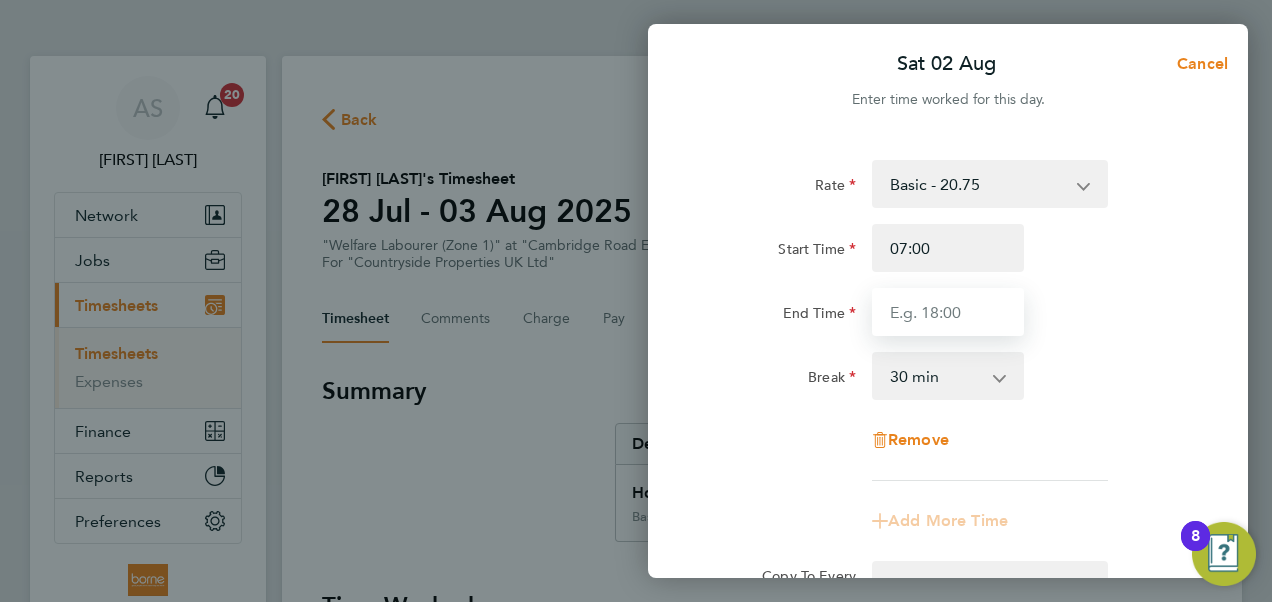 click on "End Time" at bounding box center [948, 312] 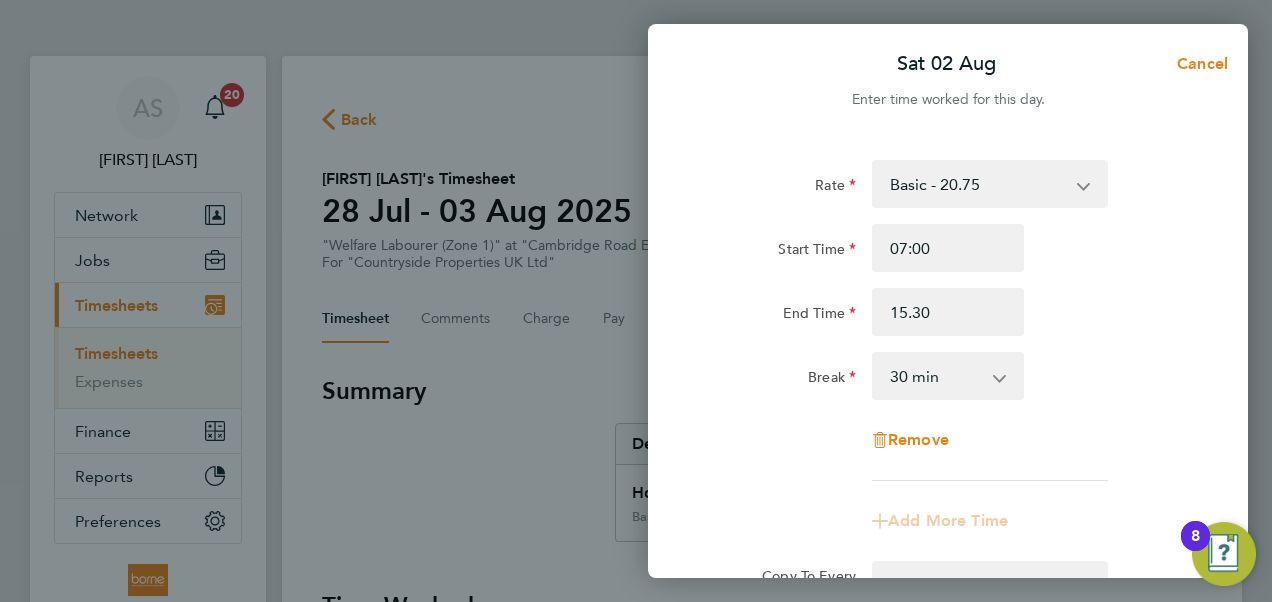 type on "15:30" 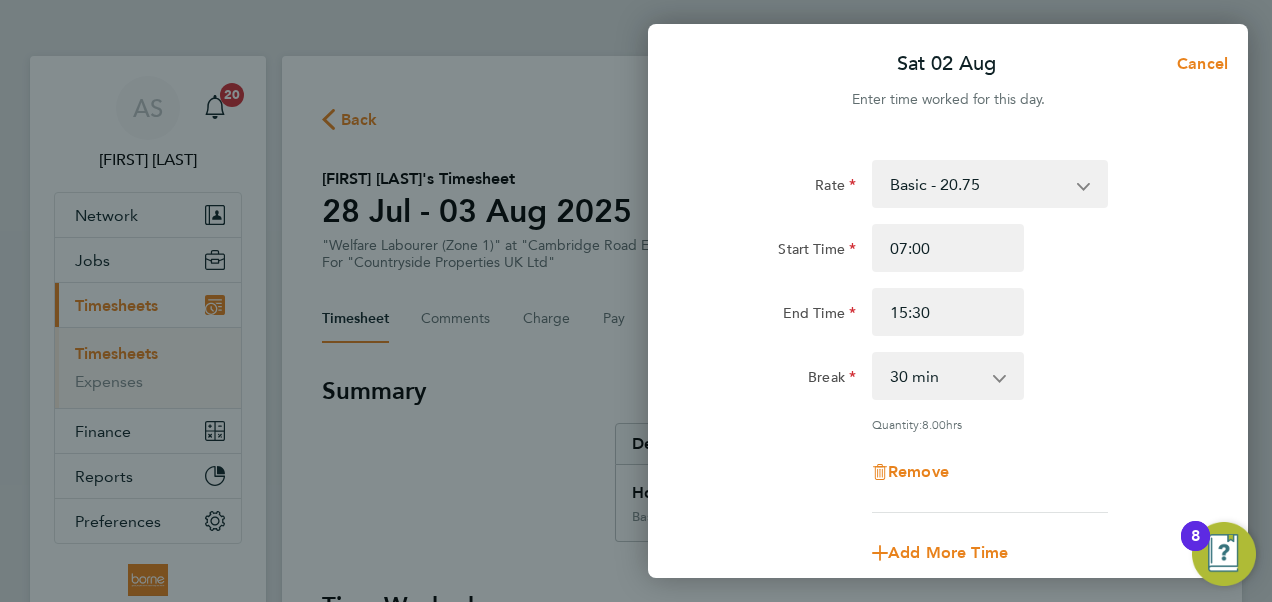 click on "End Time 15:30" 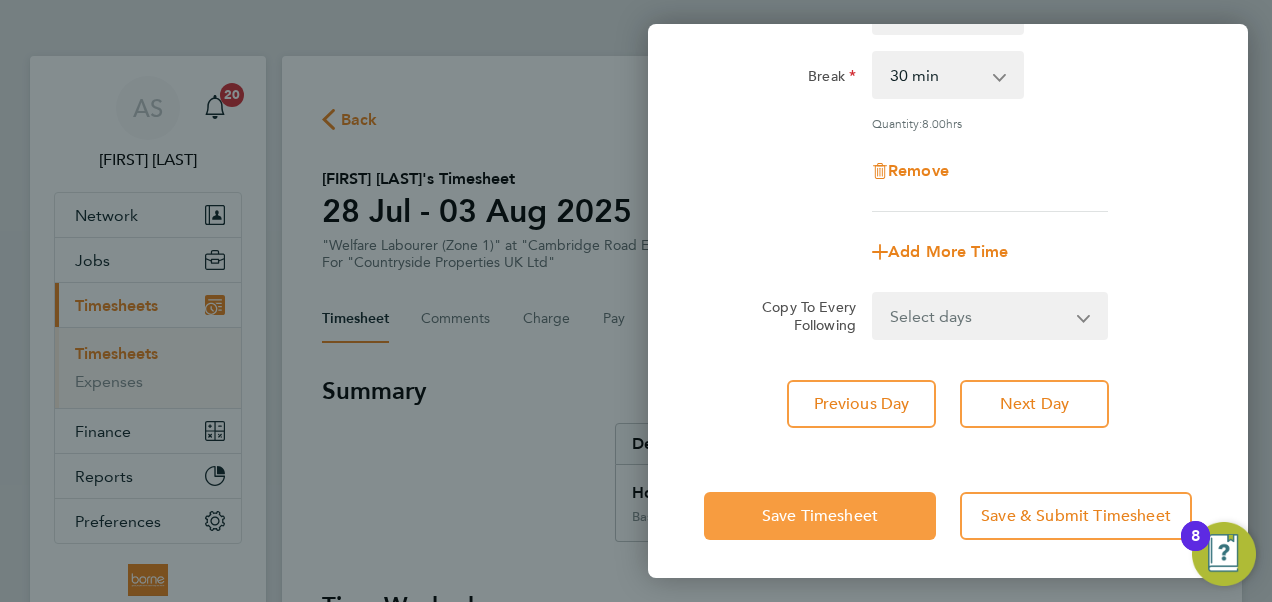 click on "Save Timesheet" 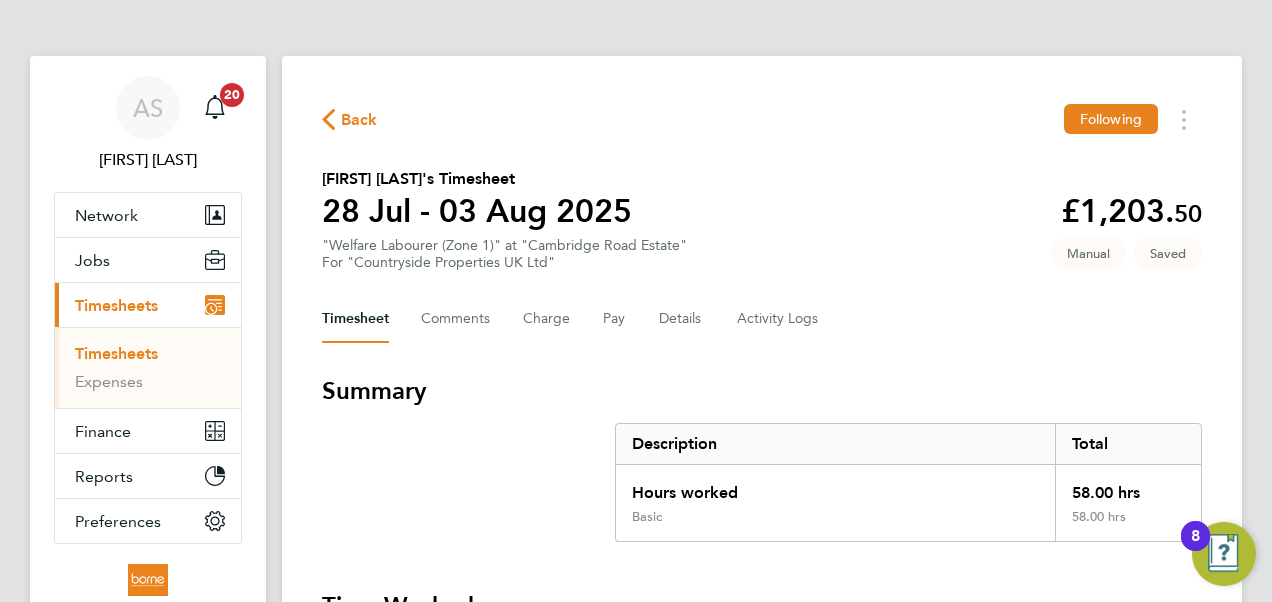 click on "Back" 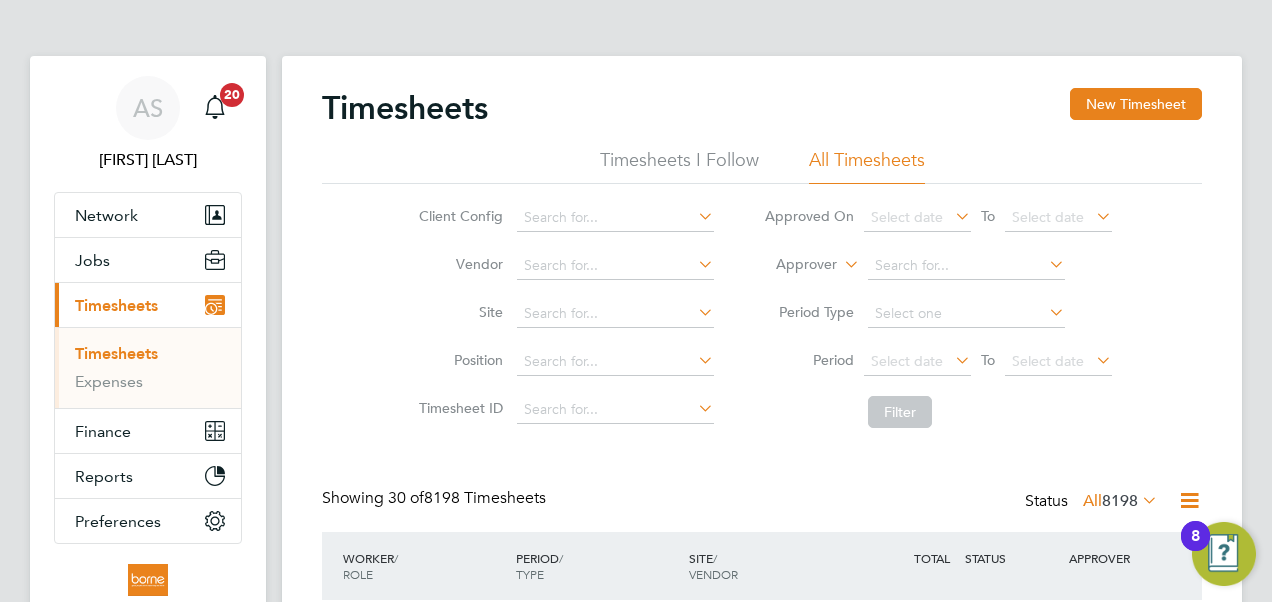 click on "8198" 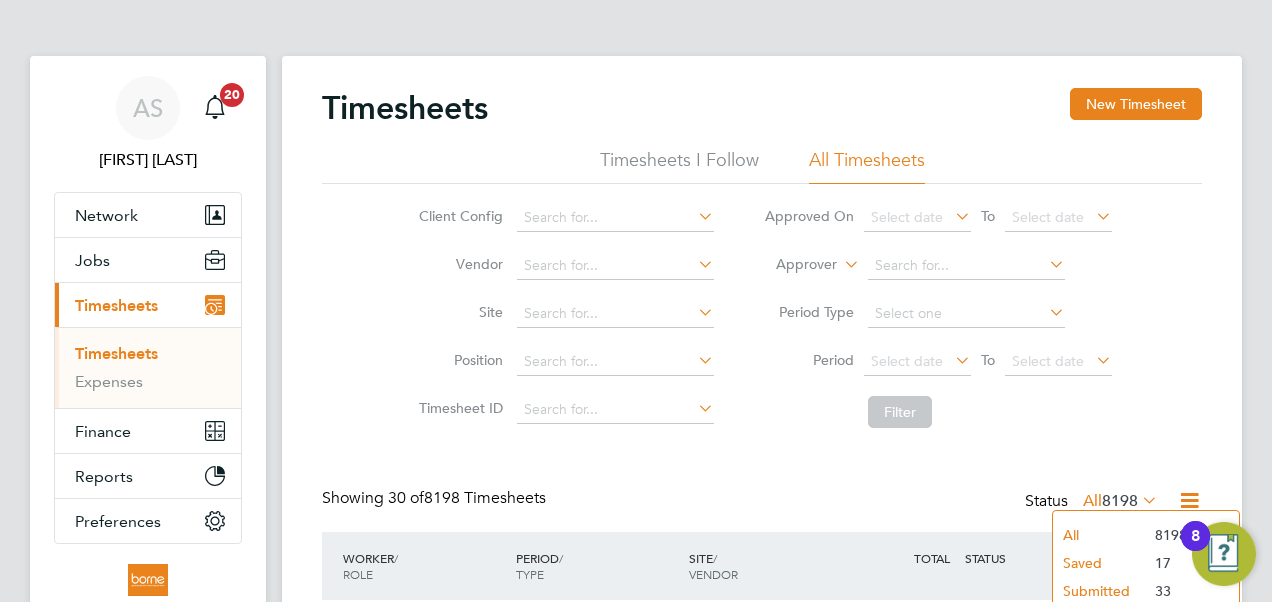click on "Saved" 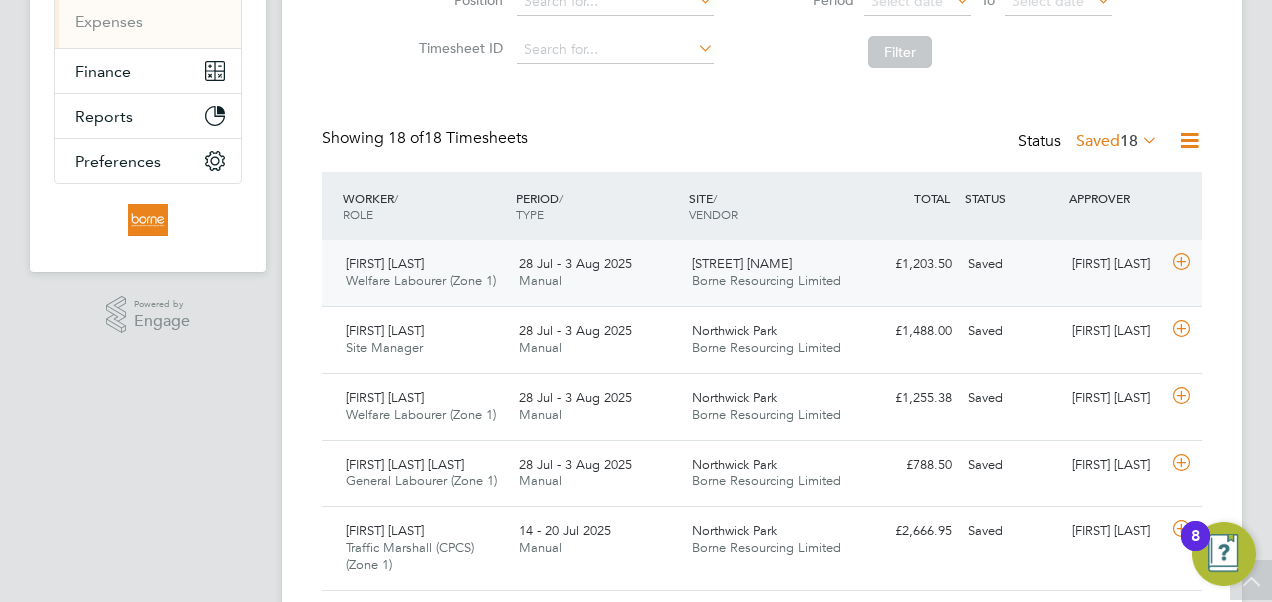 click on "Borne Resourcing Limited" 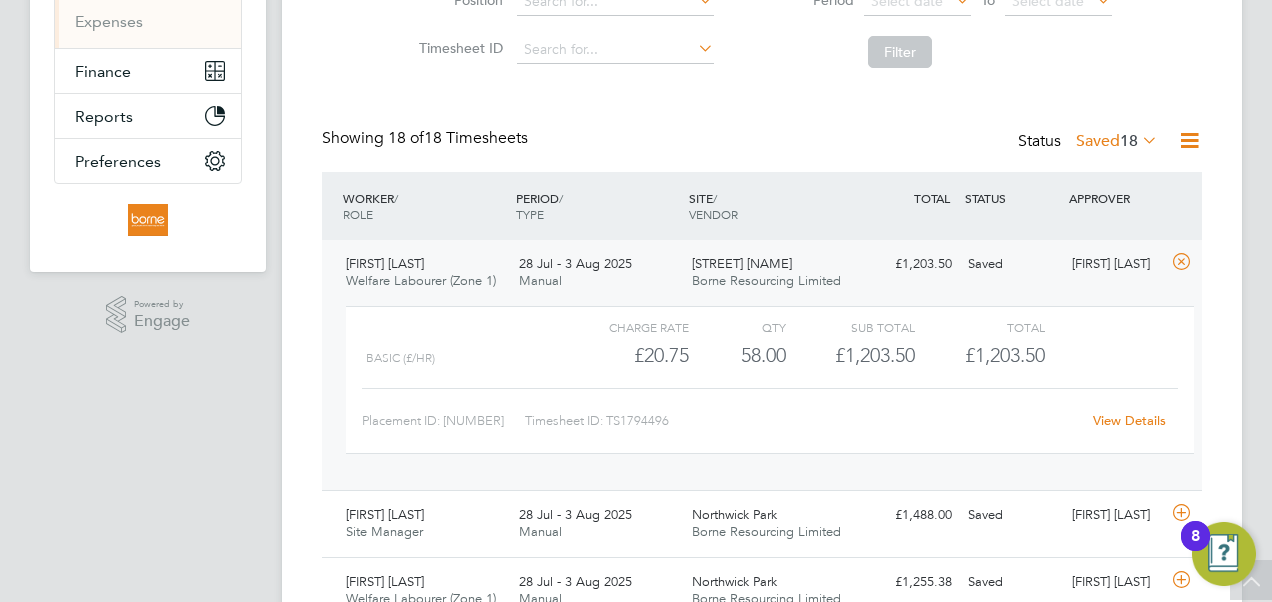 click on "View Details" 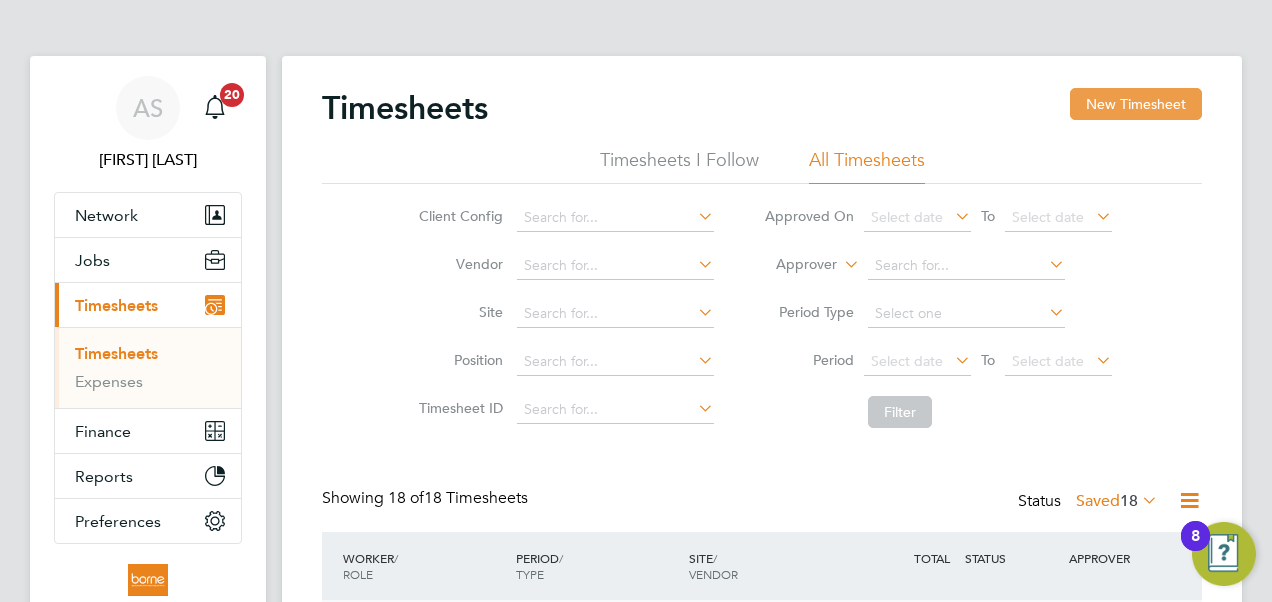 click on "New Timesheet" 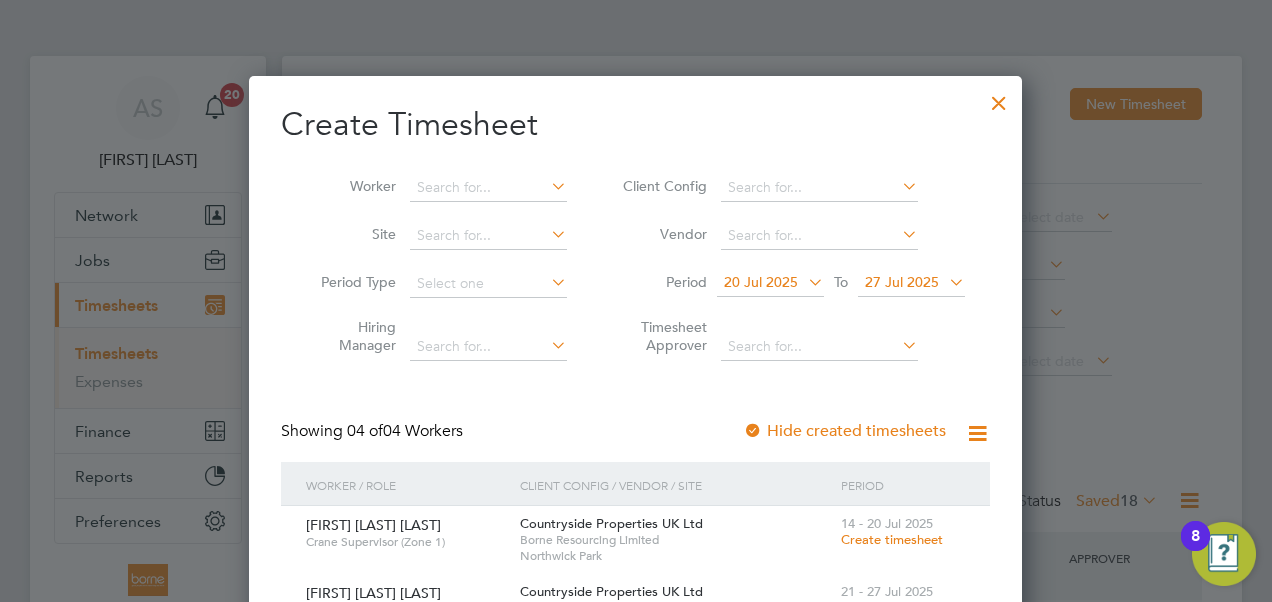 click on "27 Jul 2025" at bounding box center (902, 282) 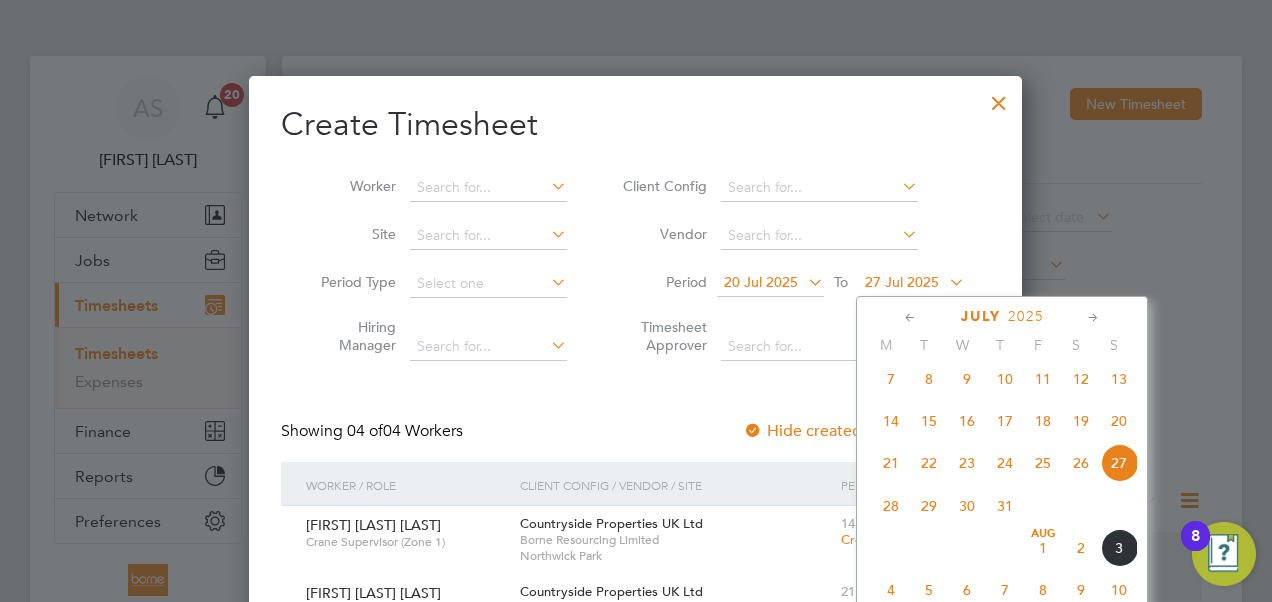 click on "3" 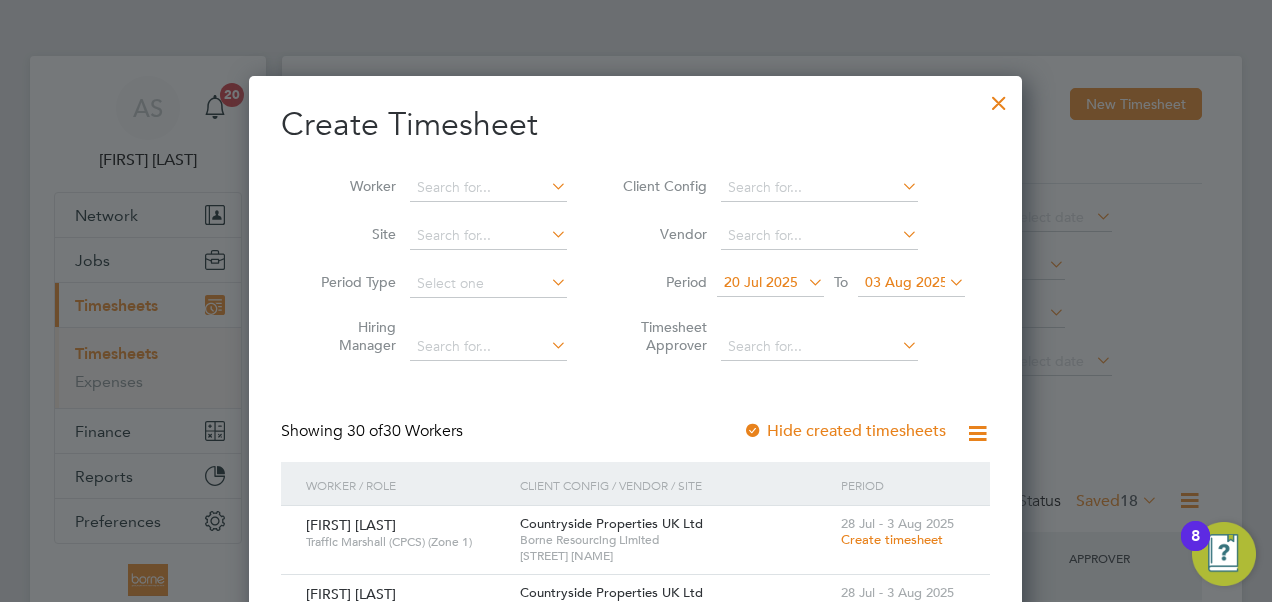 click on "20 Jul 2025" at bounding box center [770, 283] 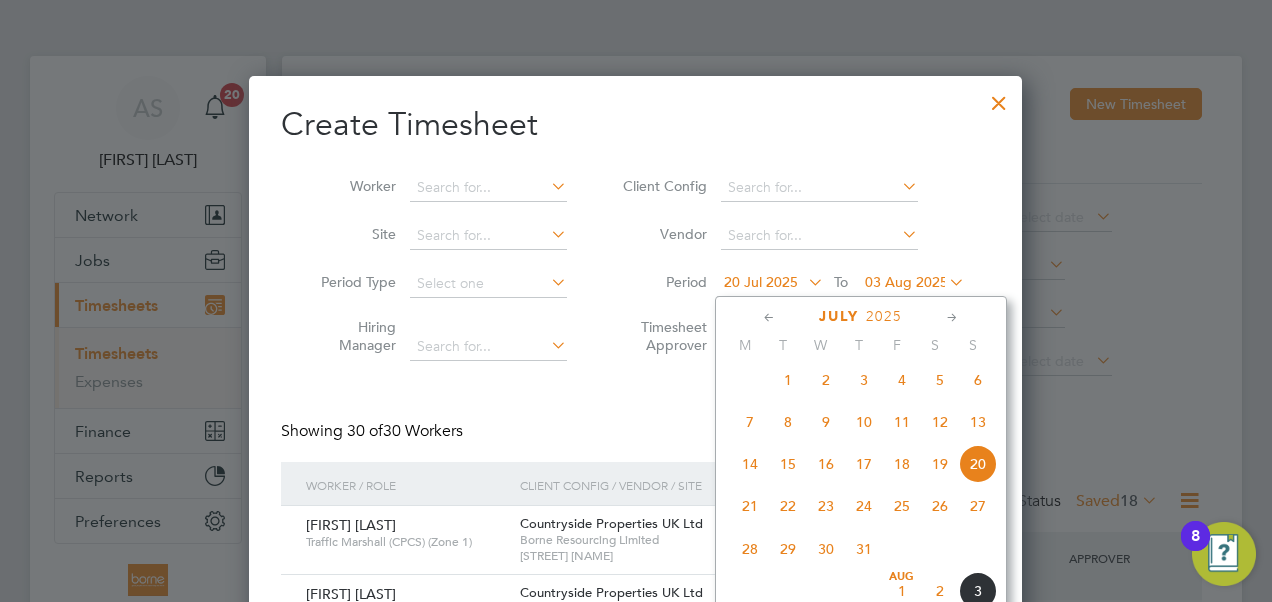 click on "28" 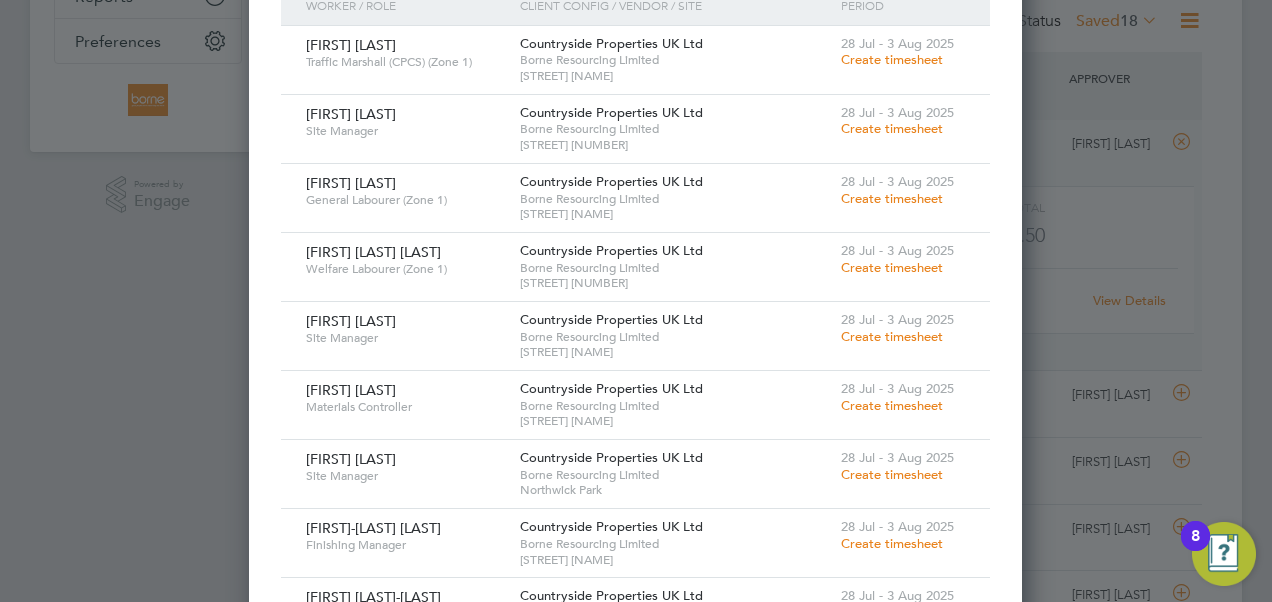 click on "Create timesheet" at bounding box center [892, 128] 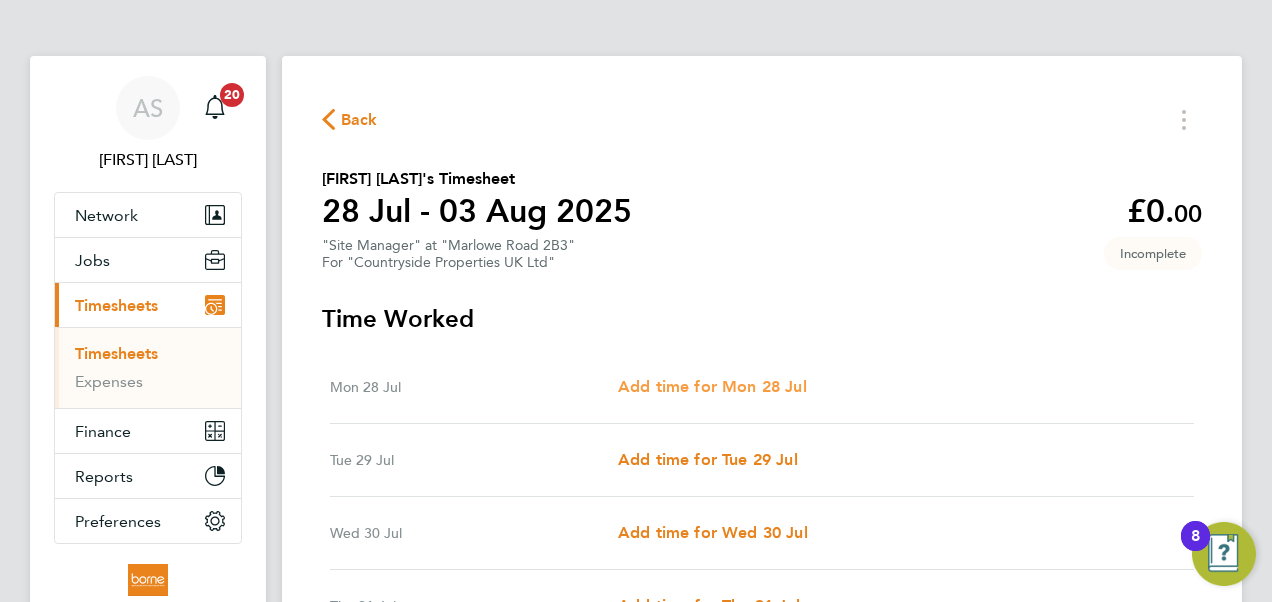 click on "Add time for Mon 28 Jul" at bounding box center [712, 386] 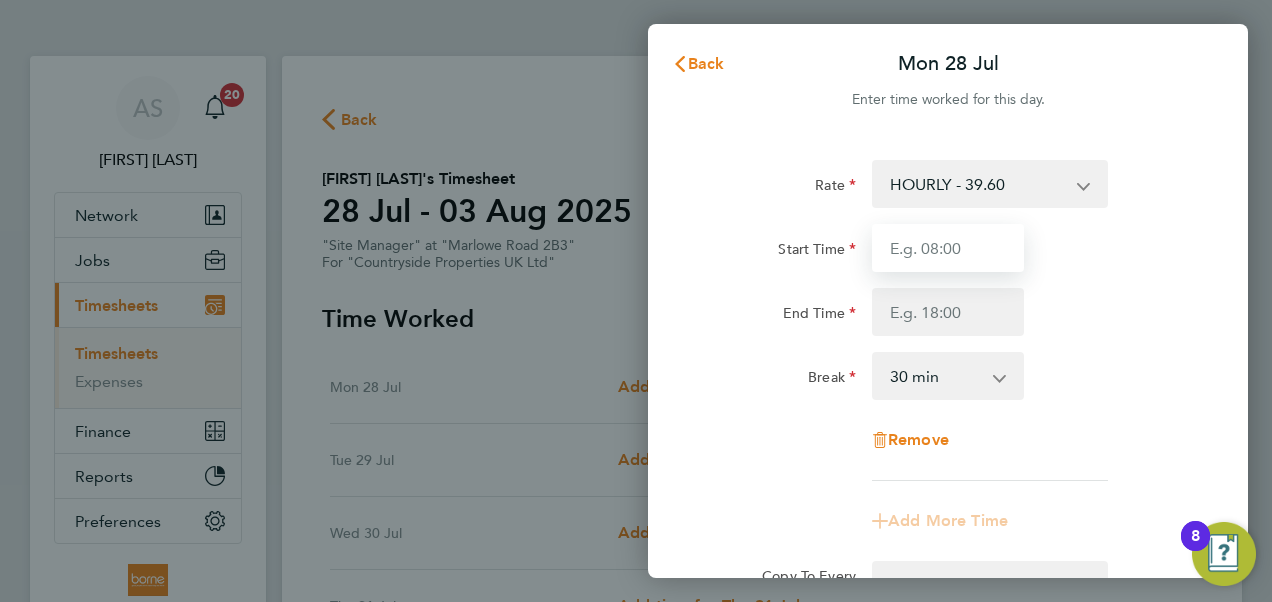 click on "Start Time" at bounding box center (948, 248) 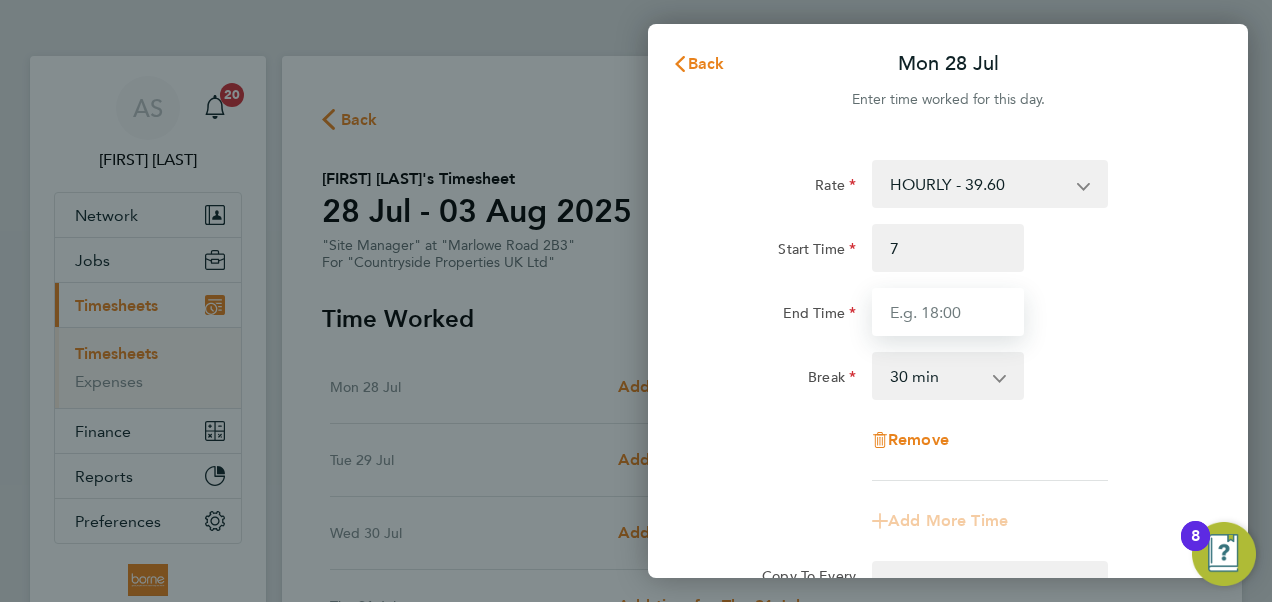 type on "07:00" 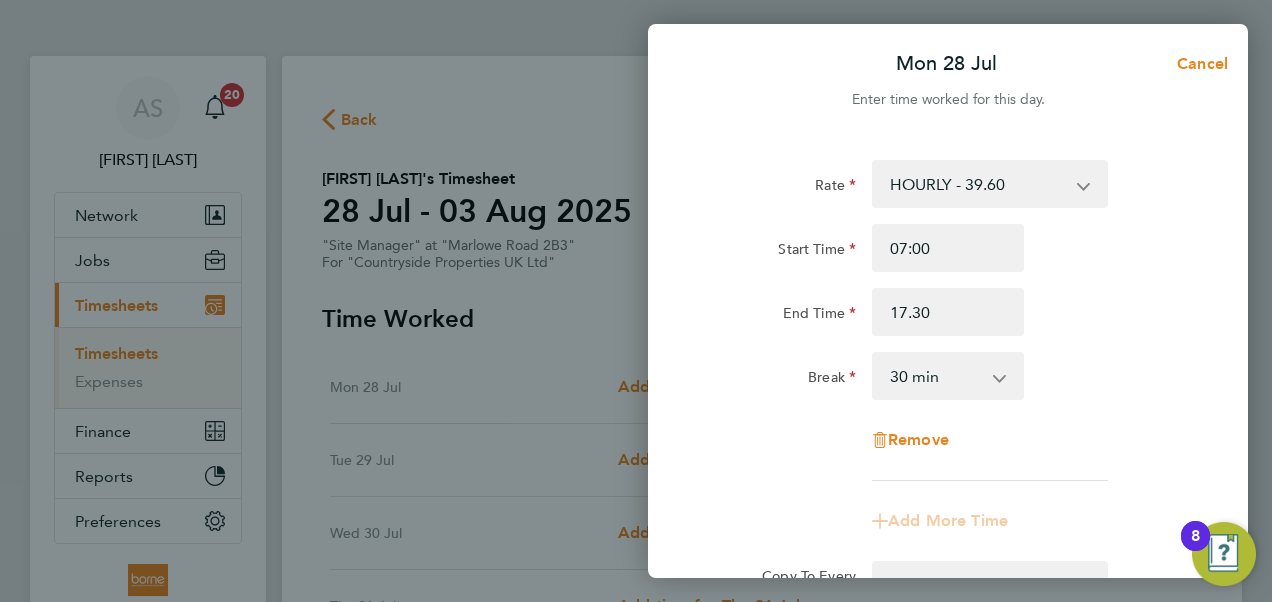 type on "17:30" 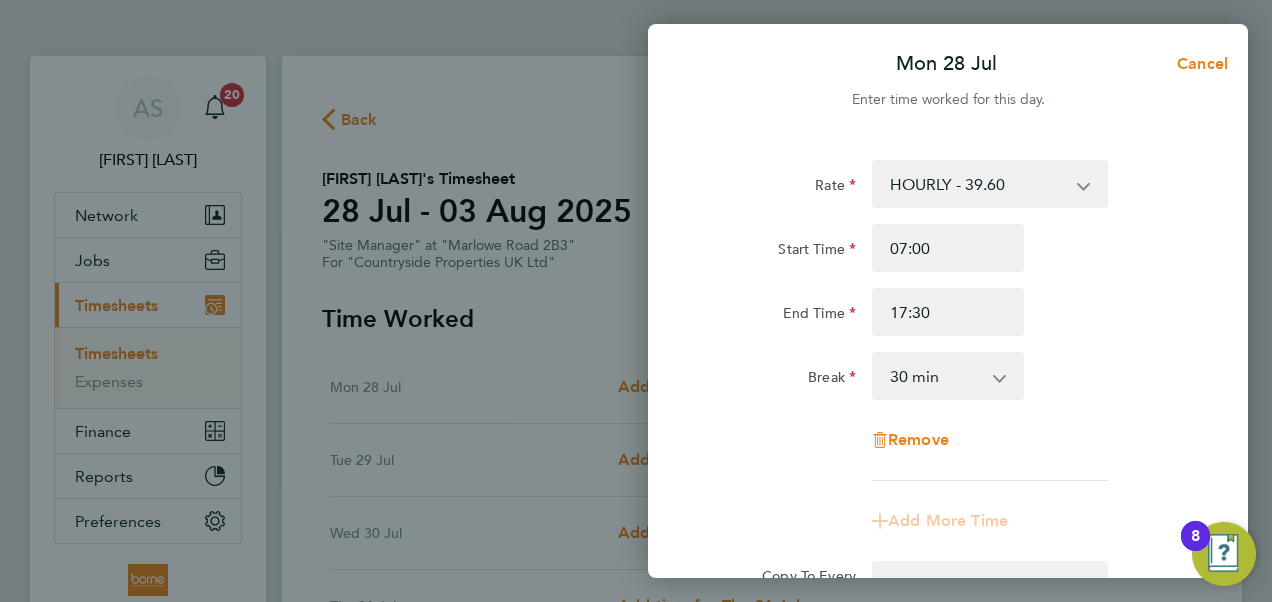 click on "End Time 17:30" 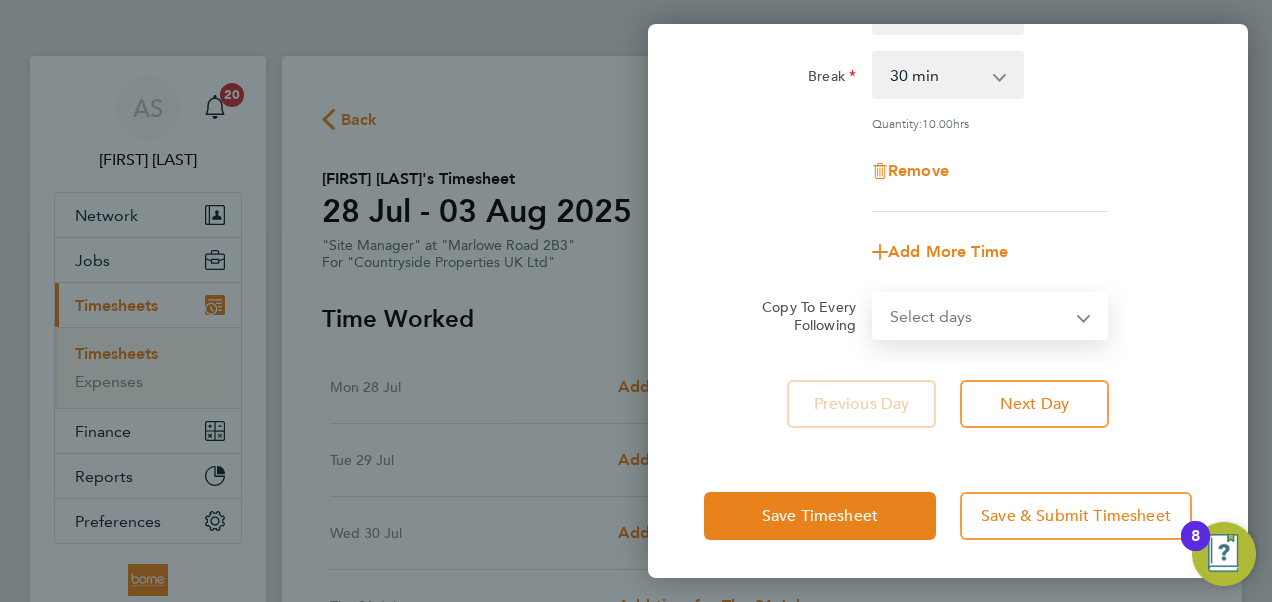 click on "Select days   Day   Weekday (Mon-Fri)   Weekend (Sat-Sun)   Tuesday   Wednesday   Thursday   Friday   Saturday   Sunday" at bounding box center (979, 316) 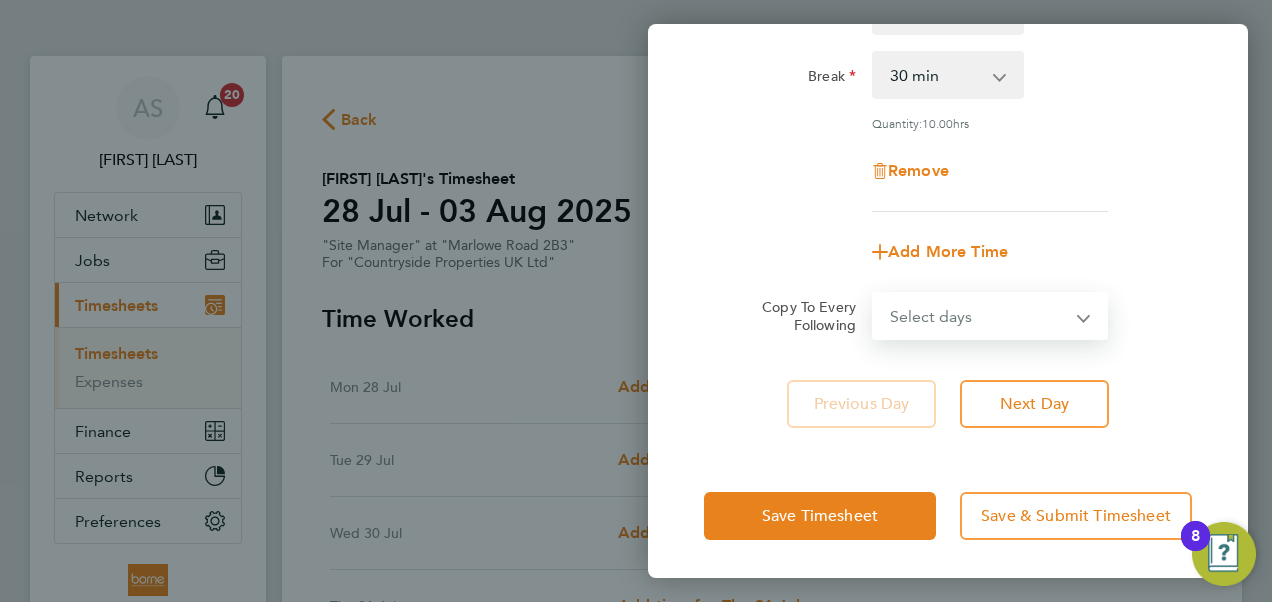 select on "WEEKDAY" 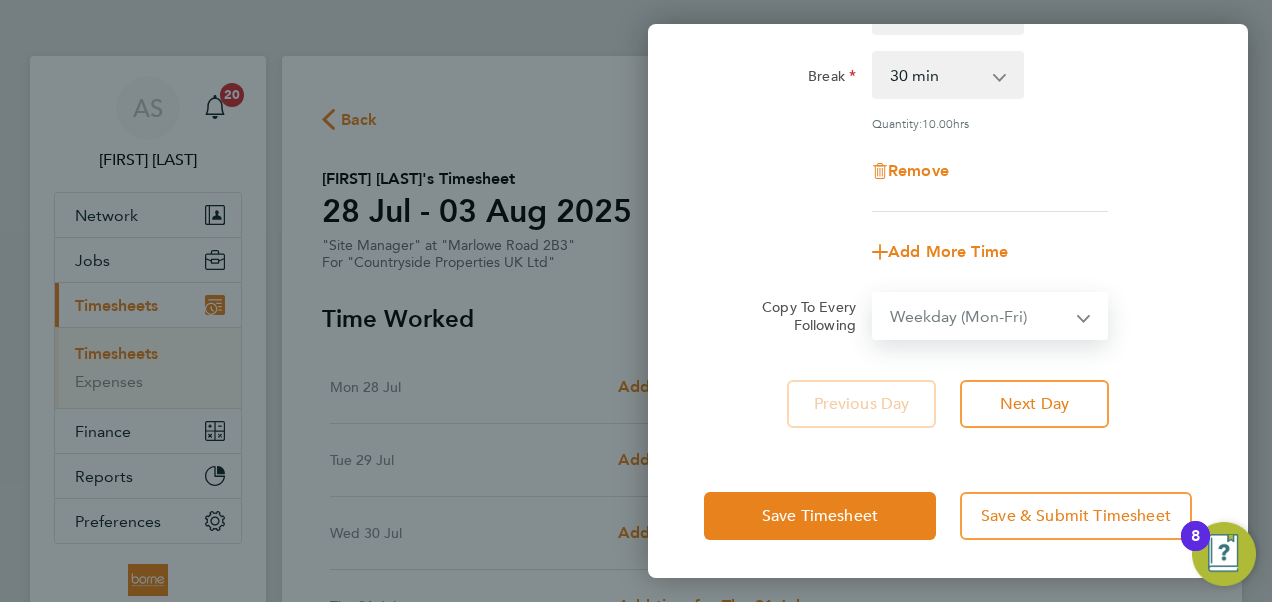 click on "Select days   Day   Weekday (Mon-Fri)   Weekend (Sat-Sun)   Tuesday   Wednesday   Thursday   Friday   Saturday   Sunday" at bounding box center [979, 316] 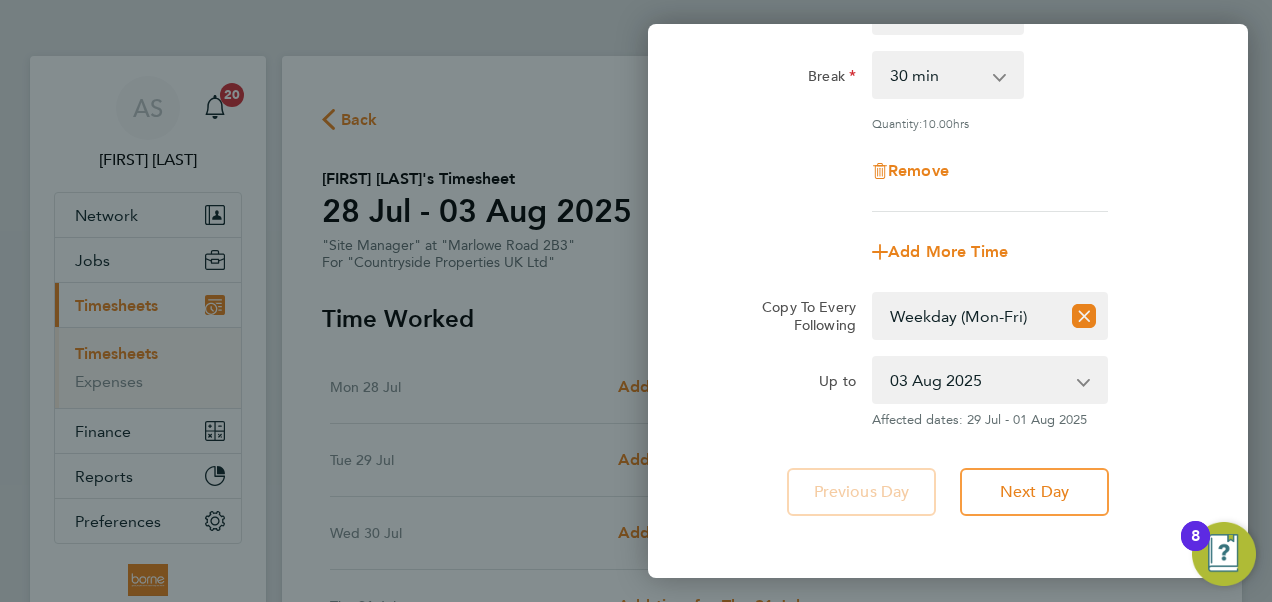 click on "Add More Time" 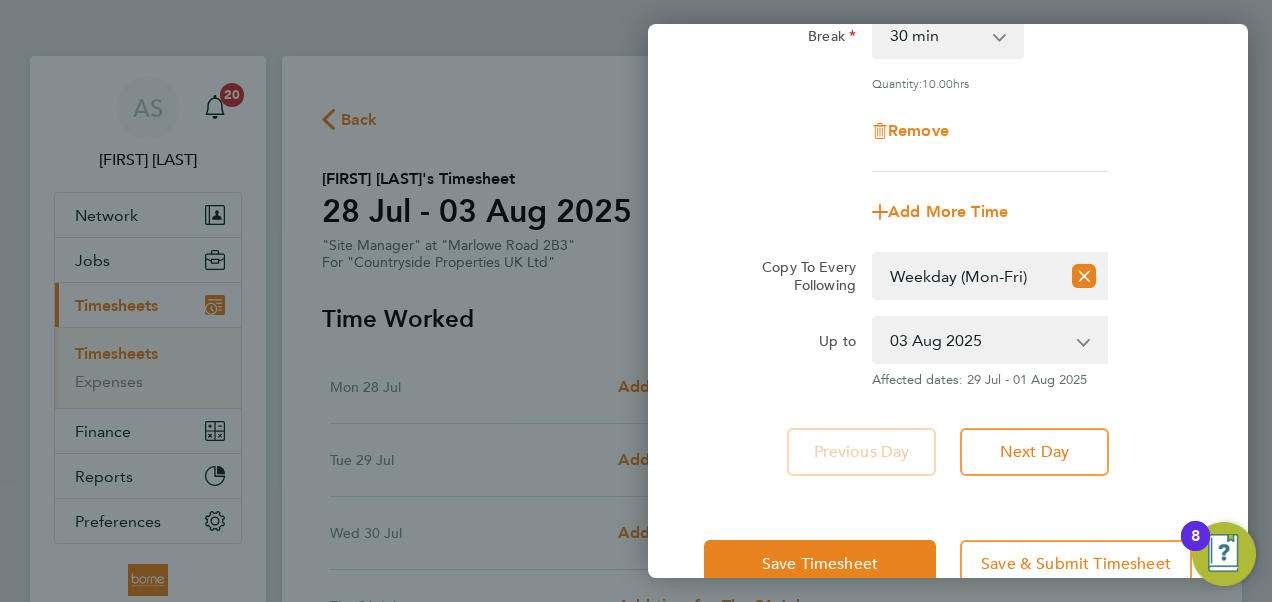 scroll, scrollTop: 389, scrollLeft: 0, axis: vertical 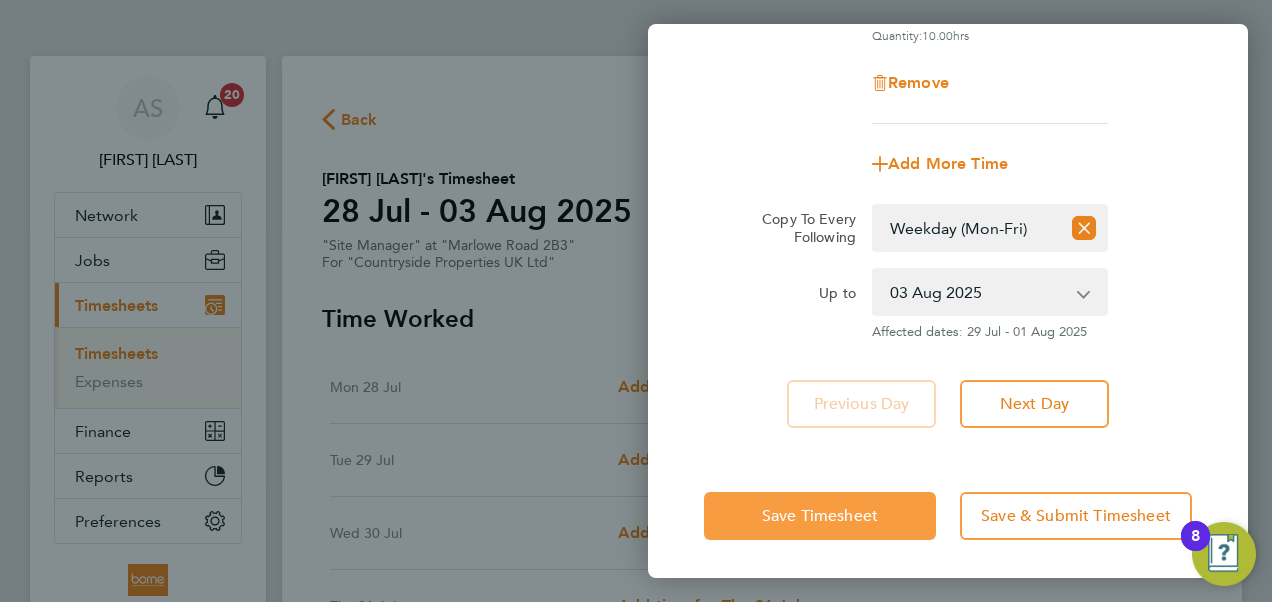 click on "Save Timesheet" 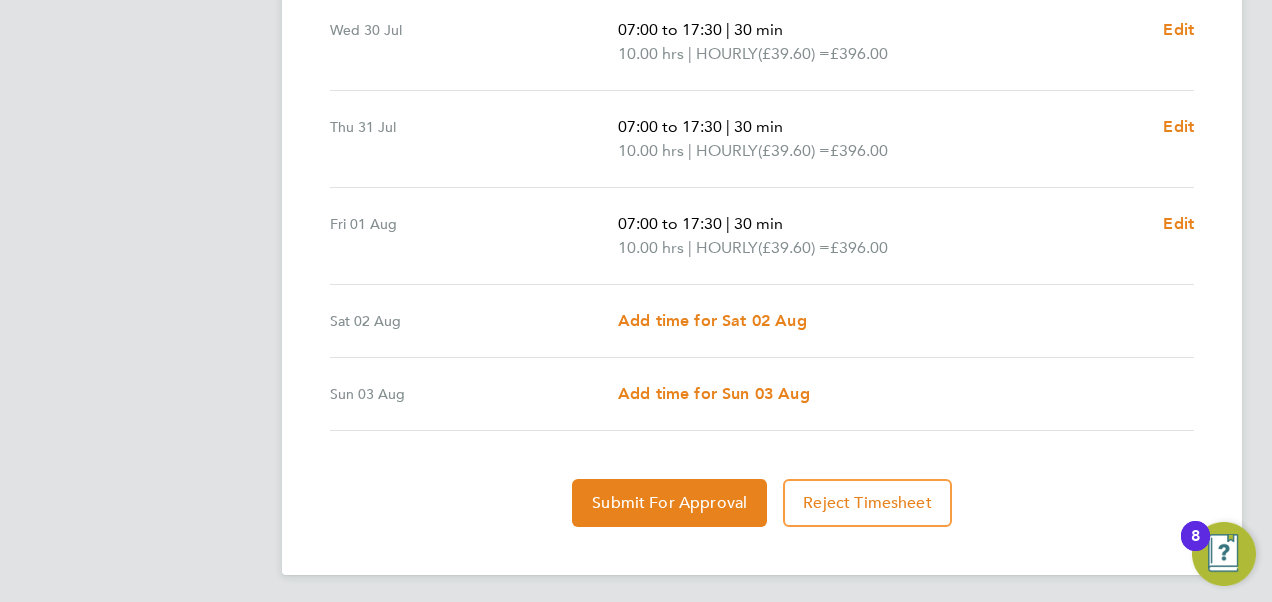 scroll, scrollTop: 839, scrollLeft: 0, axis: vertical 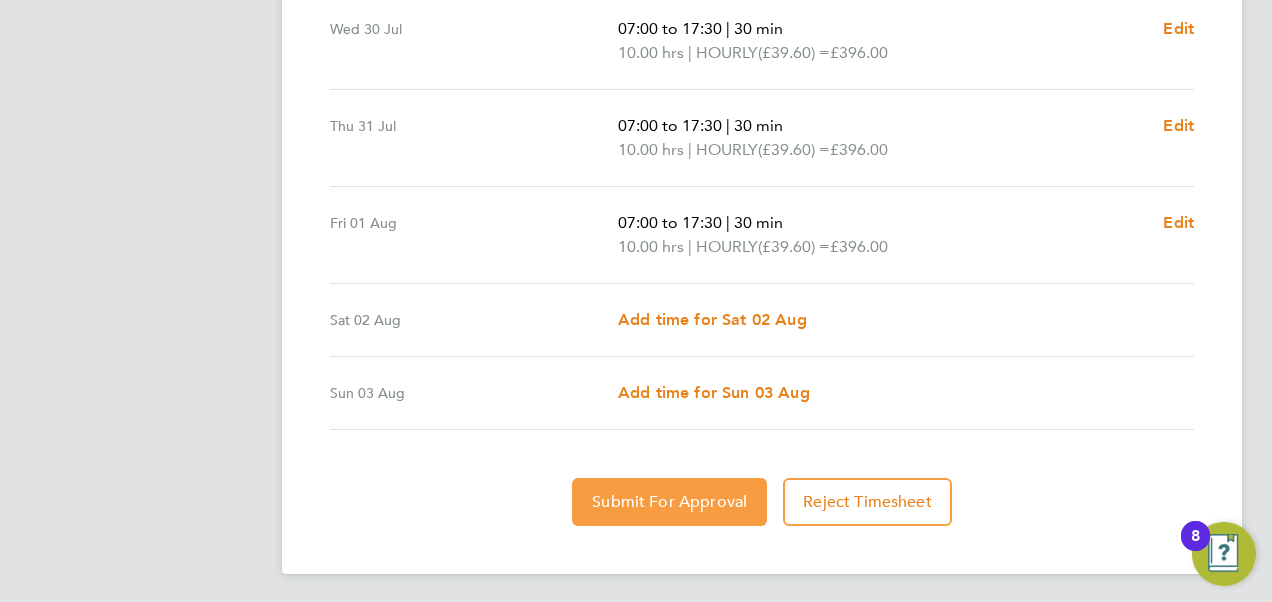 click on "Submit For Approval" 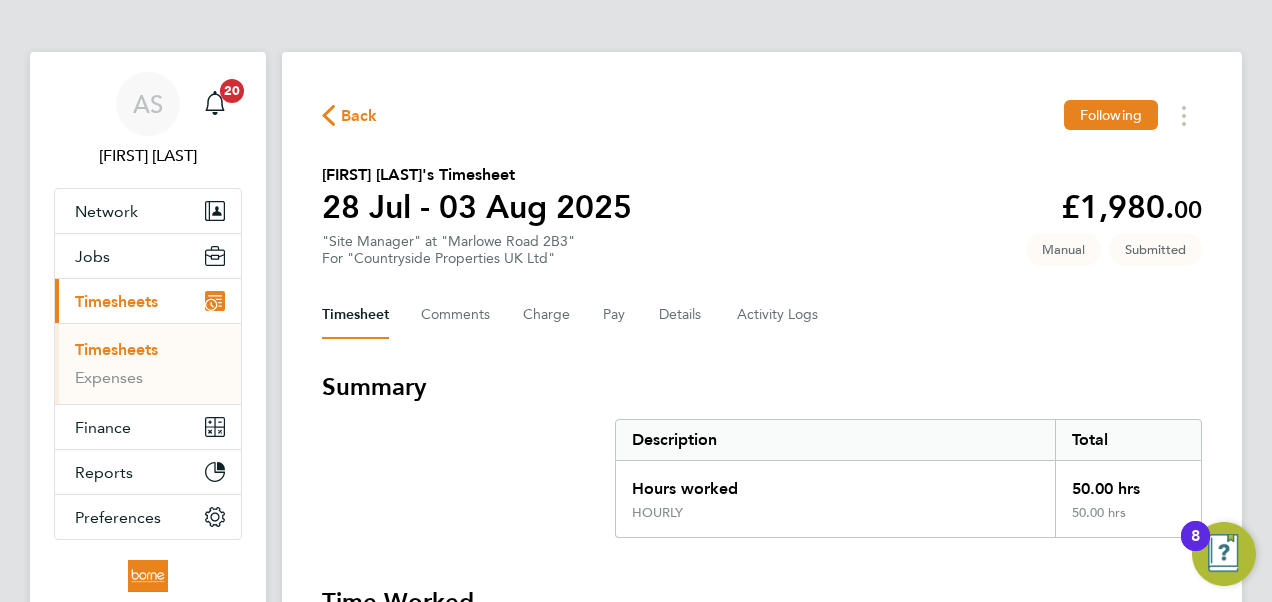 scroll, scrollTop: 0, scrollLeft: 0, axis: both 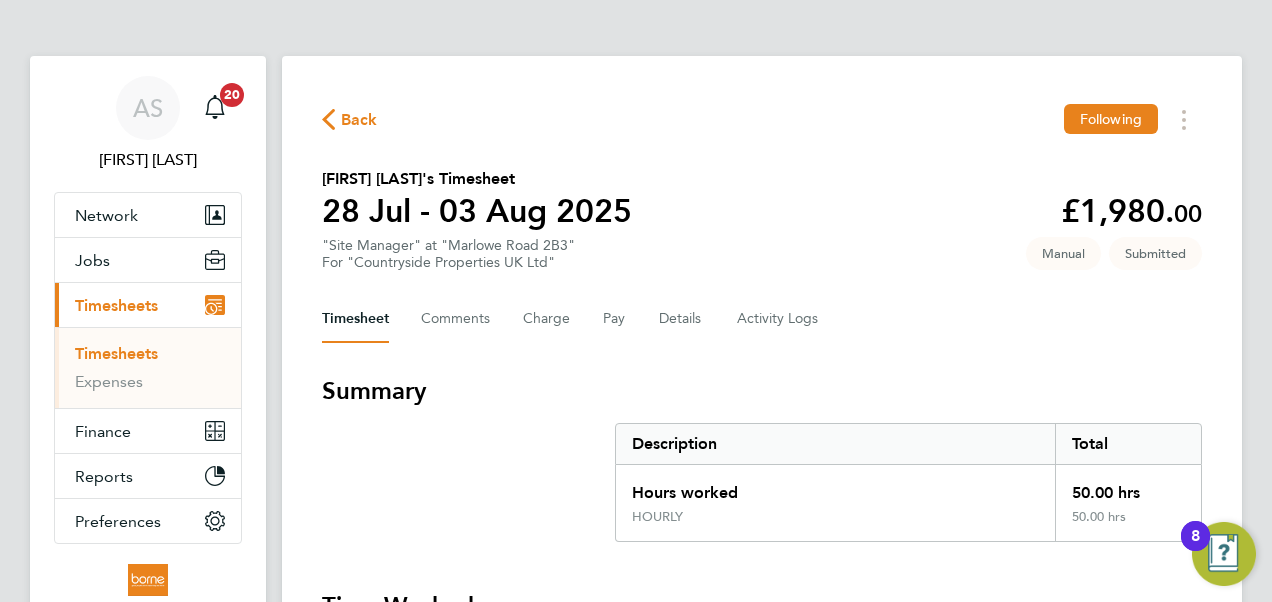 click on "Back" 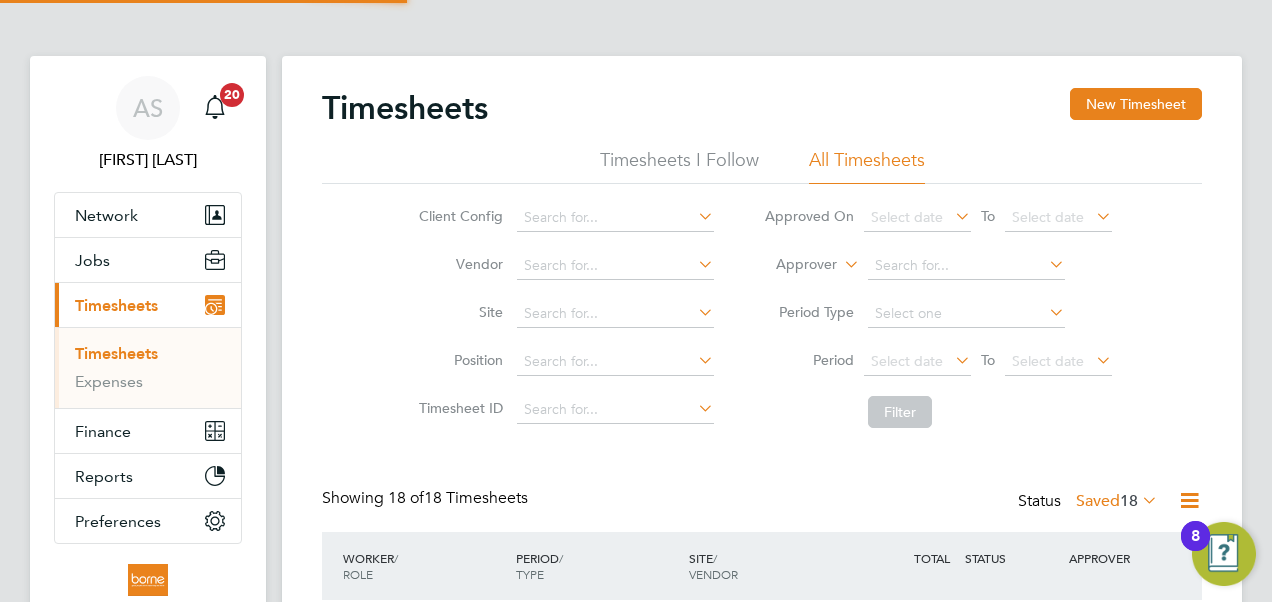 scroll, scrollTop: 10, scrollLeft: 10, axis: both 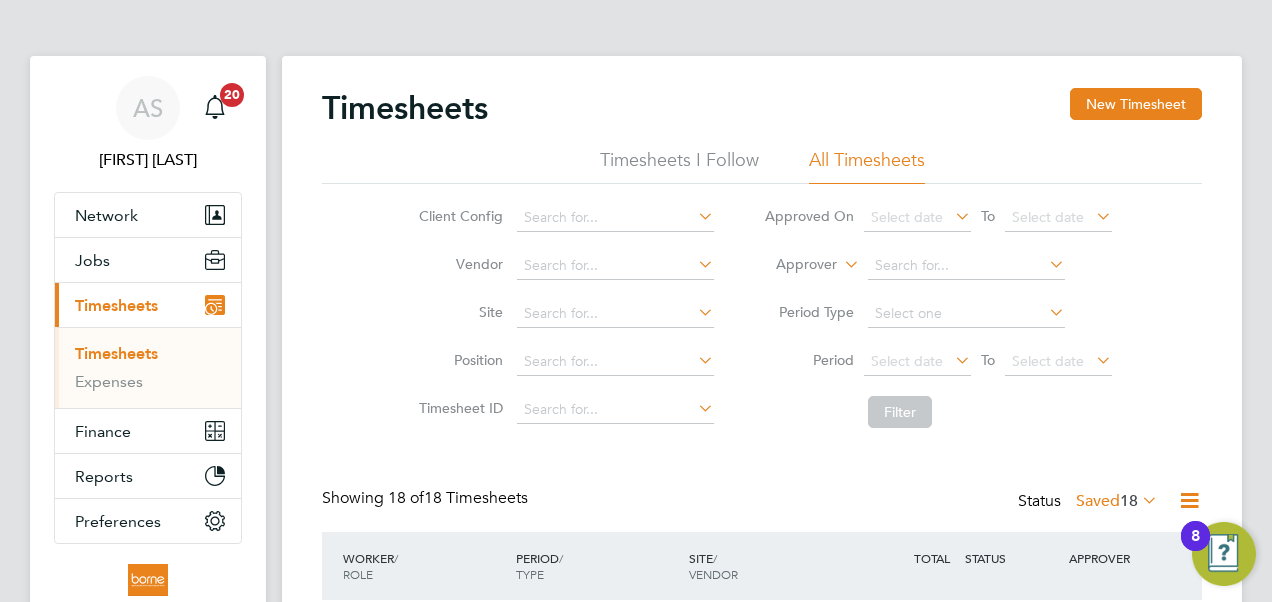 click on "Timesheets New Timesheet" 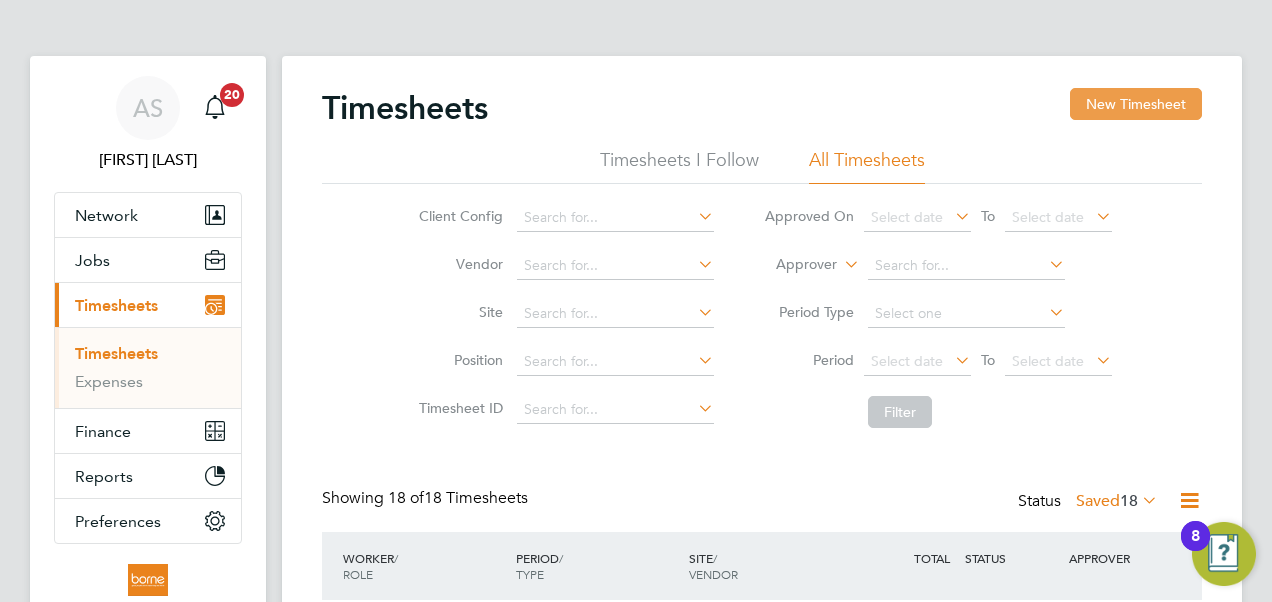 click on "New Timesheet" 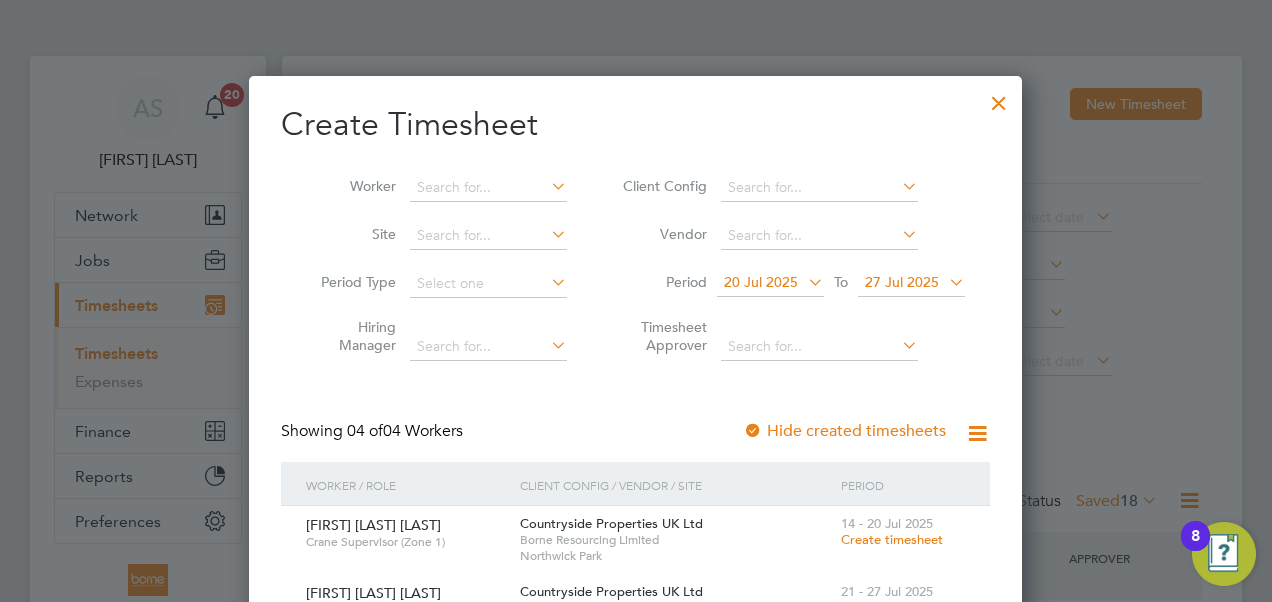click on "Period
20 Jul 2025
To
27 Jul 2025" at bounding box center (791, 284) 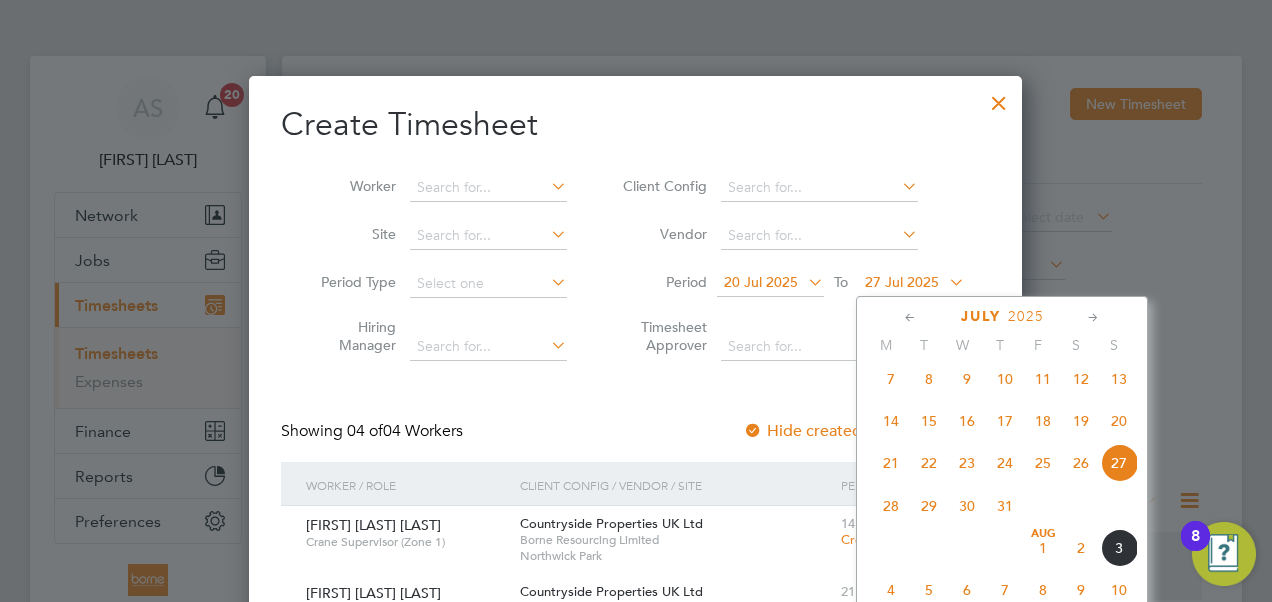 click on "3" 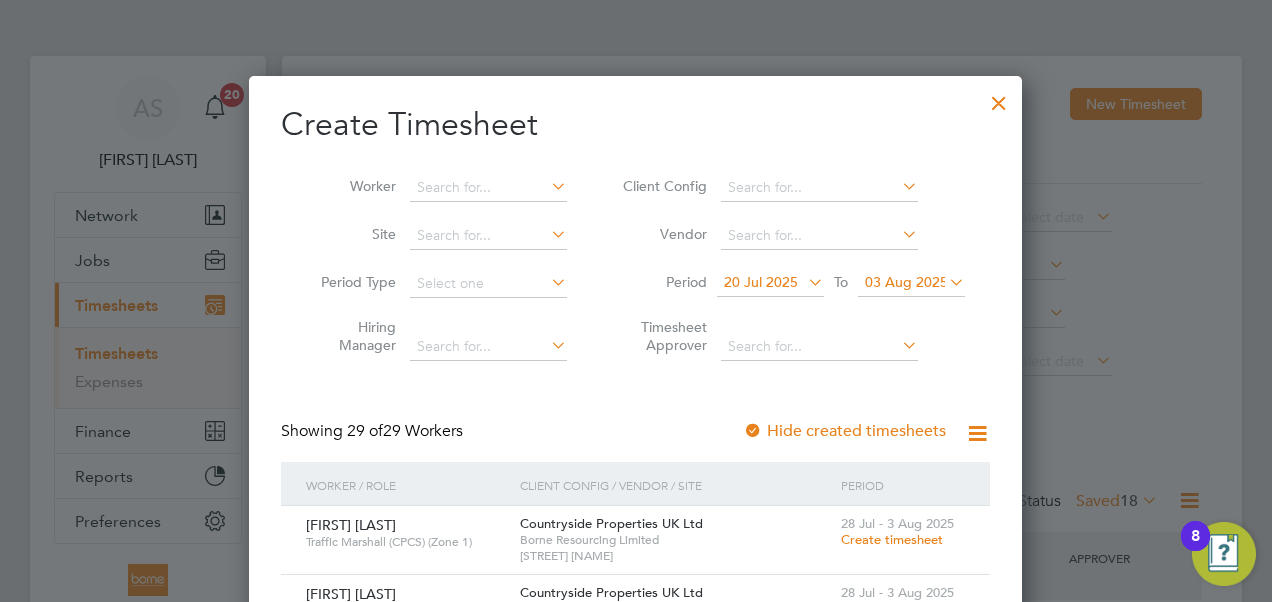 click on "20 Jul 2025" at bounding box center (761, 282) 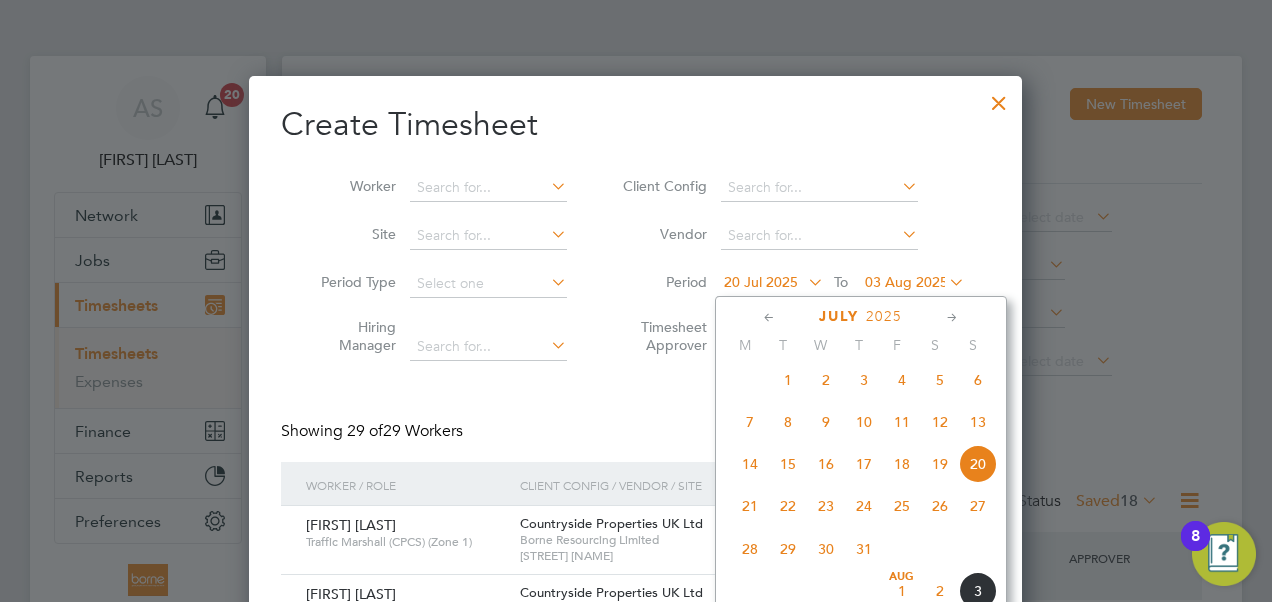 click on "28" 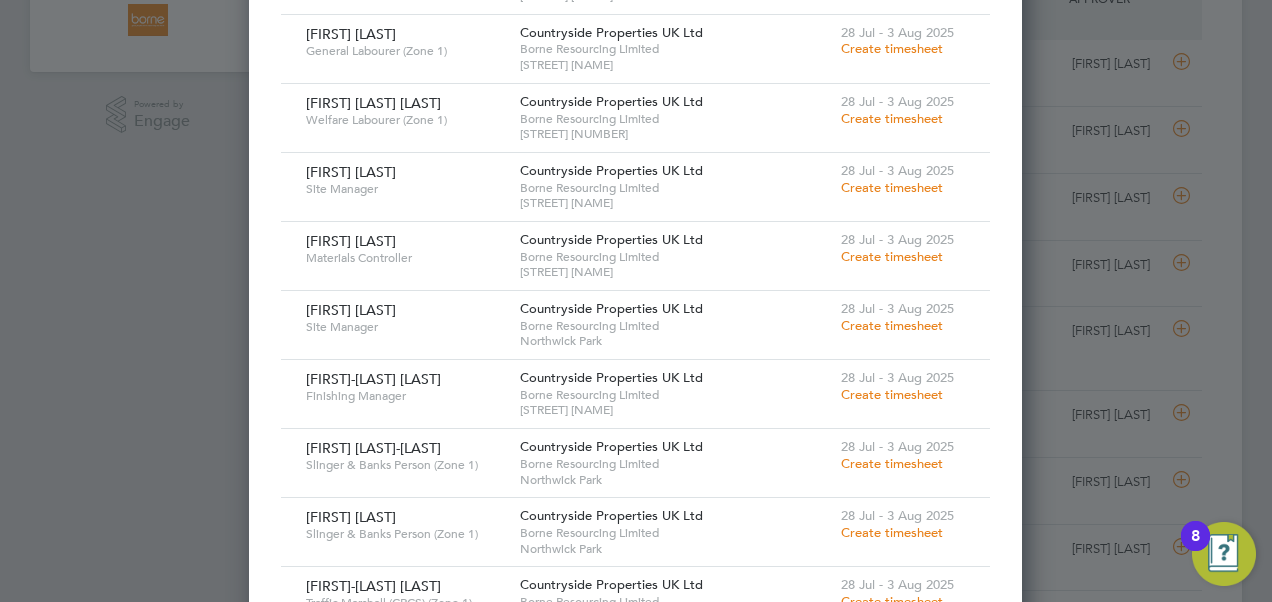 click on "Create timesheet" at bounding box center (892, 118) 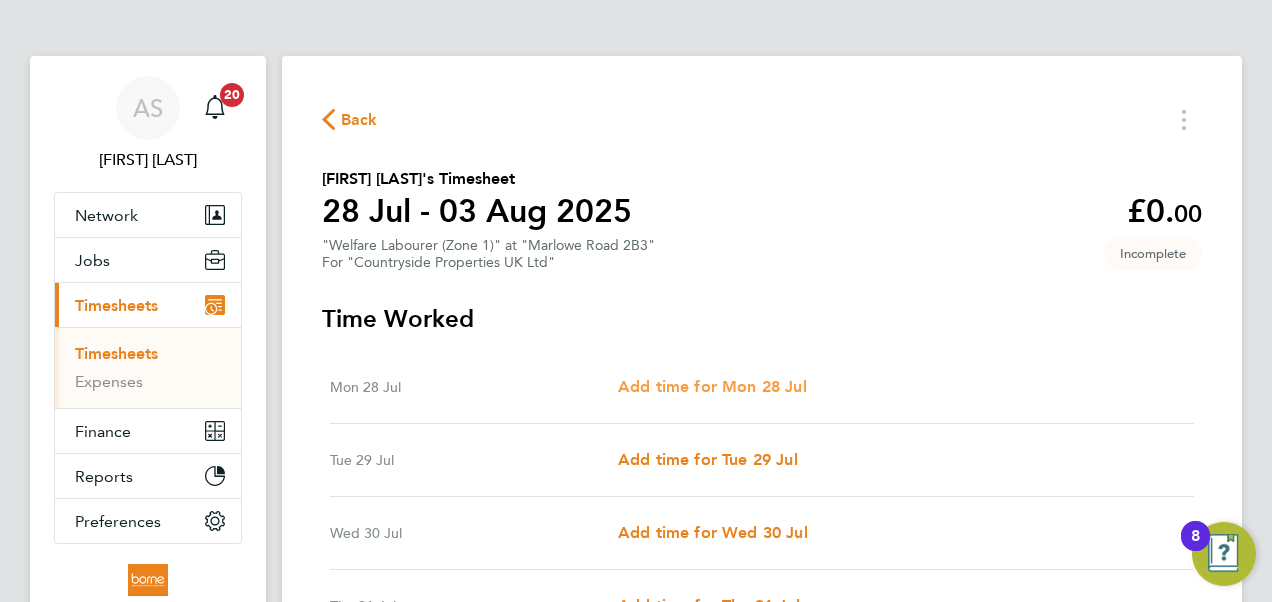 click on "Add time for Mon 28 Jul" at bounding box center (712, 386) 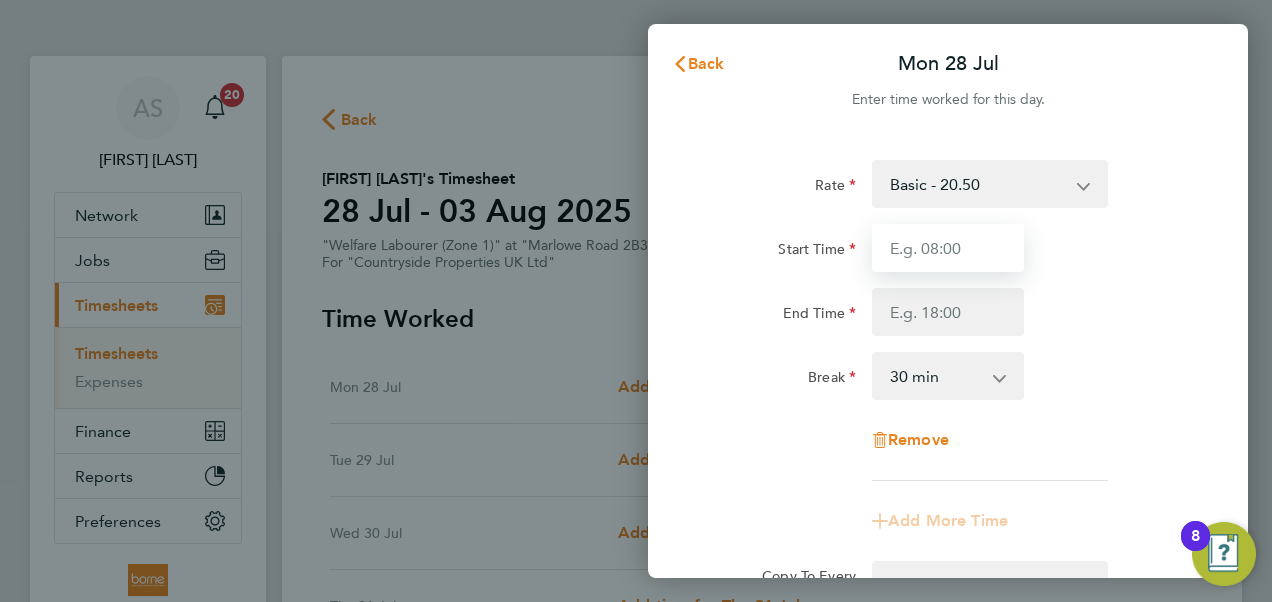 click on "Start Time" at bounding box center (948, 248) 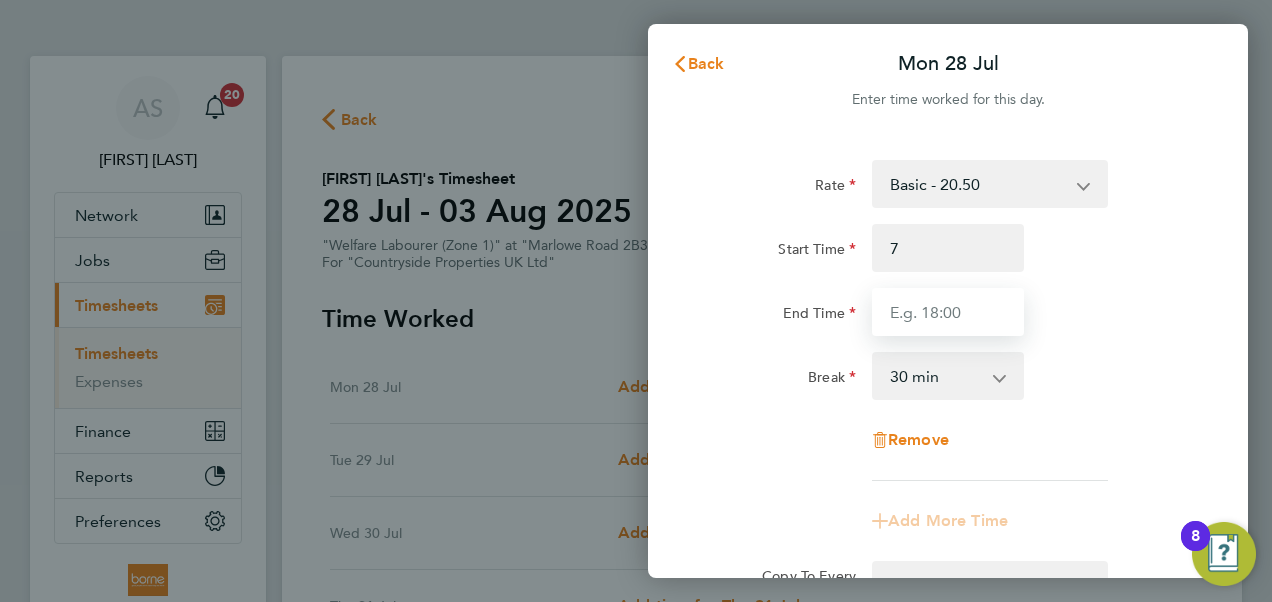 type on "07:00" 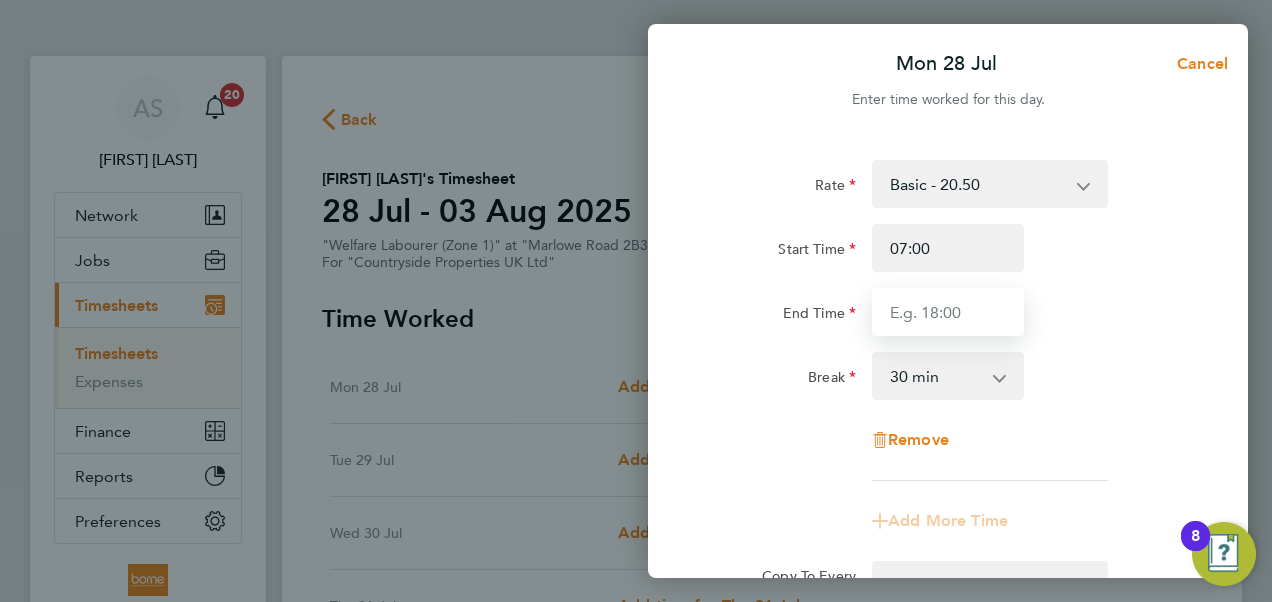 click on "End Time" at bounding box center [948, 312] 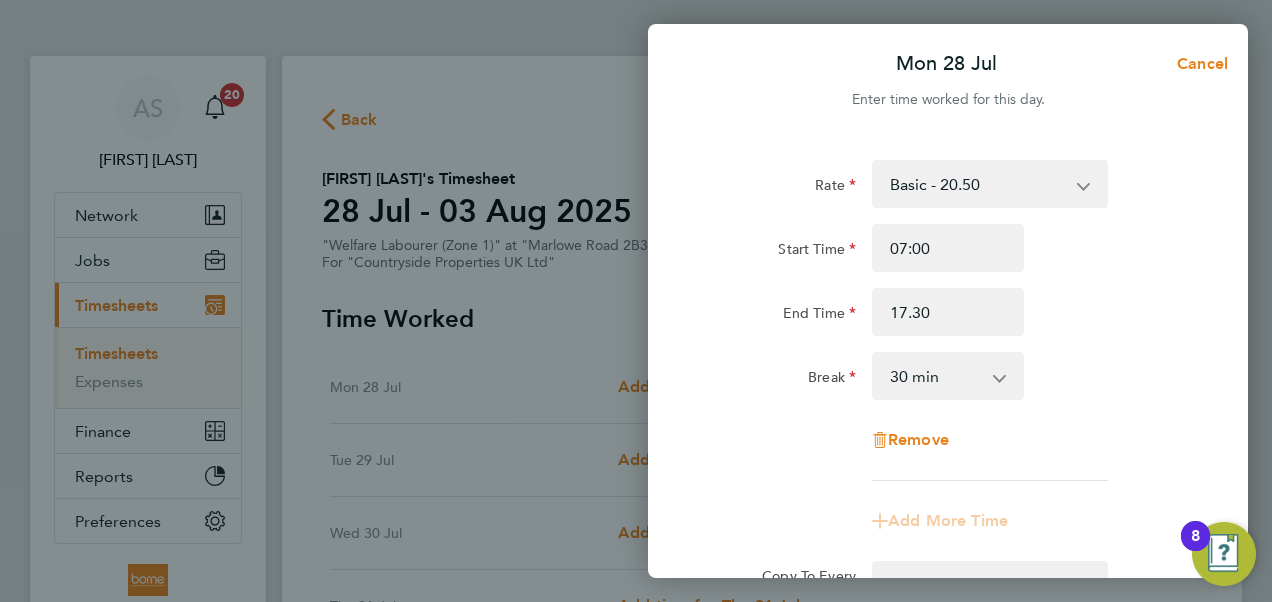 type on "17:30" 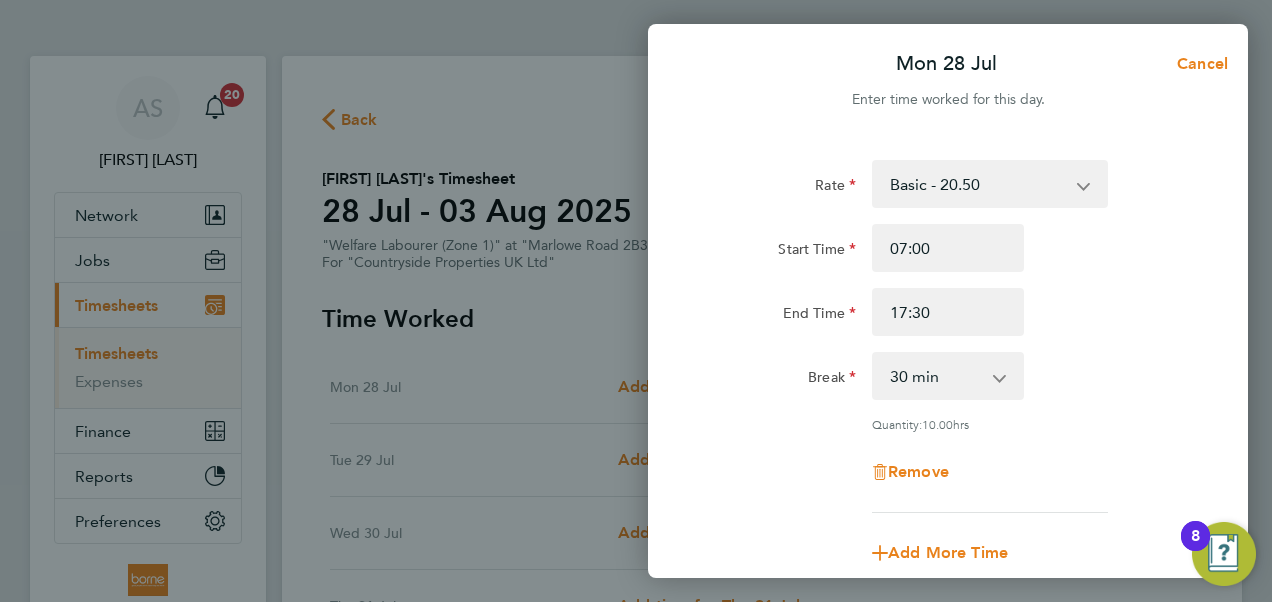 click on "Break  0 min   15 min   30 min   45 min   60 min   75 min   90 min" 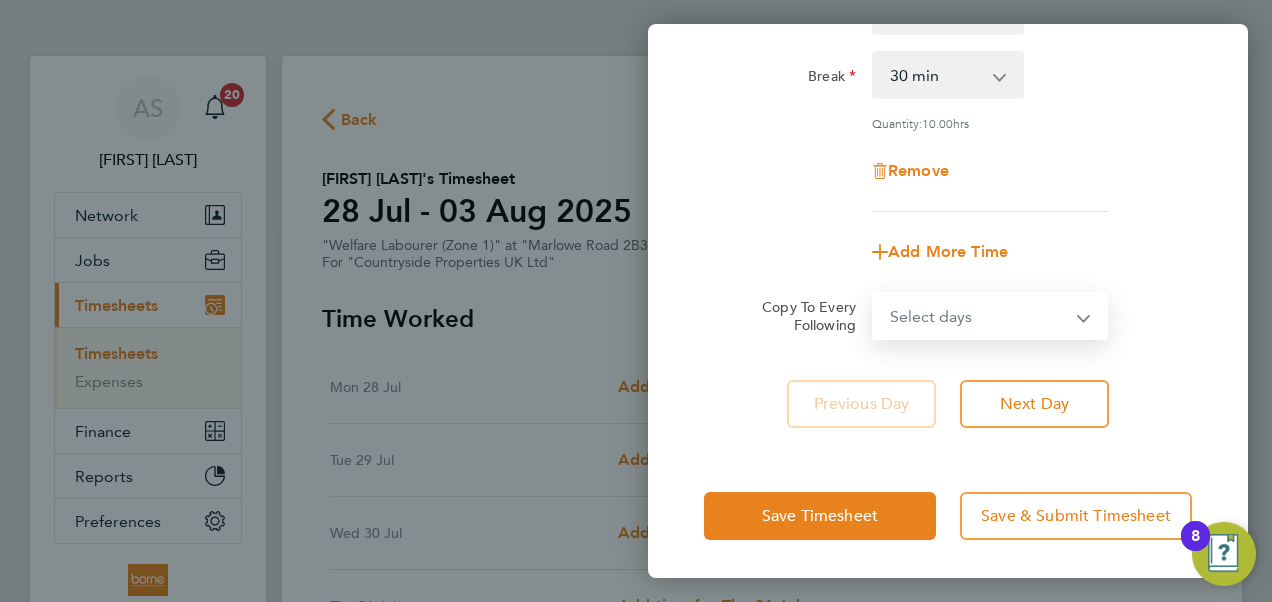 click on "Select days   Day   Weekday (Mon-Fri)   Weekend (Sat-Sun)   Tuesday   Wednesday   Thursday   Friday   Saturday   Sunday" at bounding box center [979, 316] 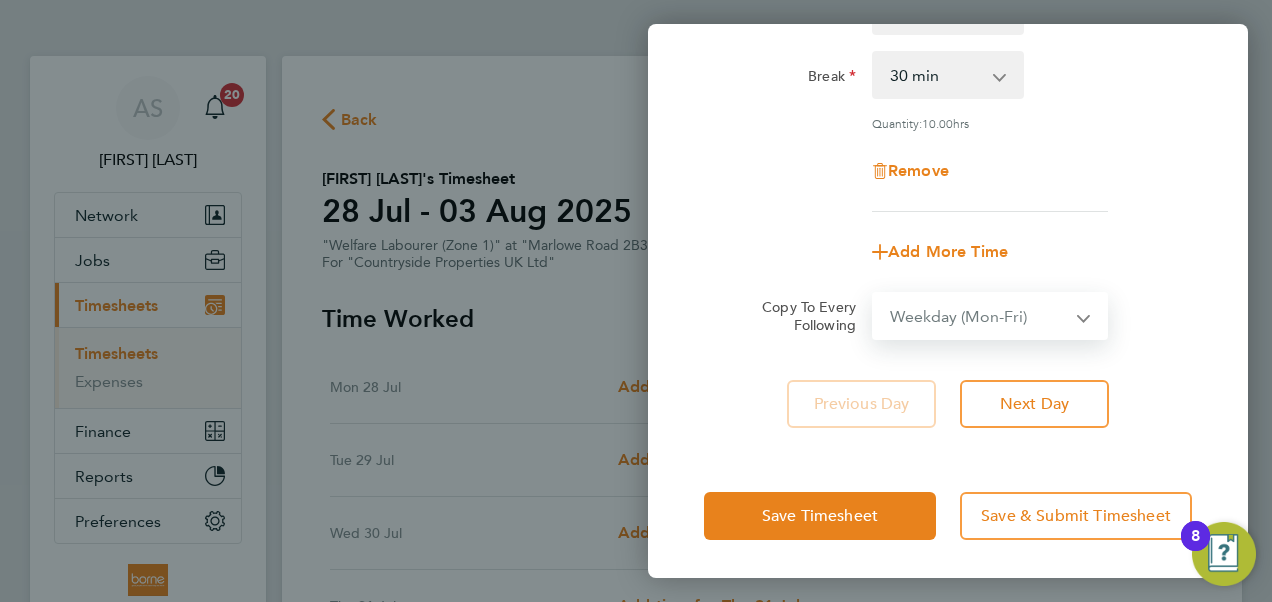 click on "Select days   Day   Weekday (Mon-Fri)   Weekend (Sat-Sun)   Tuesday   Wednesday   Thursday   Friday   Saturday   Sunday" at bounding box center (979, 316) 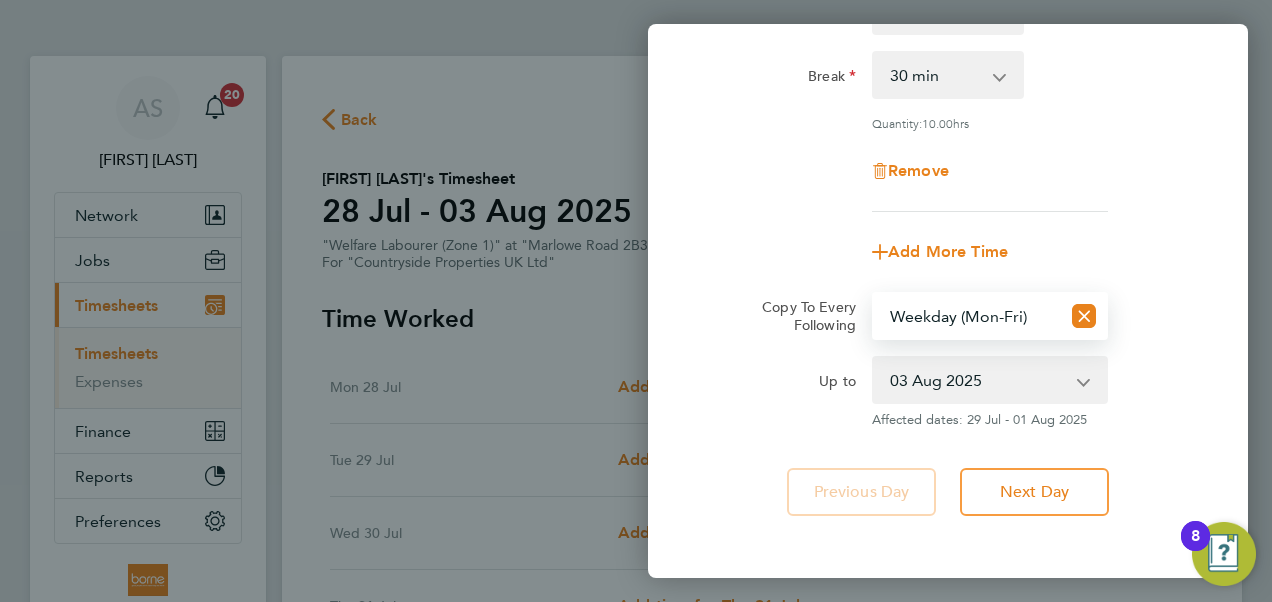 click on "Up to  29 Jul 2025   30 Jul 2025   31 Jul 2025   01 Aug 2025   02 Aug 2025   03 Aug 2025
Affected dates: 29 Jul - 01 Aug 2025" 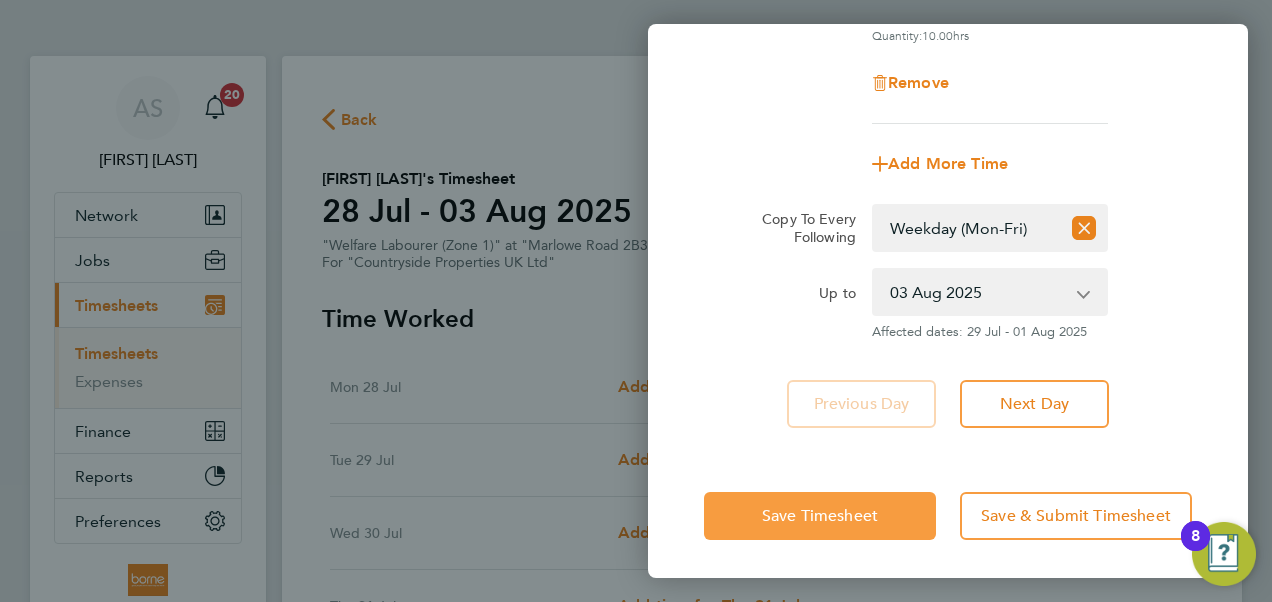 click on "Save Timesheet" 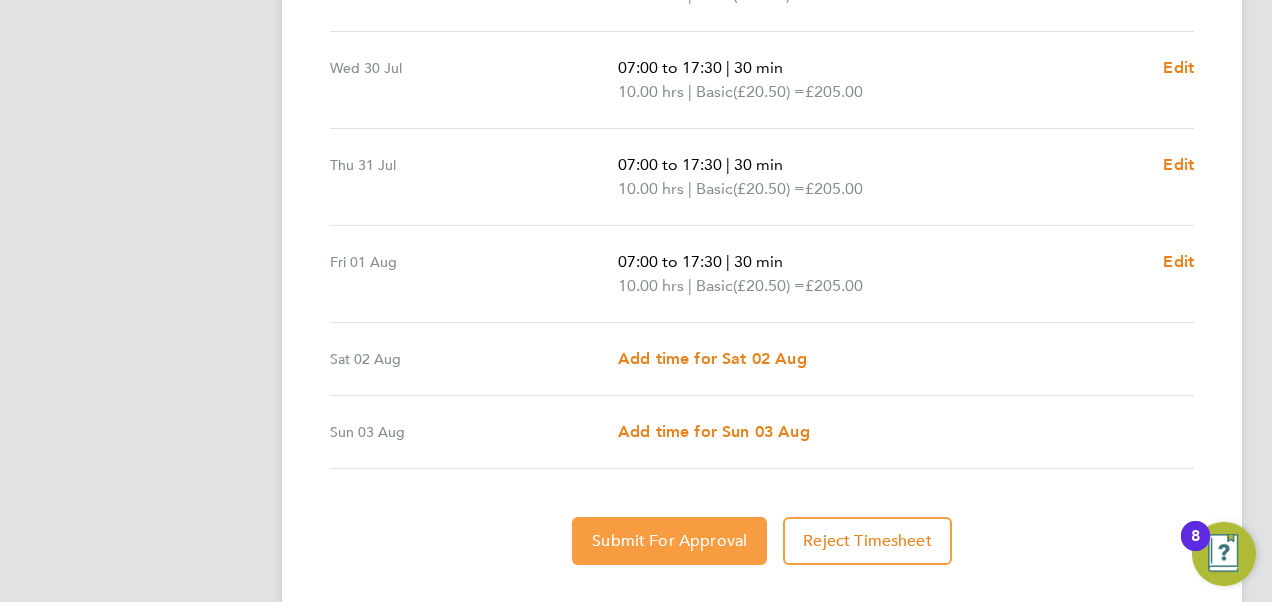 click on "Submit For Approval" 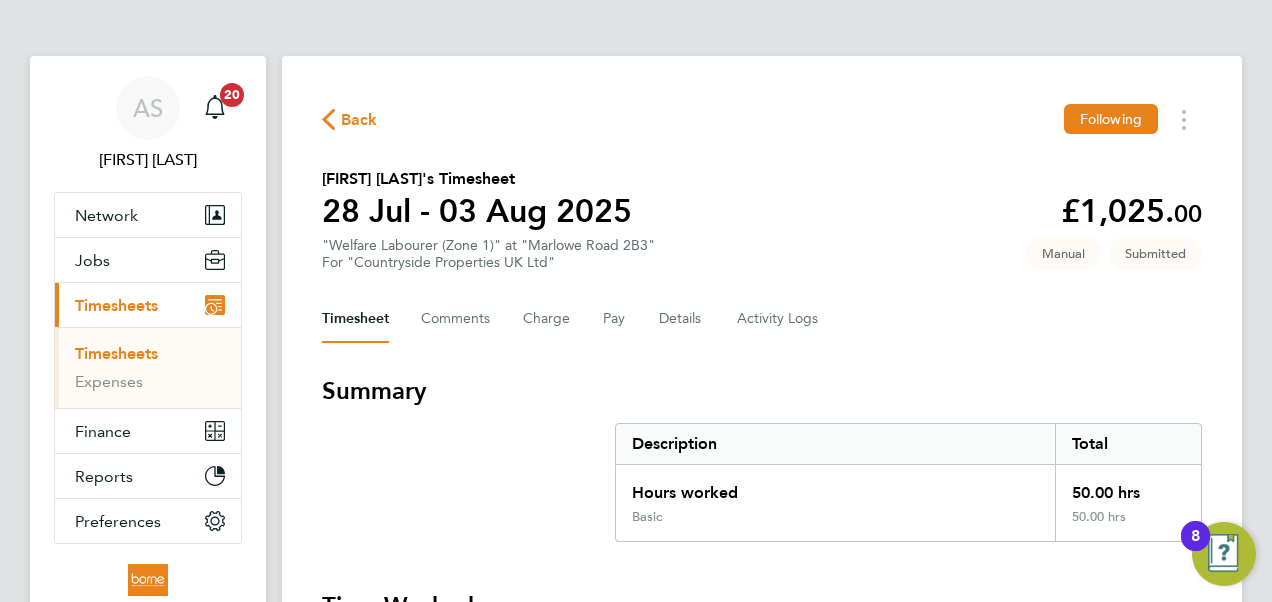 click on "Back" 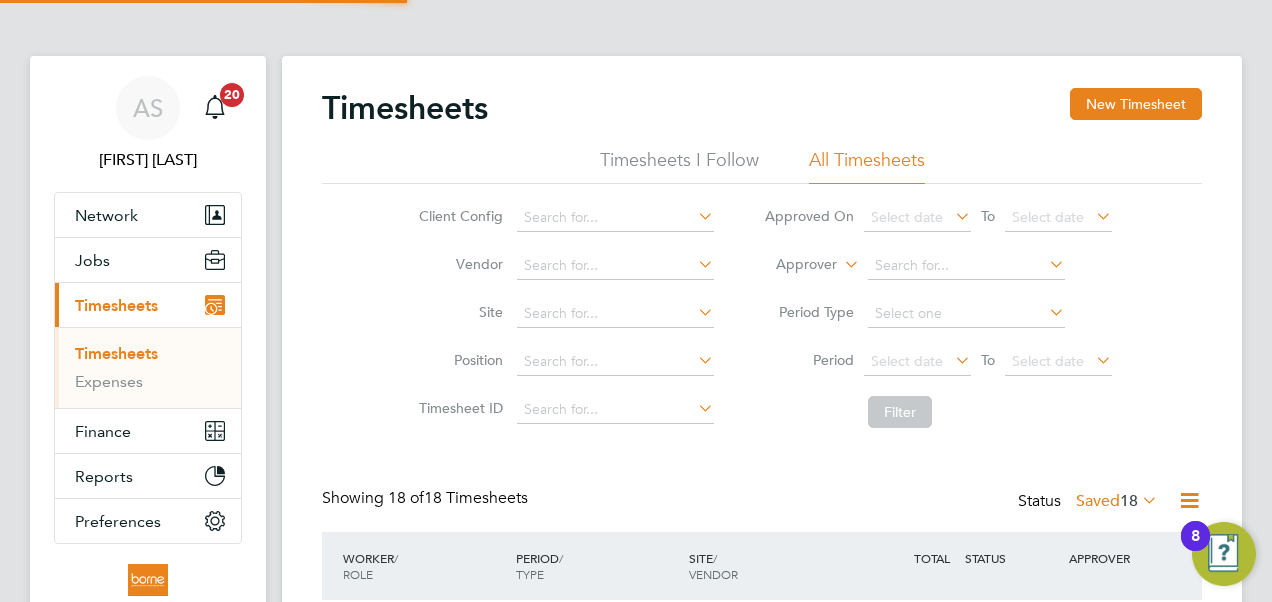 scroll, scrollTop: 10, scrollLeft: 10, axis: both 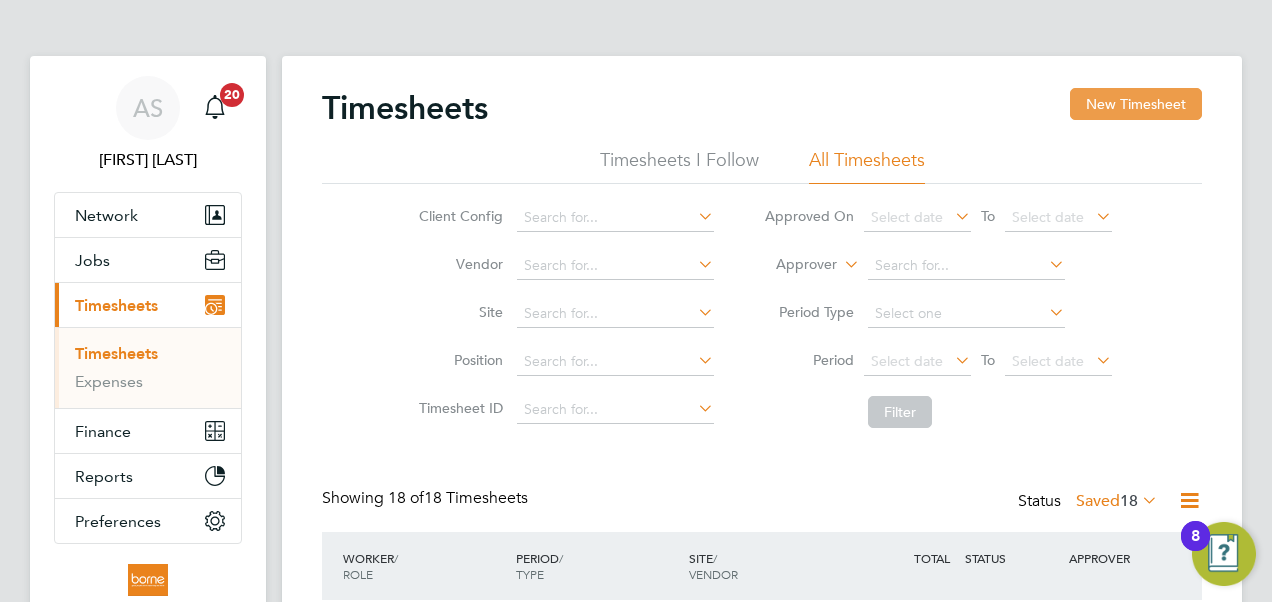 click on "New Timesheet" 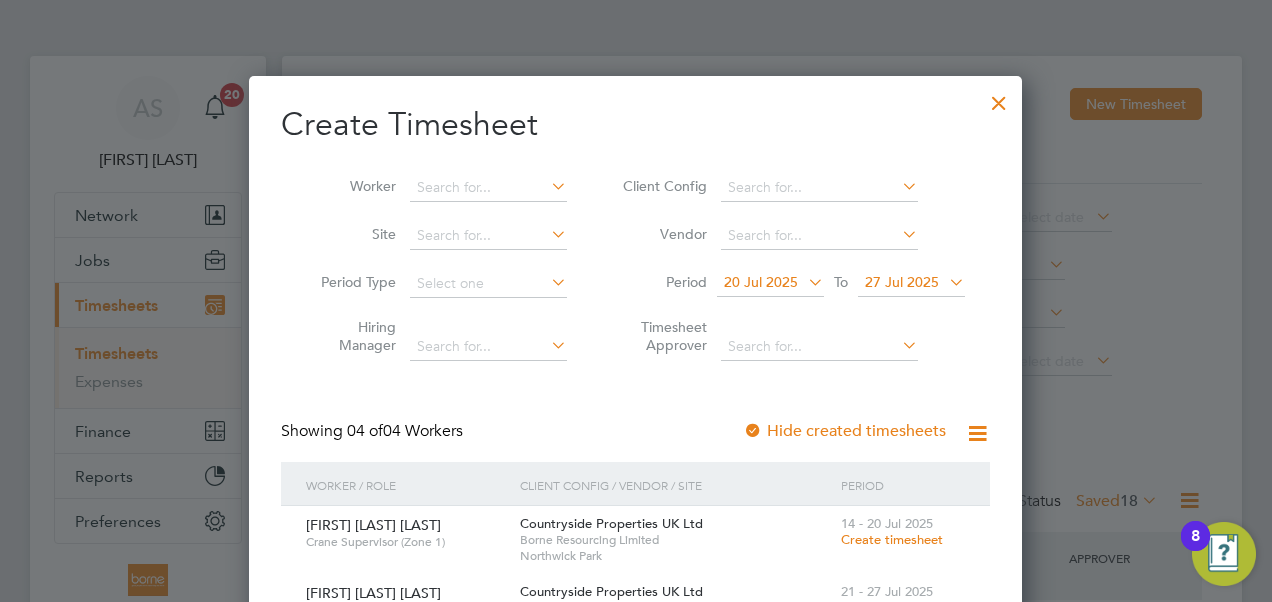 click on "27 Jul 2025" at bounding box center [902, 282] 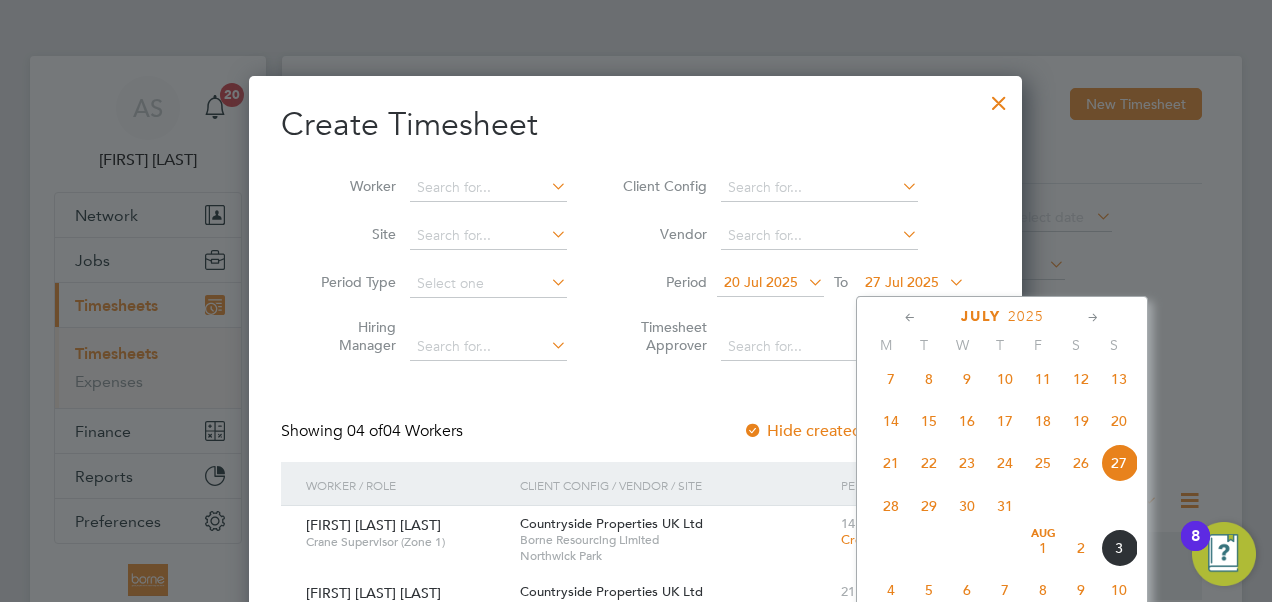 click on "3" 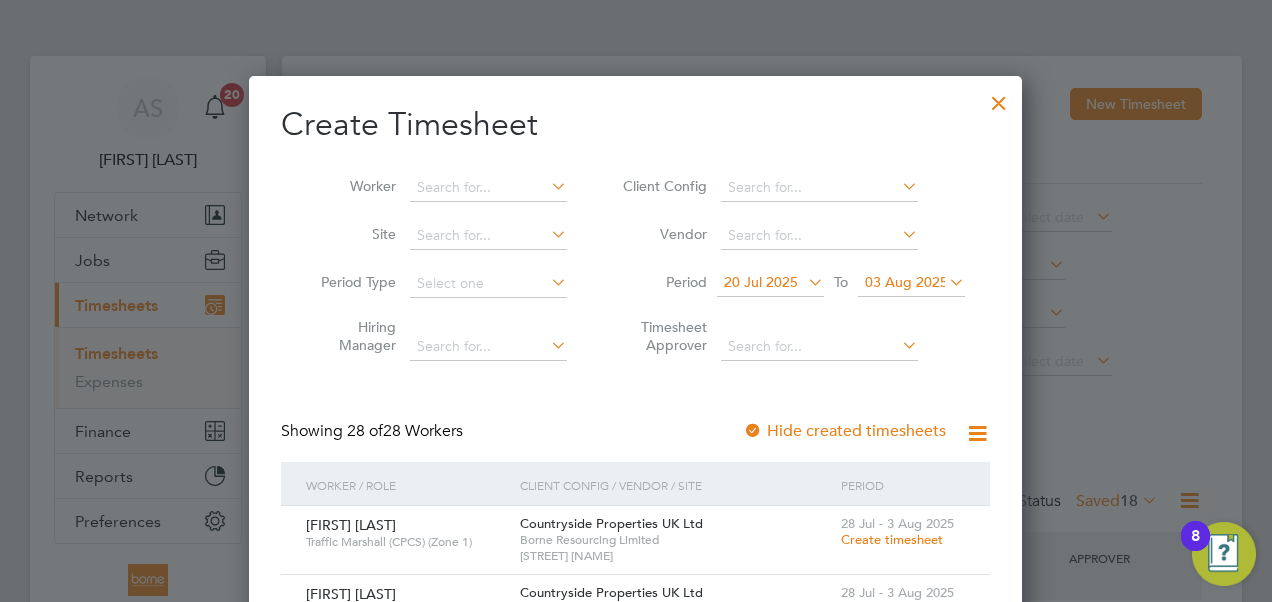 click on "20 Jul 2025" at bounding box center [761, 282] 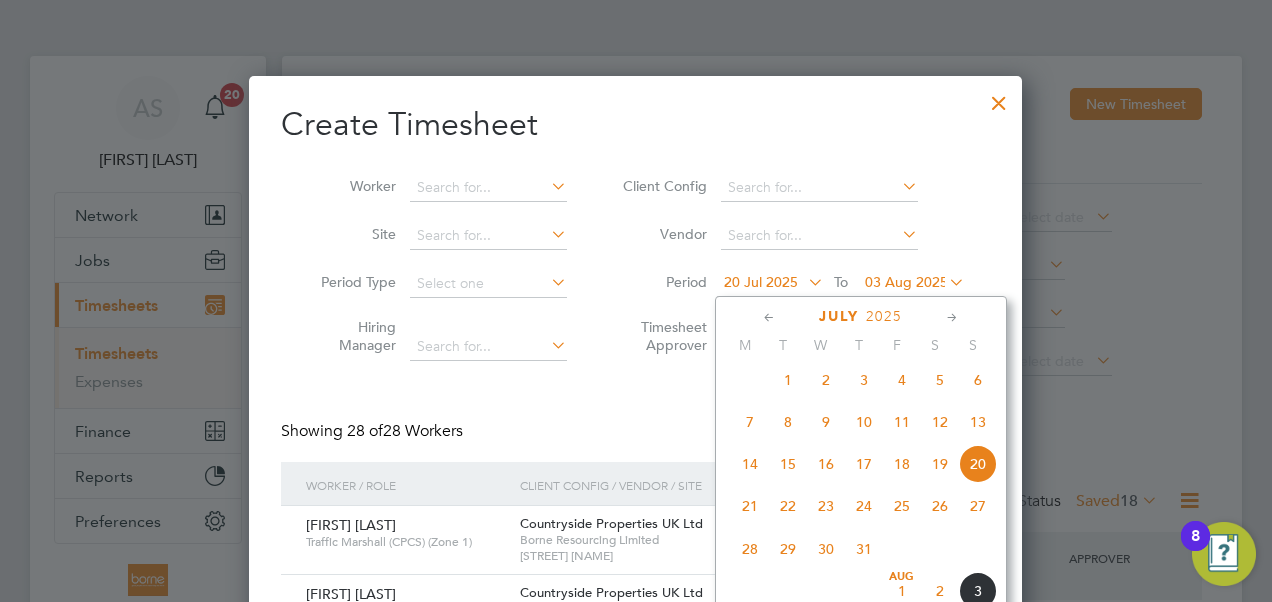 click on "28" 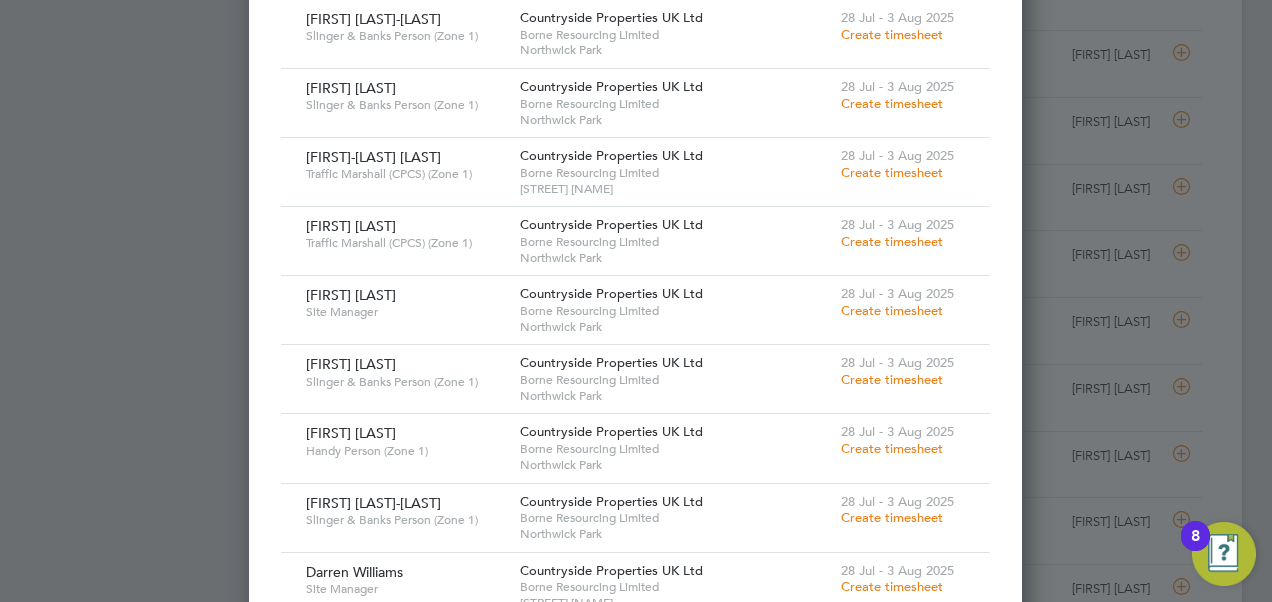 click on "Create timesheet" at bounding box center [892, 103] 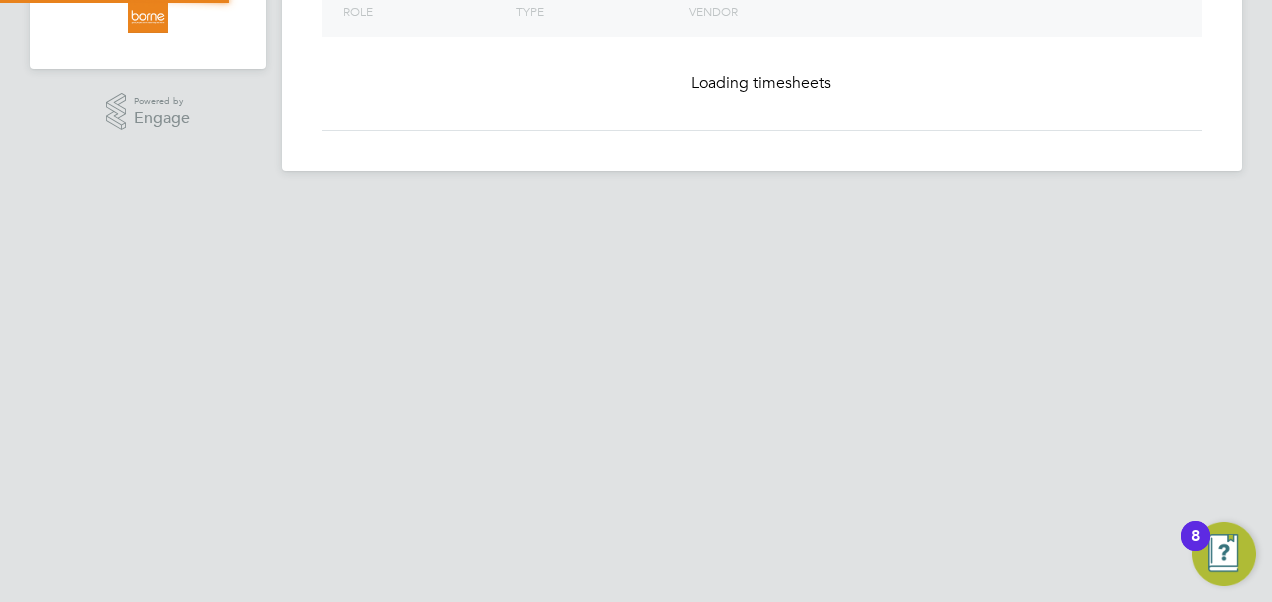 scroll, scrollTop: 162, scrollLeft: 0, axis: vertical 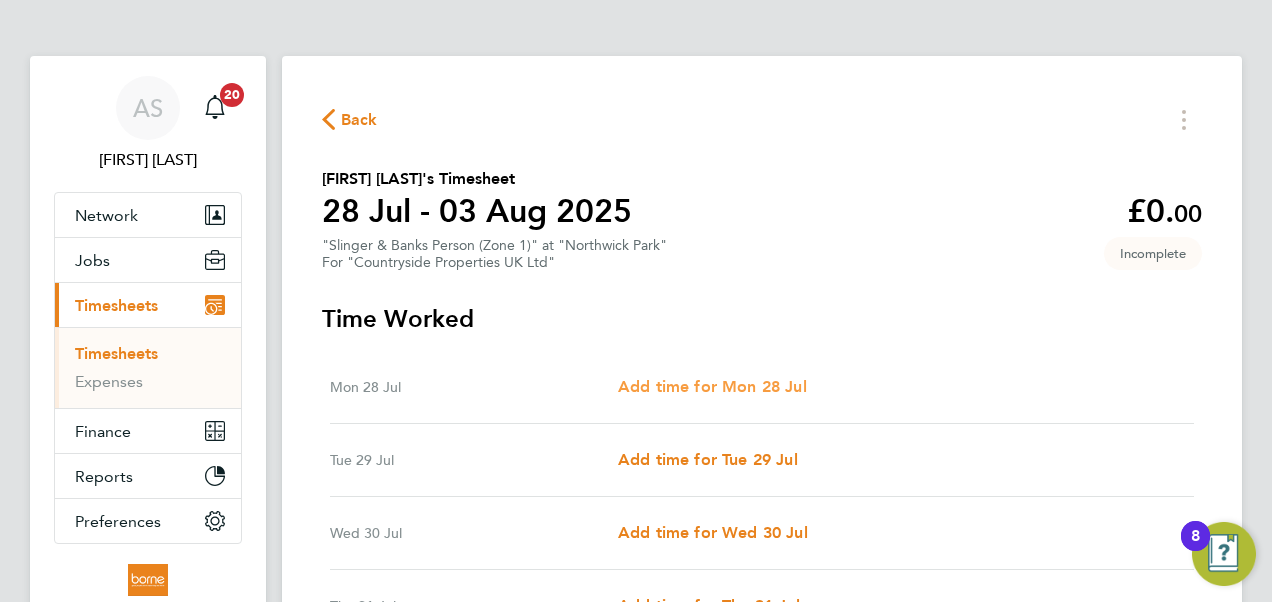 click on "Add time for Mon 28 Jul" at bounding box center (712, 386) 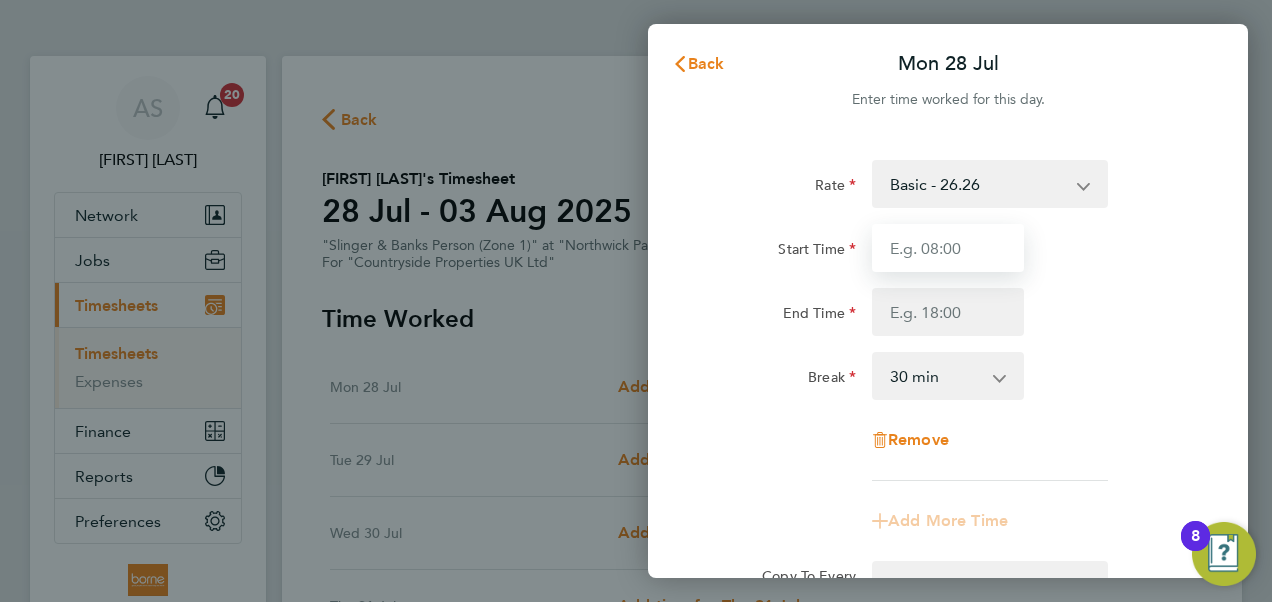 click on "Start Time" at bounding box center [948, 248] 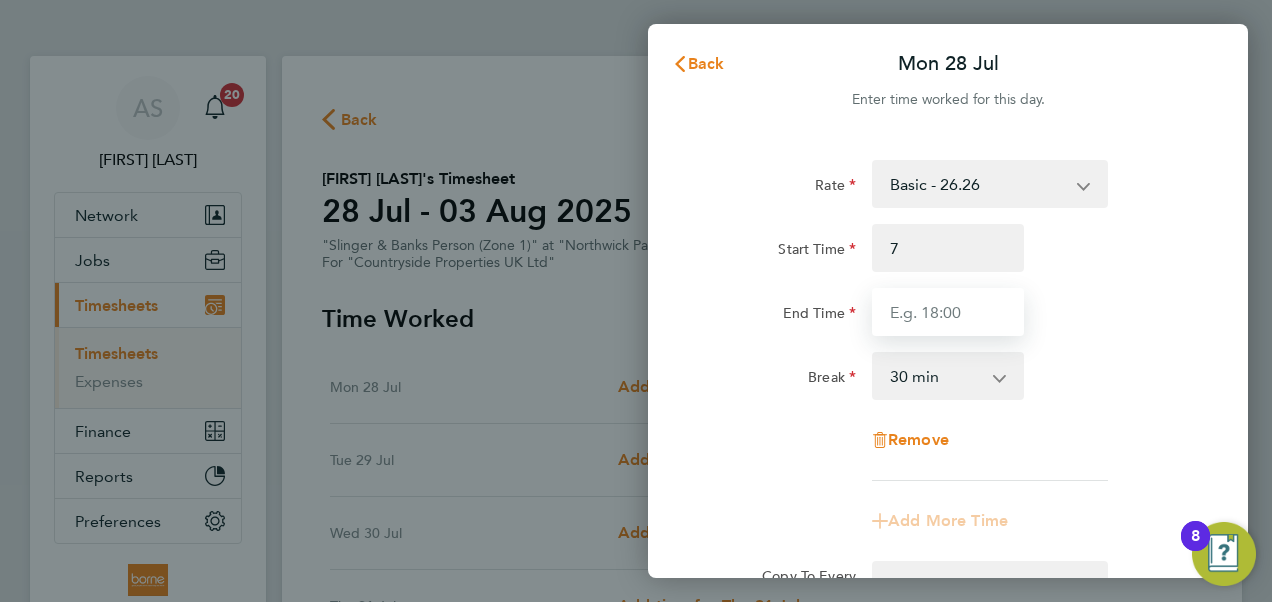 type on "07:00" 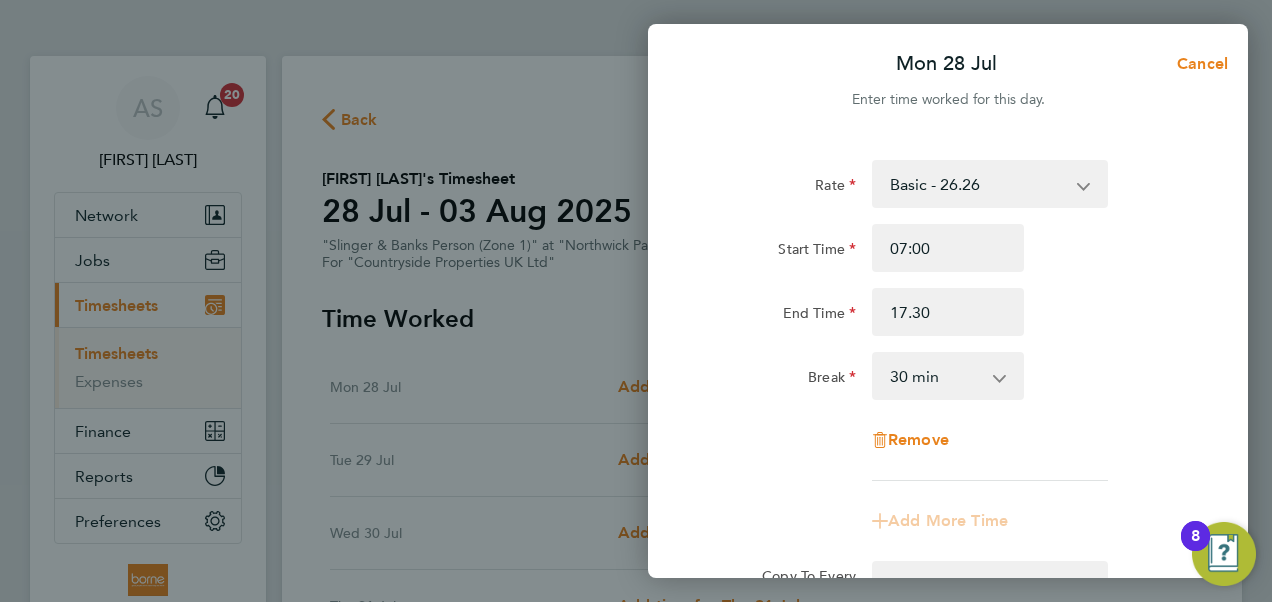 type on "17:30" 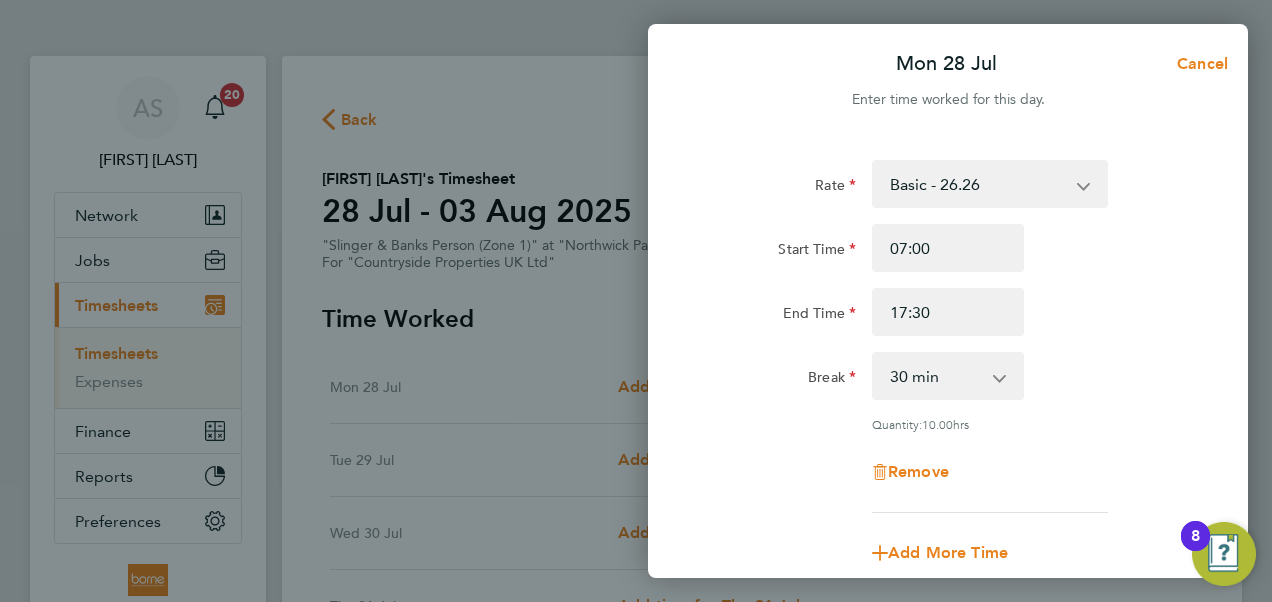 click on "Rate  Basic - 26.26
Start Time 07:00 End Time 17:30 Break  0 min   15 min   30 min   45 min   60 min   75 min   90 min
Quantity:  10.00  hrs
Remove" 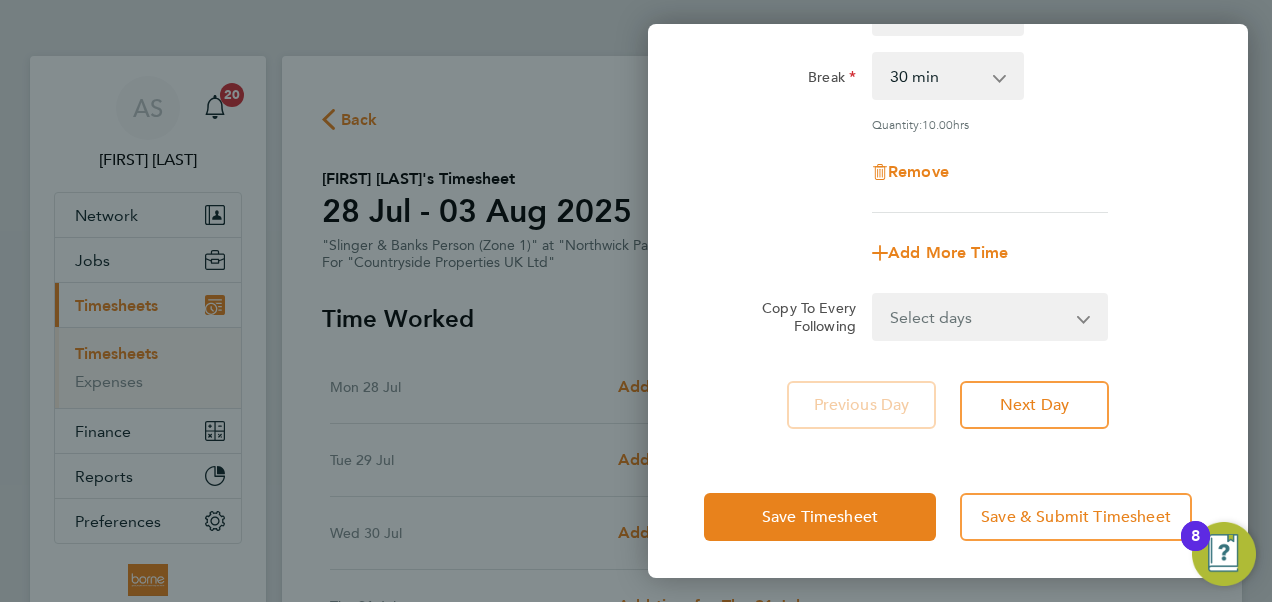 scroll, scrollTop: 301, scrollLeft: 0, axis: vertical 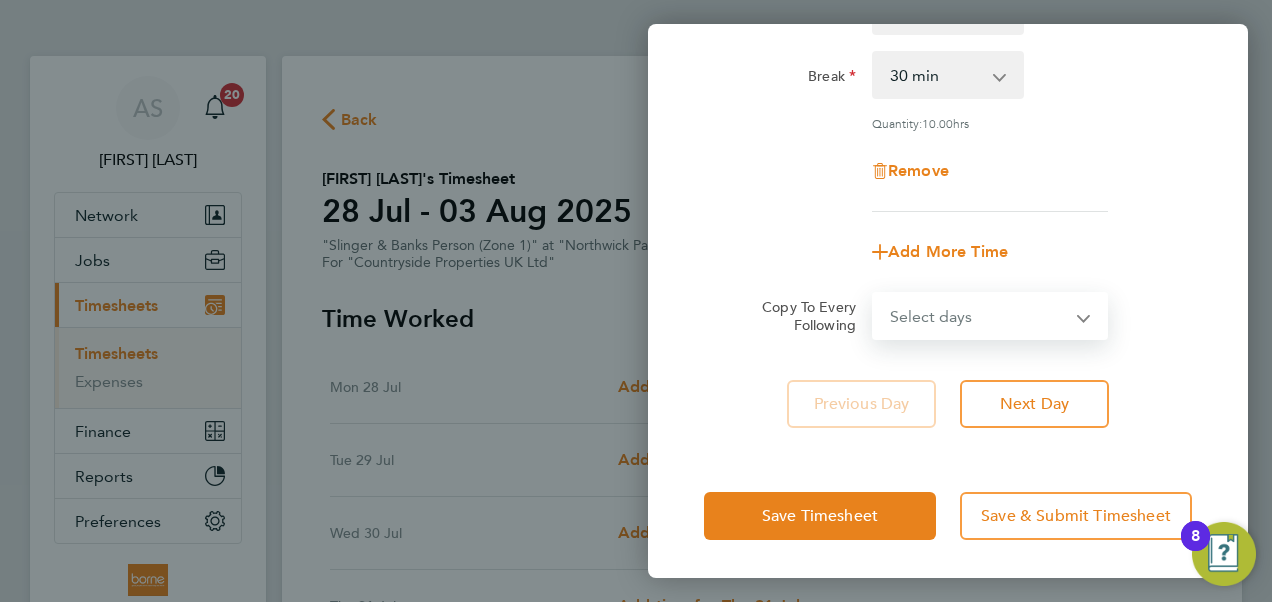 click on "Select days   Day   Tuesday   Wednesday   Thursday   Friday" at bounding box center [979, 316] 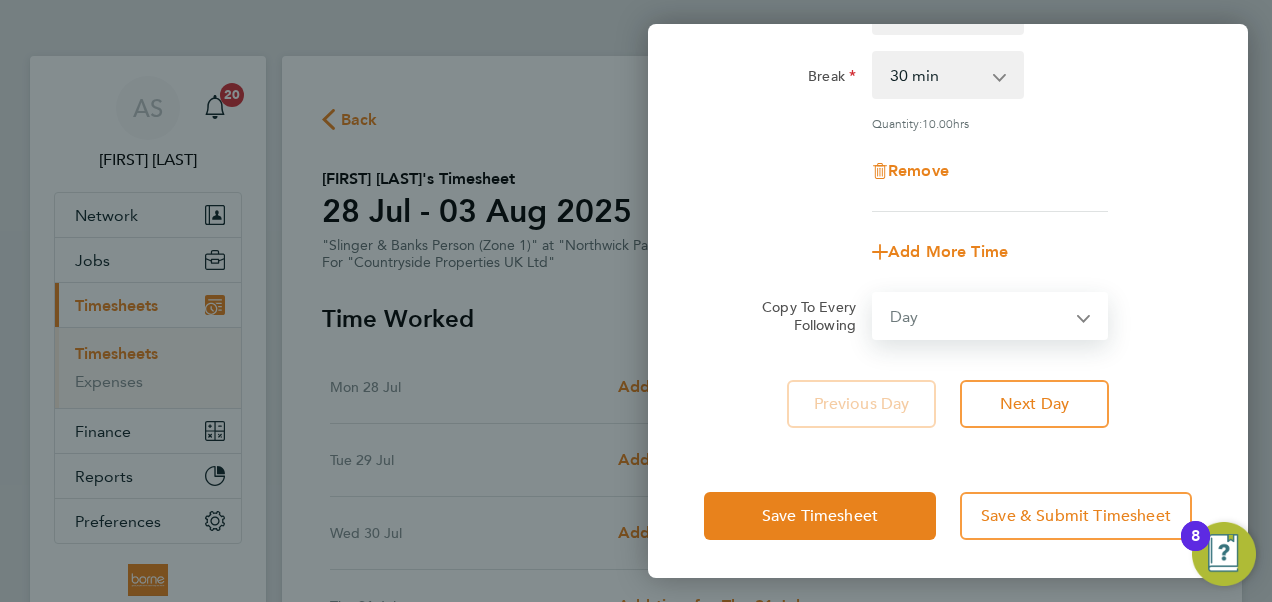 click on "Select days   Day   Tuesday   Wednesday   Thursday   Friday" at bounding box center [979, 316] 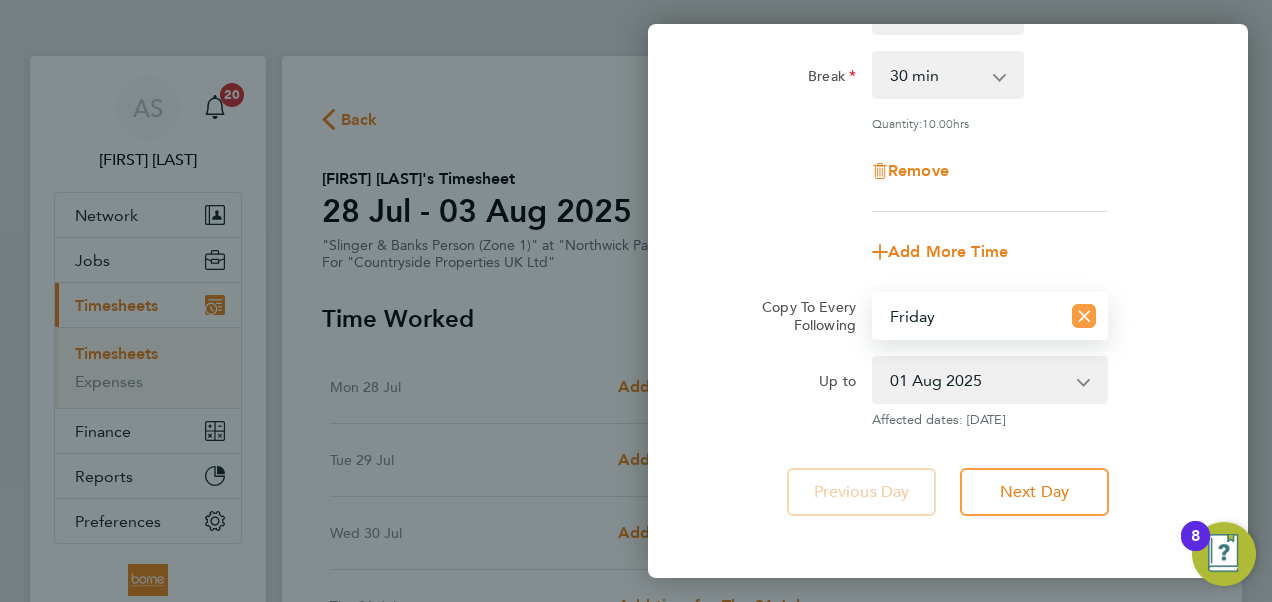 click 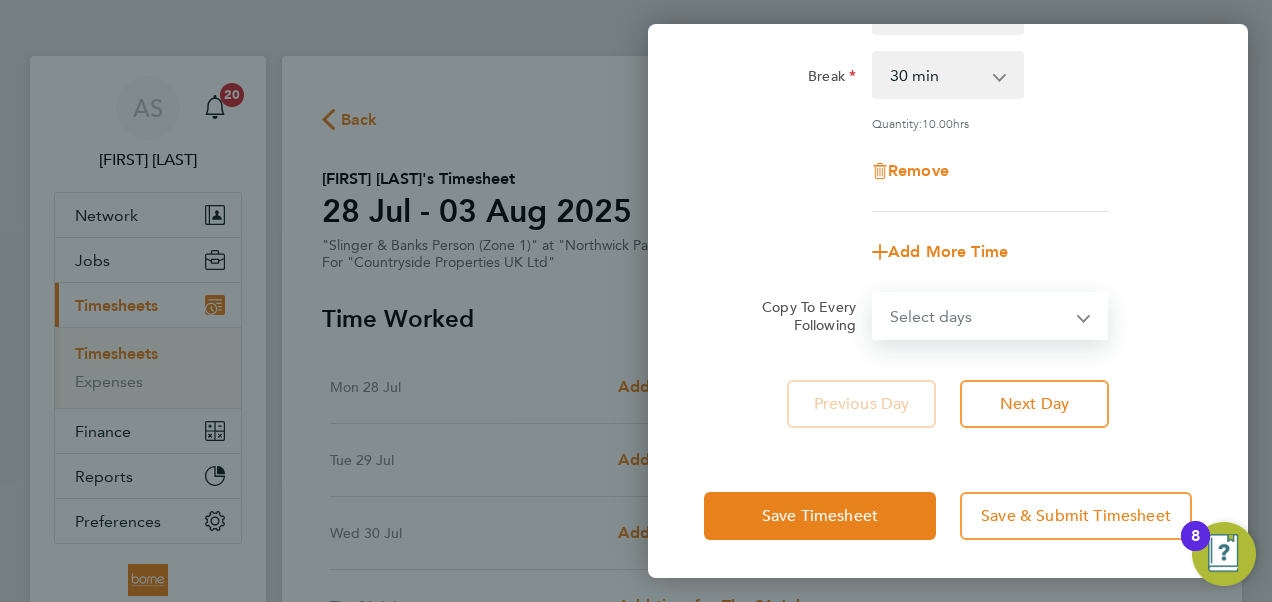 click on "Select days   Day   Tuesday   Wednesday   Thursday   Friday" at bounding box center [979, 316] 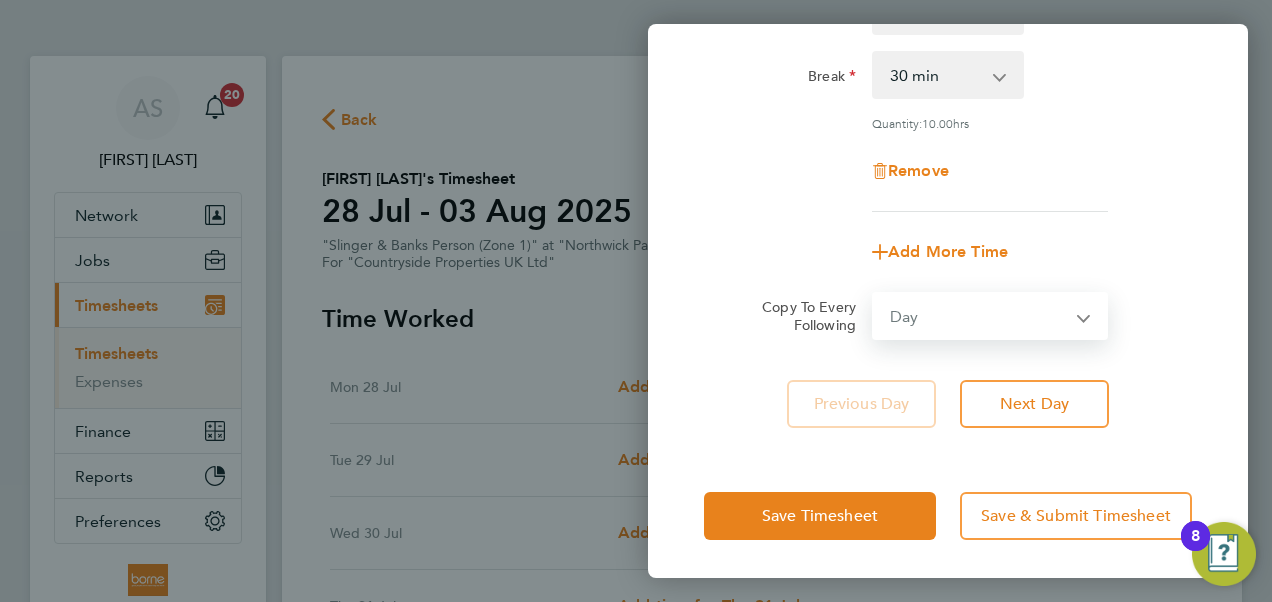 click on "Select days   Day   Tuesday   Wednesday   Thursday   Friday" at bounding box center (979, 316) 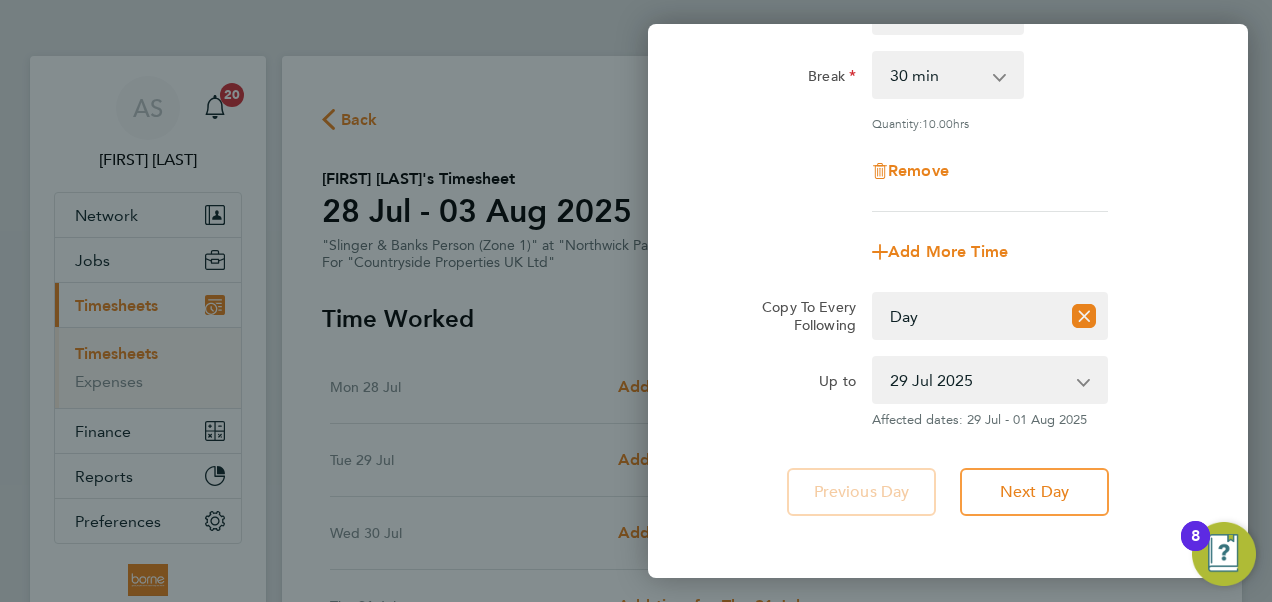 click on "Rate  Basic - 26.26
Start Time 07:00 End Time 17:30 Break  0 min   15 min   30 min   45 min   60 min   75 min   90 min
Quantity:  10.00  hrs
Remove
Add More Time  Copy To Every Following  Select days   Day   Tuesday   Wednesday   Thursday   Friday
Up to  29 Jul 2025   30 Jul 2025   31 Jul 2025   01 Aug 2025
Affected dates: 29 Jul - 01 Aug 2025   Previous Day   Next Day" 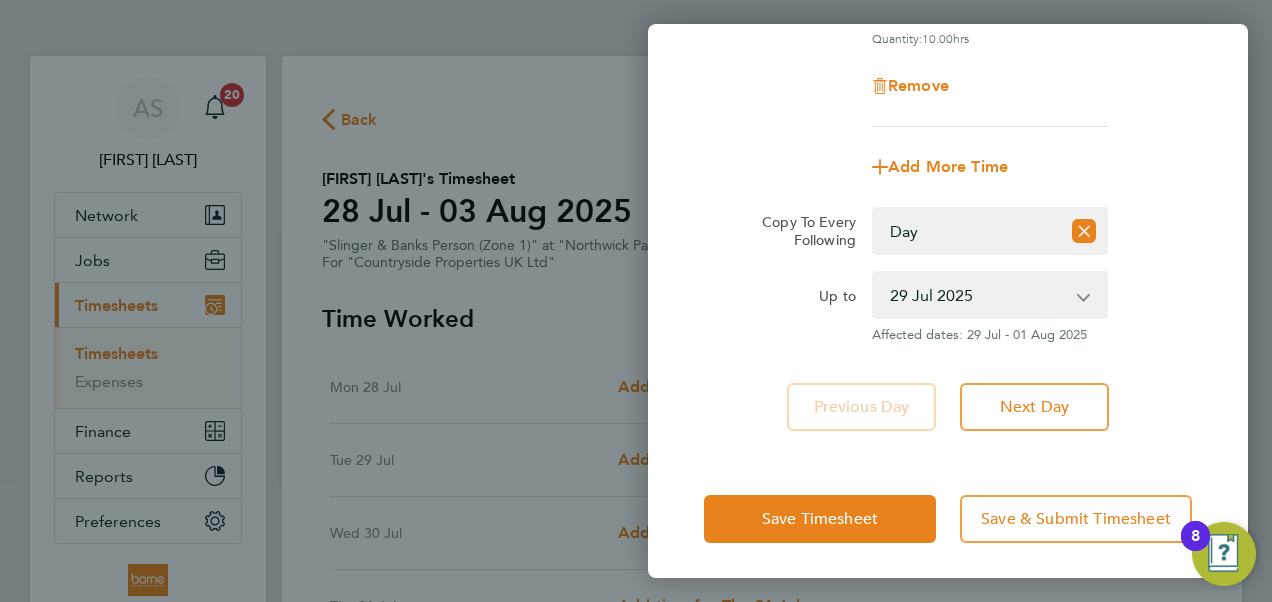 scroll, scrollTop: 389, scrollLeft: 0, axis: vertical 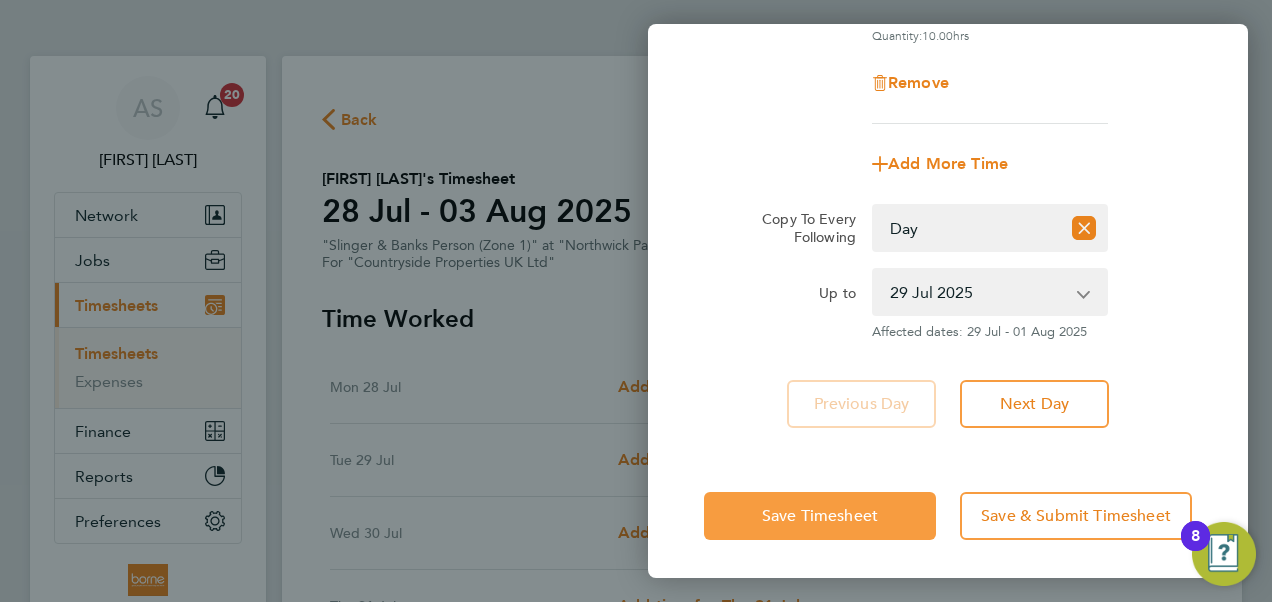 click on "Save Timesheet" 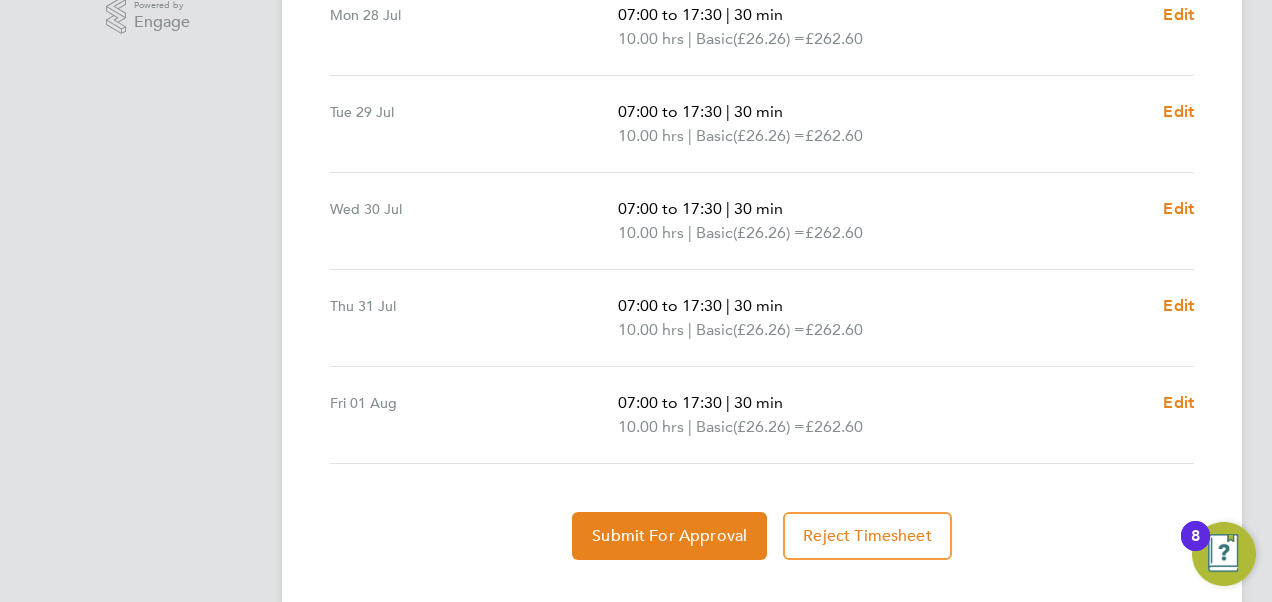 scroll, scrollTop: 694, scrollLeft: 0, axis: vertical 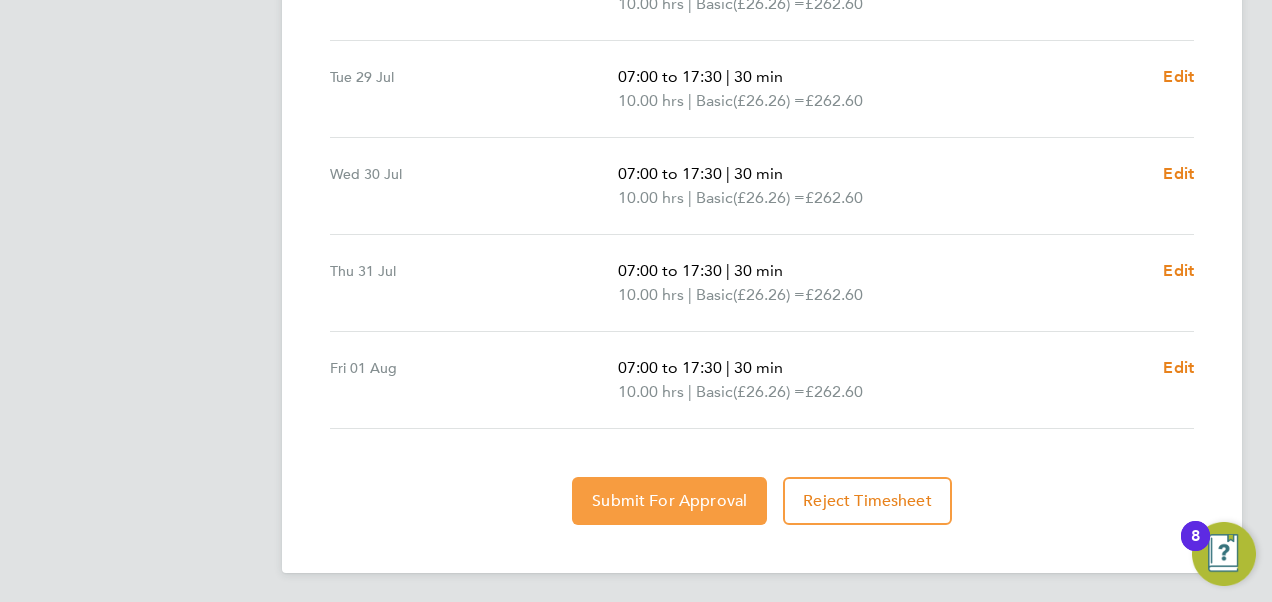 click on "Submit For Approval" 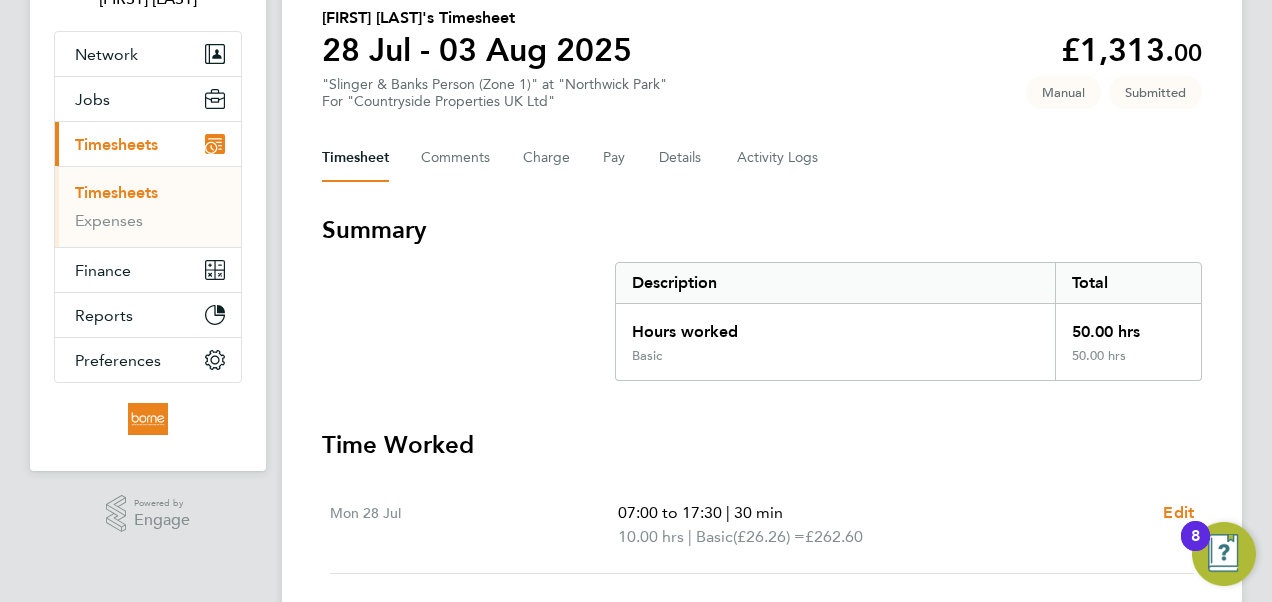 scroll, scrollTop: 0, scrollLeft: 0, axis: both 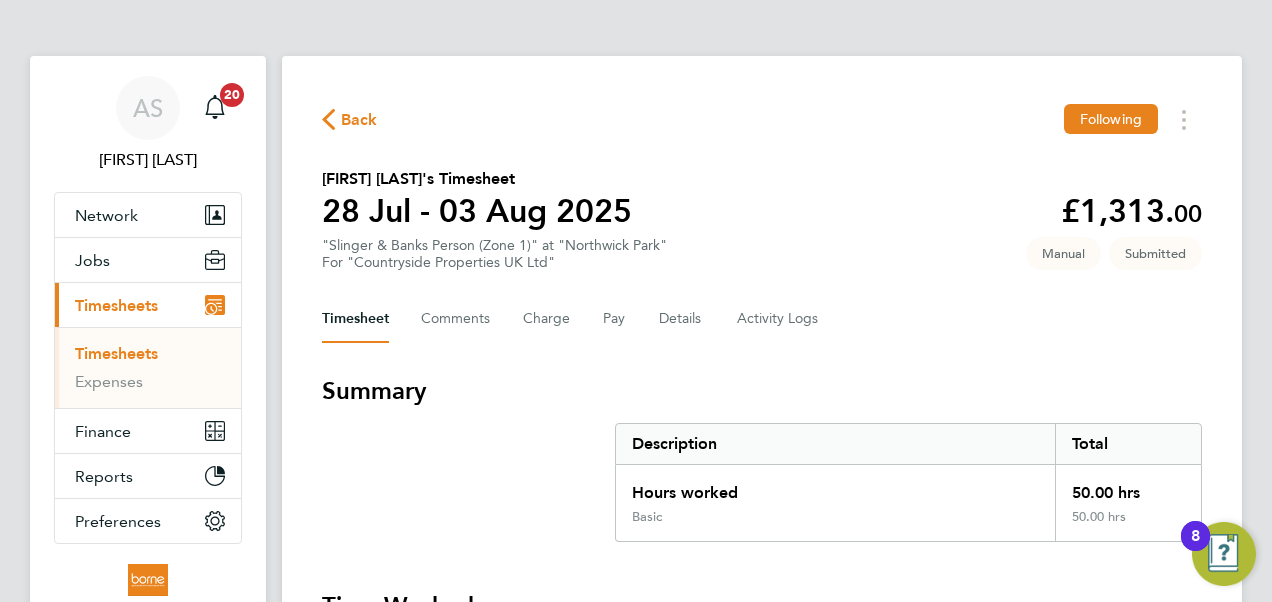 click 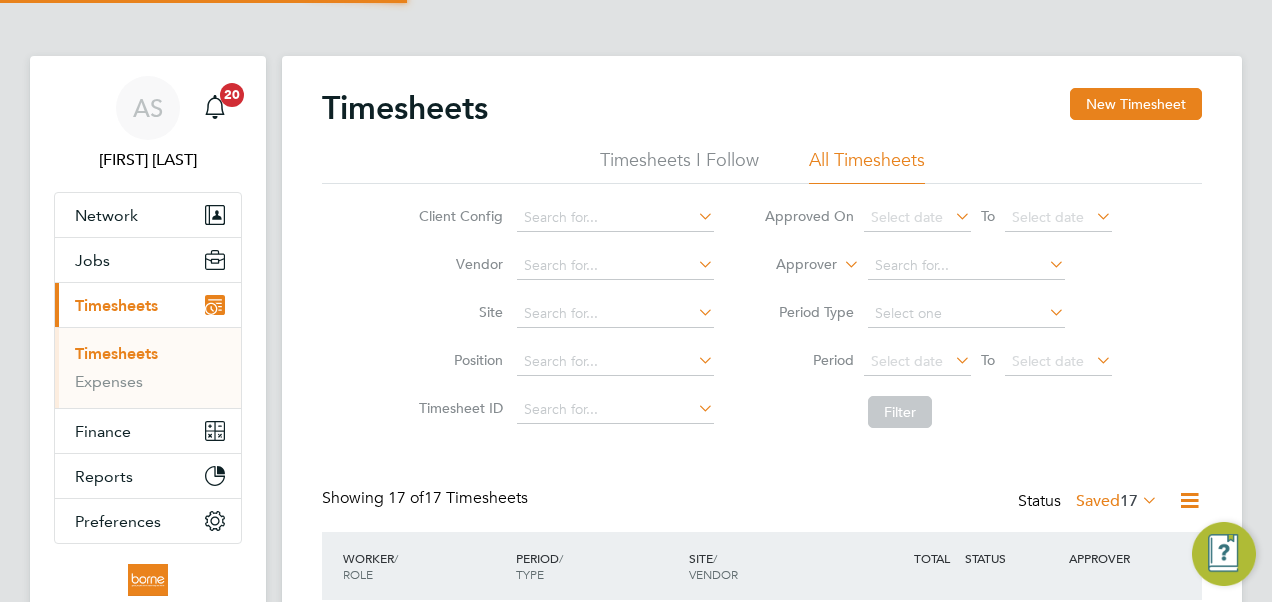scroll, scrollTop: 10, scrollLeft: 10, axis: both 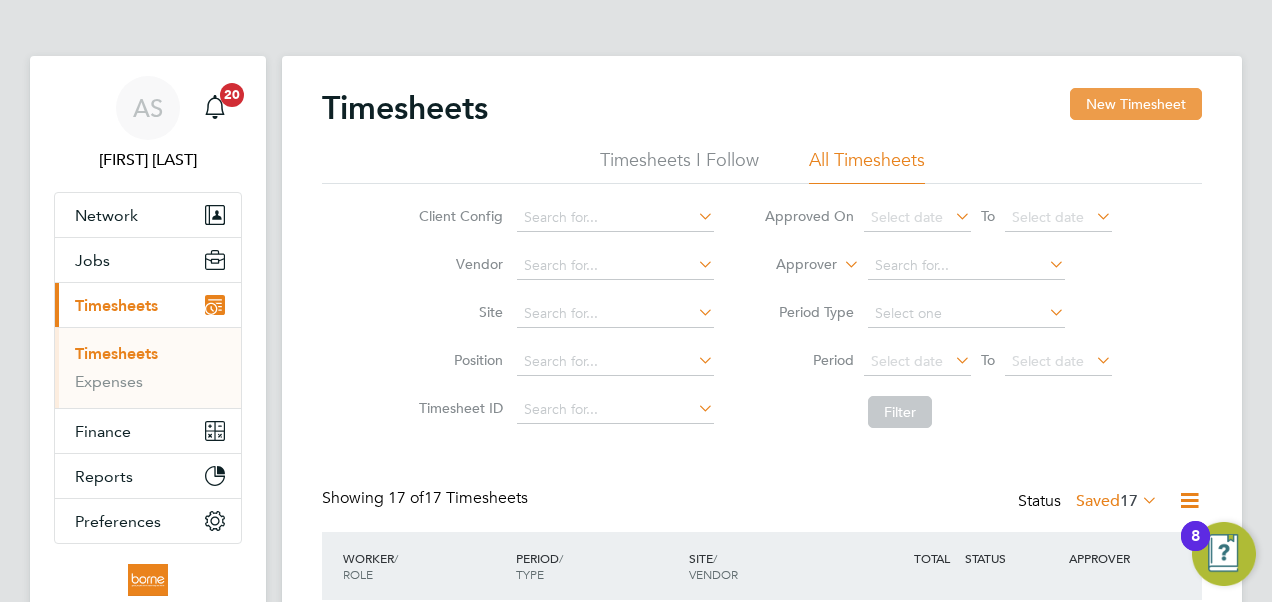 click on "New Timesheet" 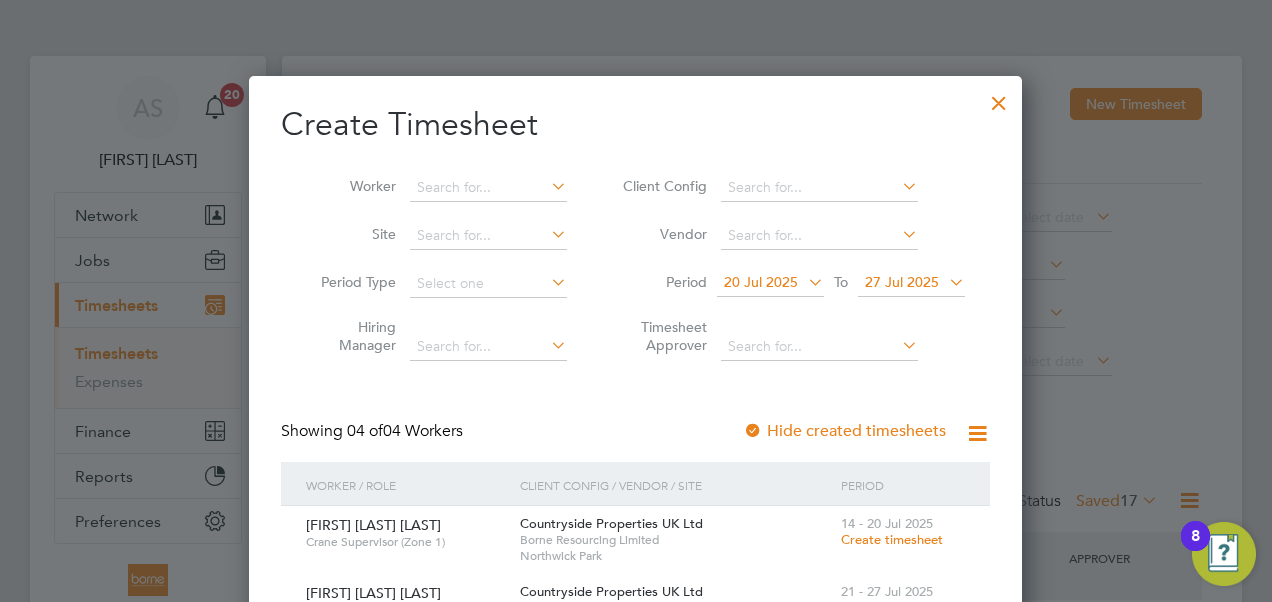click on "27 Jul 2025" at bounding box center [911, 283] 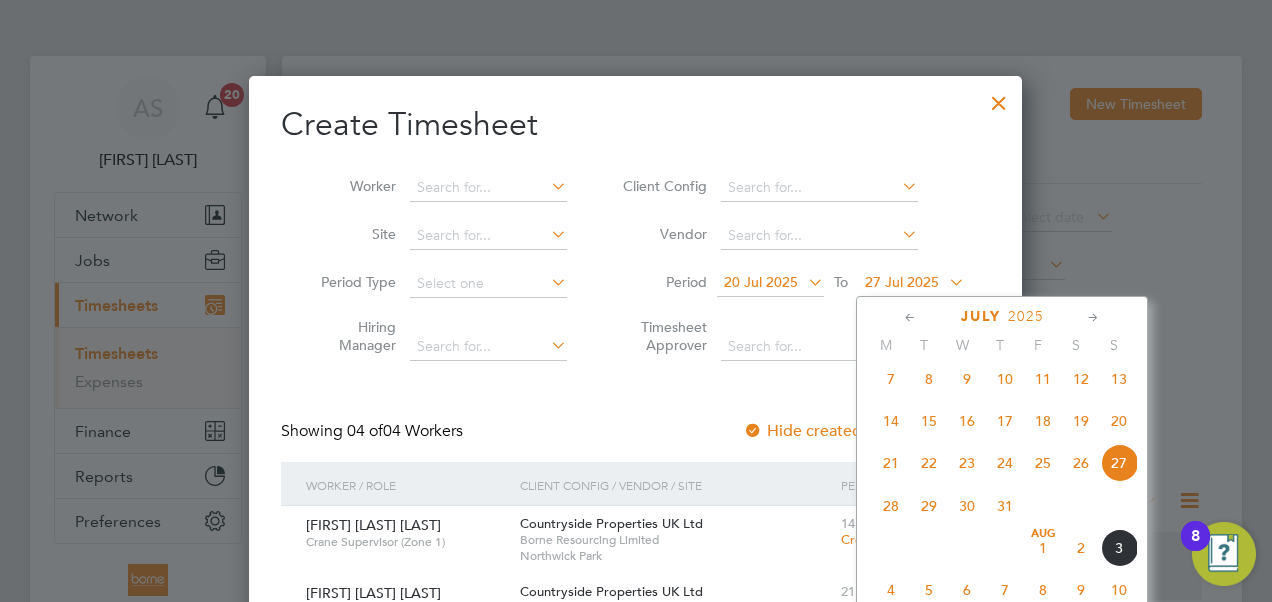 click on "3" 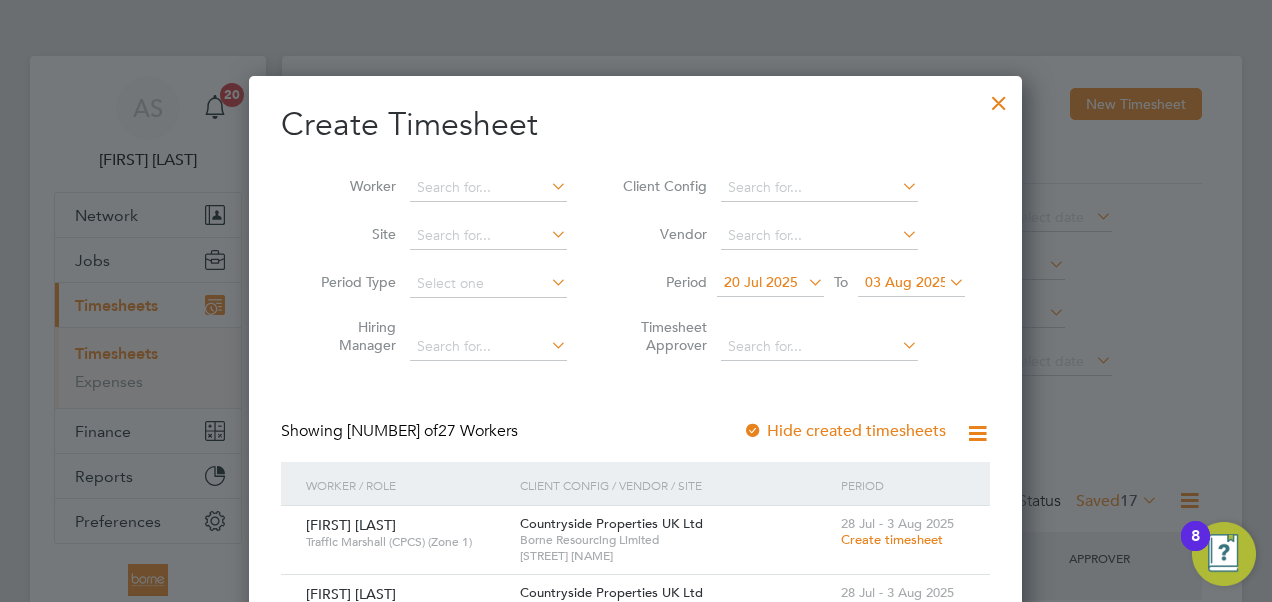 click on "20 Jul 2025" at bounding box center [761, 282] 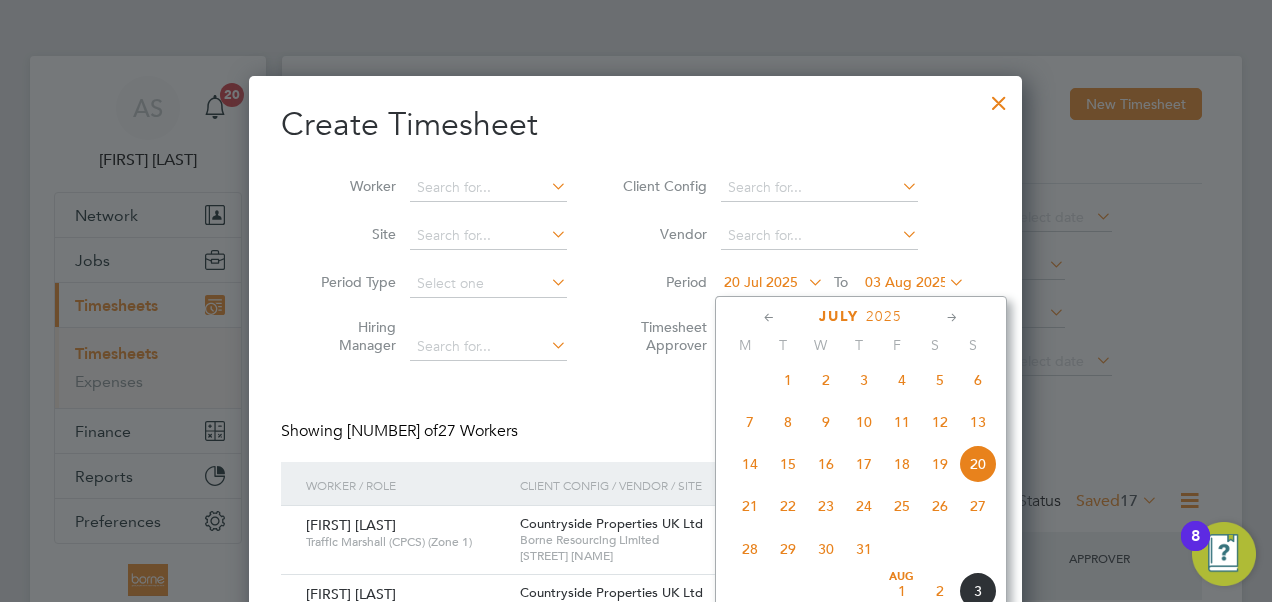 click on "28" 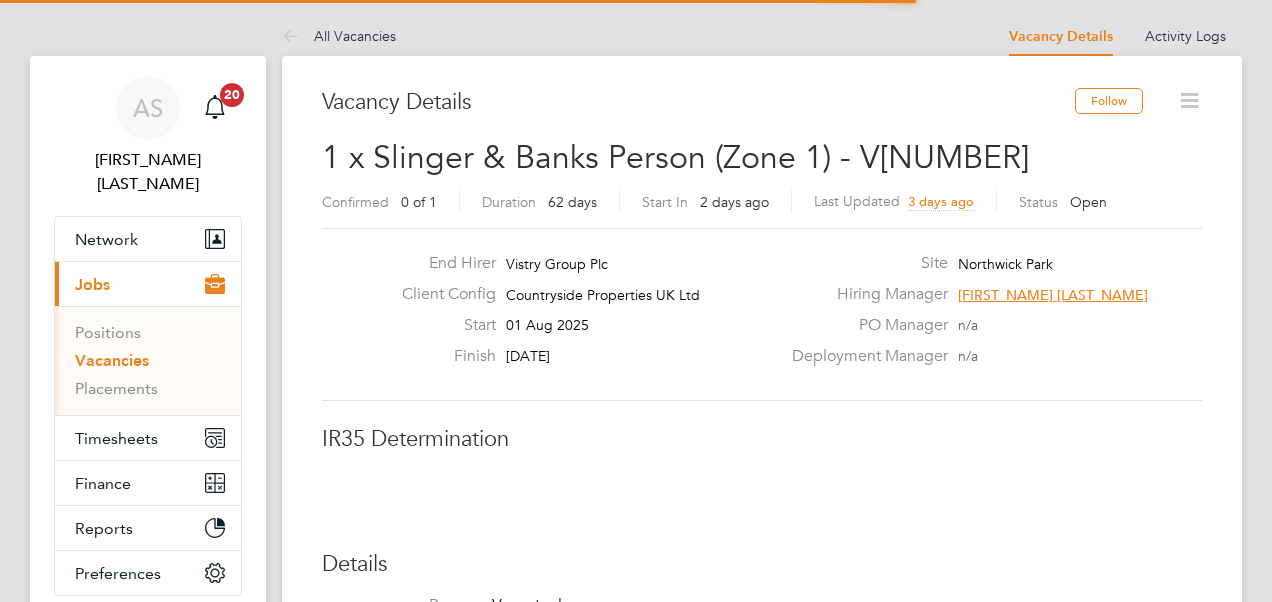 scroll, scrollTop: 0, scrollLeft: 0, axis: both 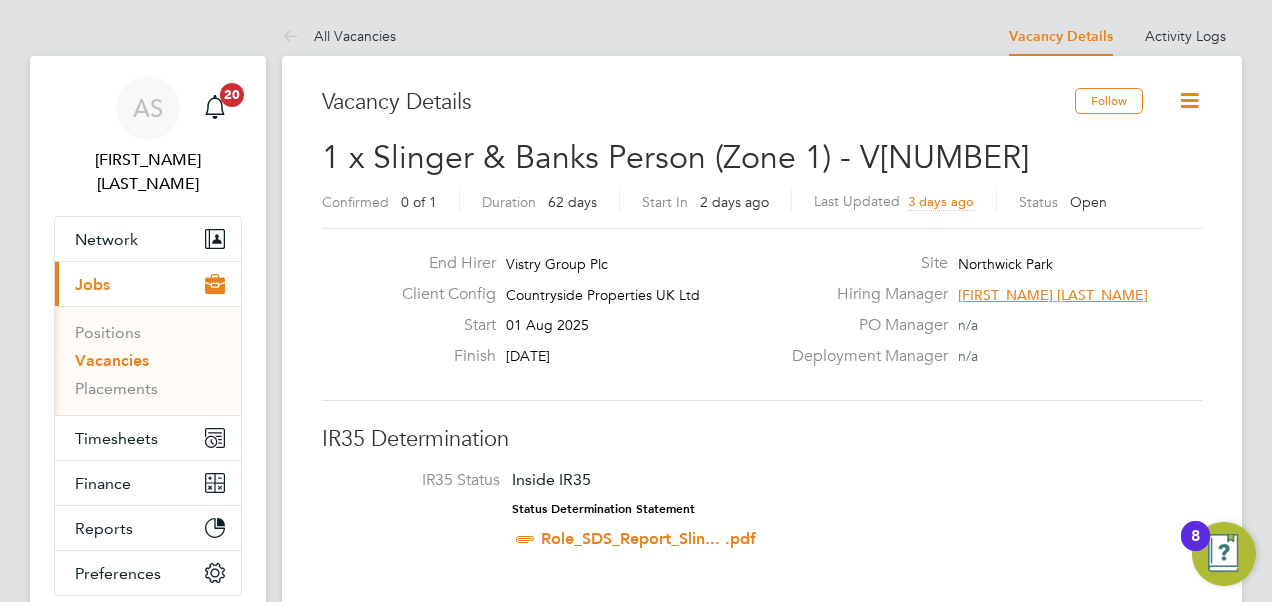 click on "AS   Andrew Stevensen   Notifications
20   Applications:   Network
Team Members   Businesses   Sites   Workers   Contacts   Current page:   Jobs
Positions   Vacancies   Placements   Timesheets
Timesheets   Expenses   Finance
Invoices & Credit Notes   Statements   Payments   Reports
Margin Report   CIS Reports   Report Downloads   Preferences
My Business   Branding   Doc. Requirements   VMS Configurations   Notifications   Activity Logs
.st0{fill:#C0C1C2;}
Powered by Engage All Vacancies Vacancy Details   Activity Logs   Vacancy Details Activity Logs All Vacancies Vacancy Details Follow     1 x Slinger & Banks Person (Zone 1) - V177631 Confirmed   0 of 1 Duration   62 days Start In     2 days ago Last Updated 3 days ago Status   Open" at bounding box center [636, 1363] 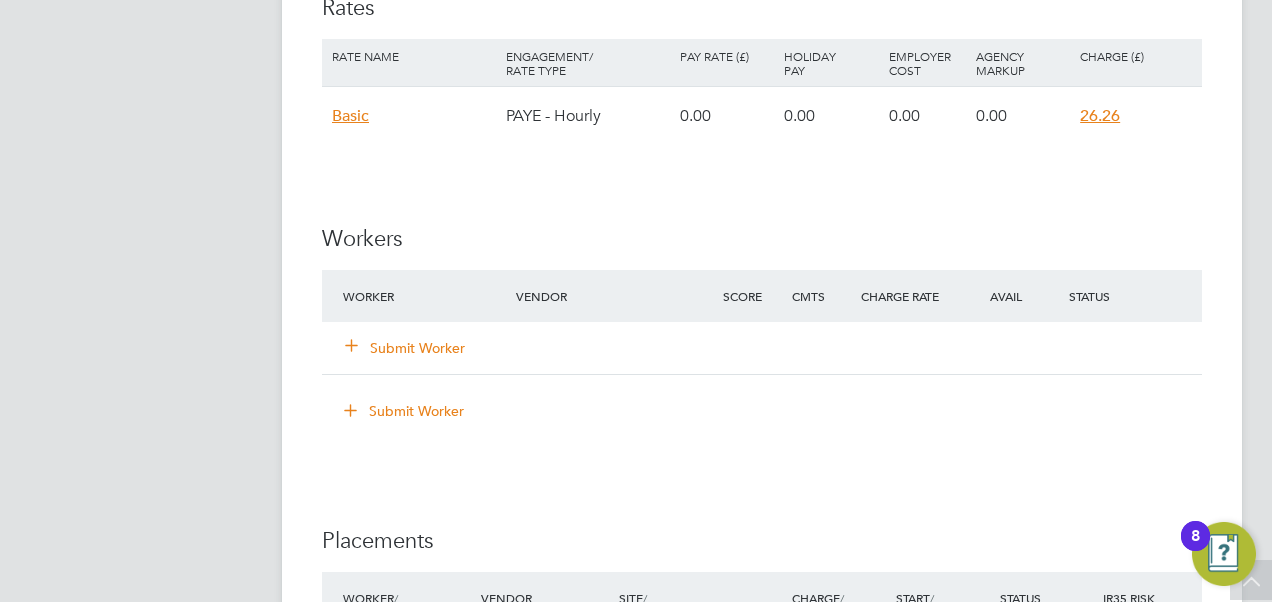 scroll, scrollTop: 1520, scrollLeft: 0, axis: vertical 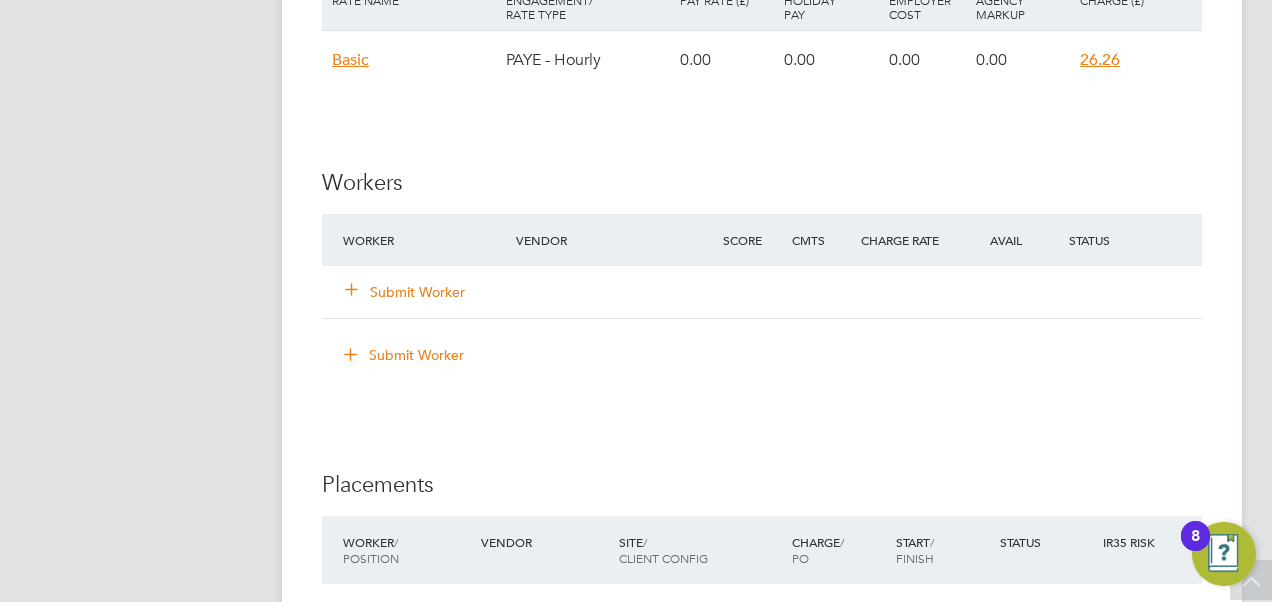 click on "Submit Worker" 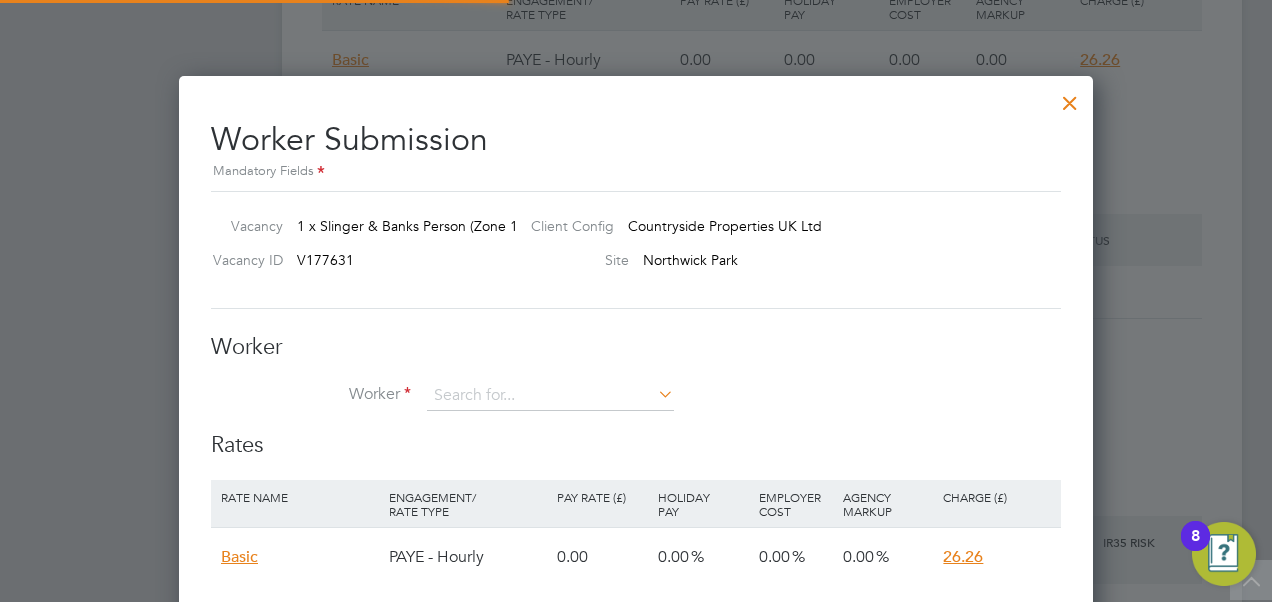 scroll, scrollTop: 10, scrollLeft: 10, axis: both 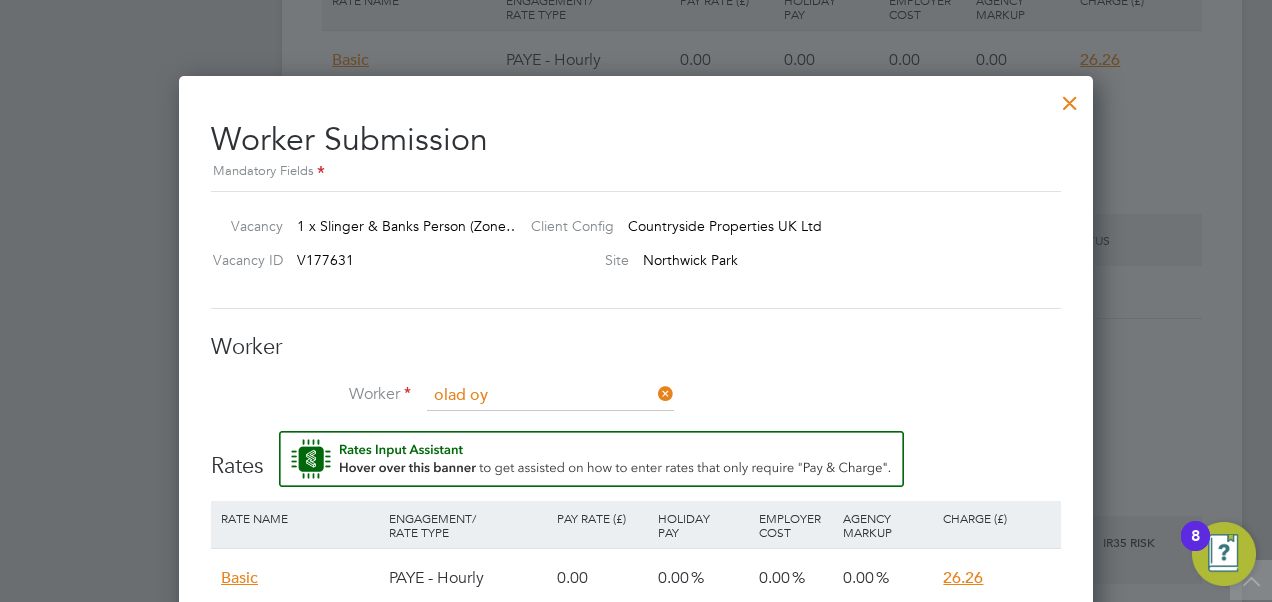 click on "Olad apo  Oy elade (160574)" 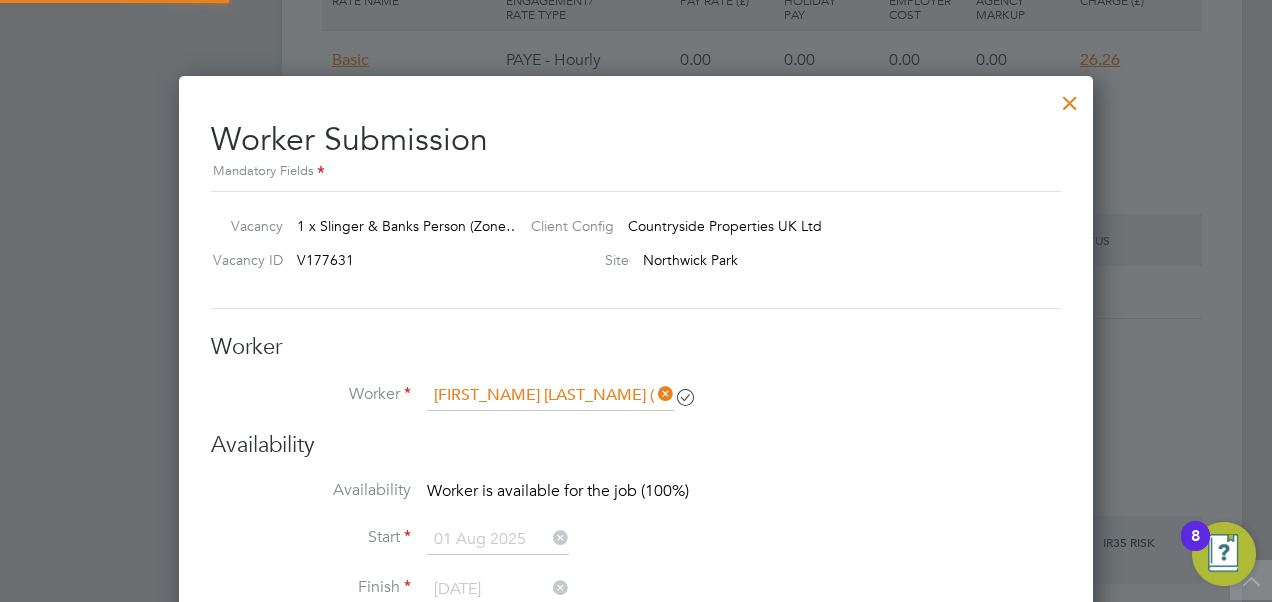 scroll, scrollTop: 10, scrollLeft: 10, axis: both 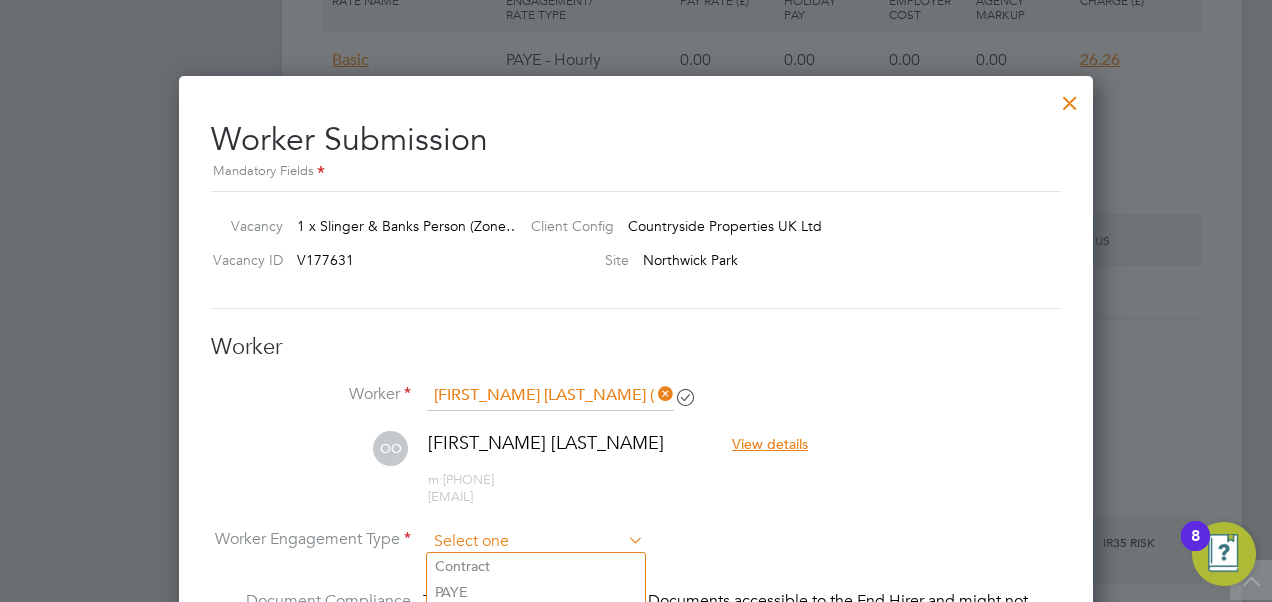 click at bounding box center (535, 542) 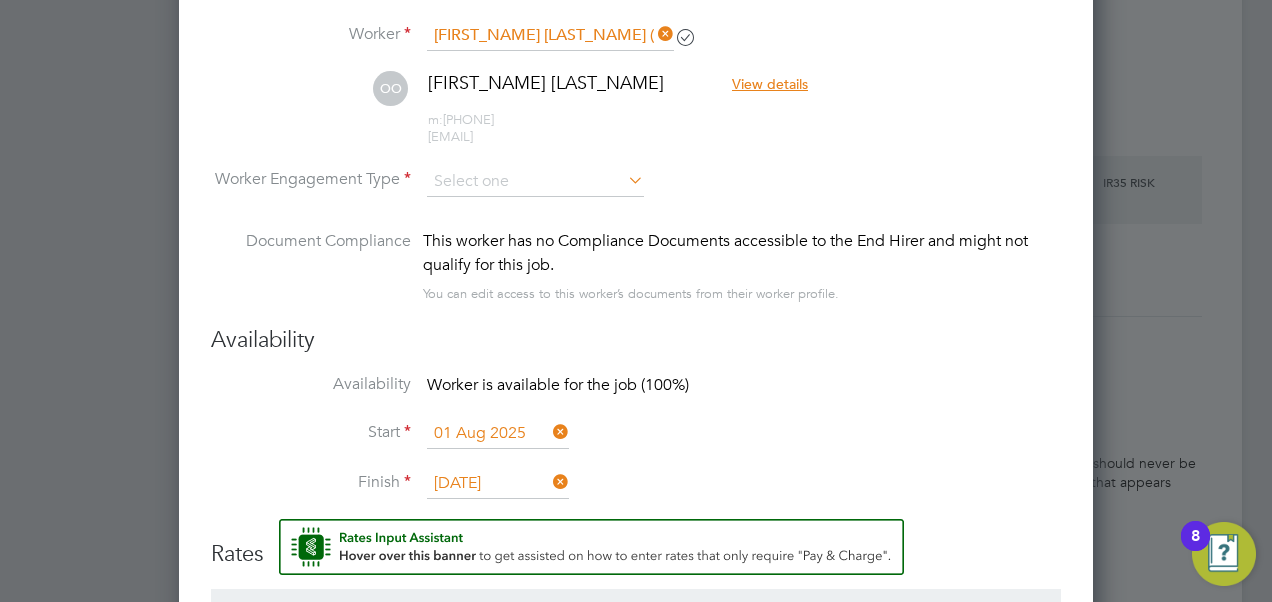 click on "This worker has no Compliance Documents accessible to the End Hirer and might not qualify for this job." at bounding box center (742, 253) 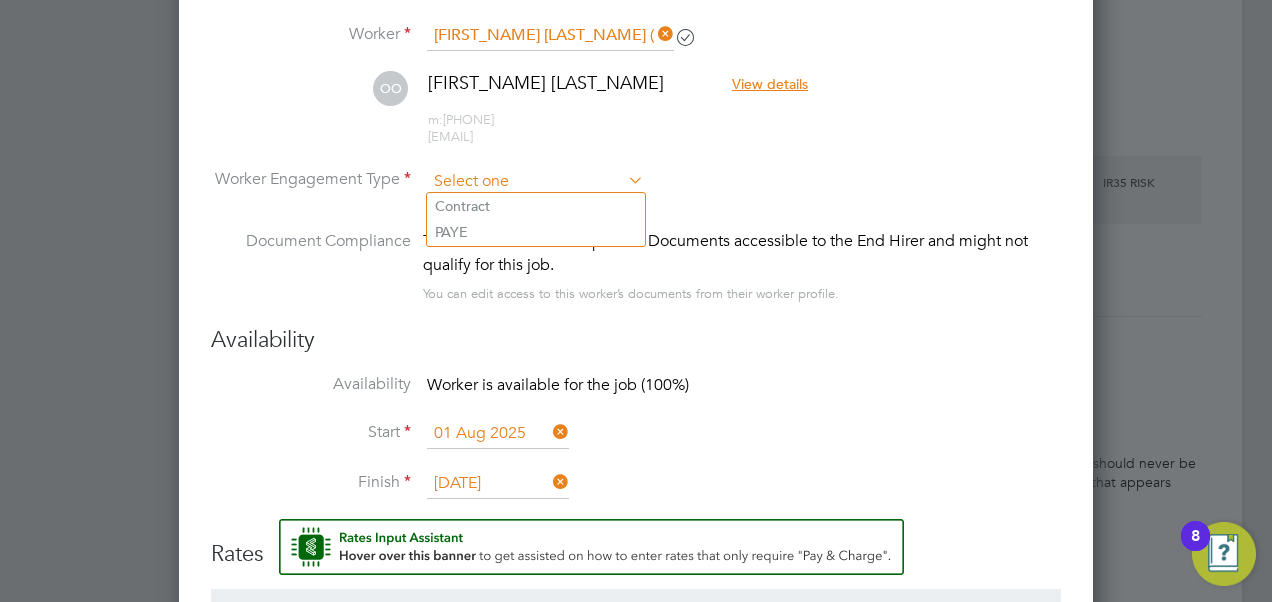 click at bounding box center (535, 182) 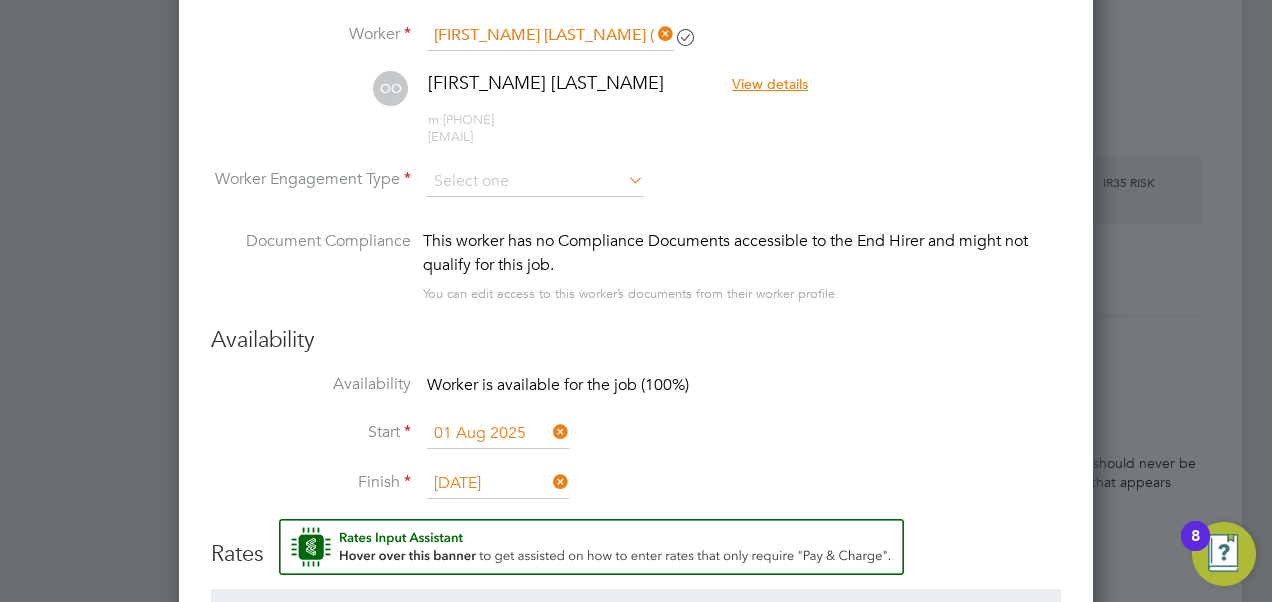 click on "PAYE" 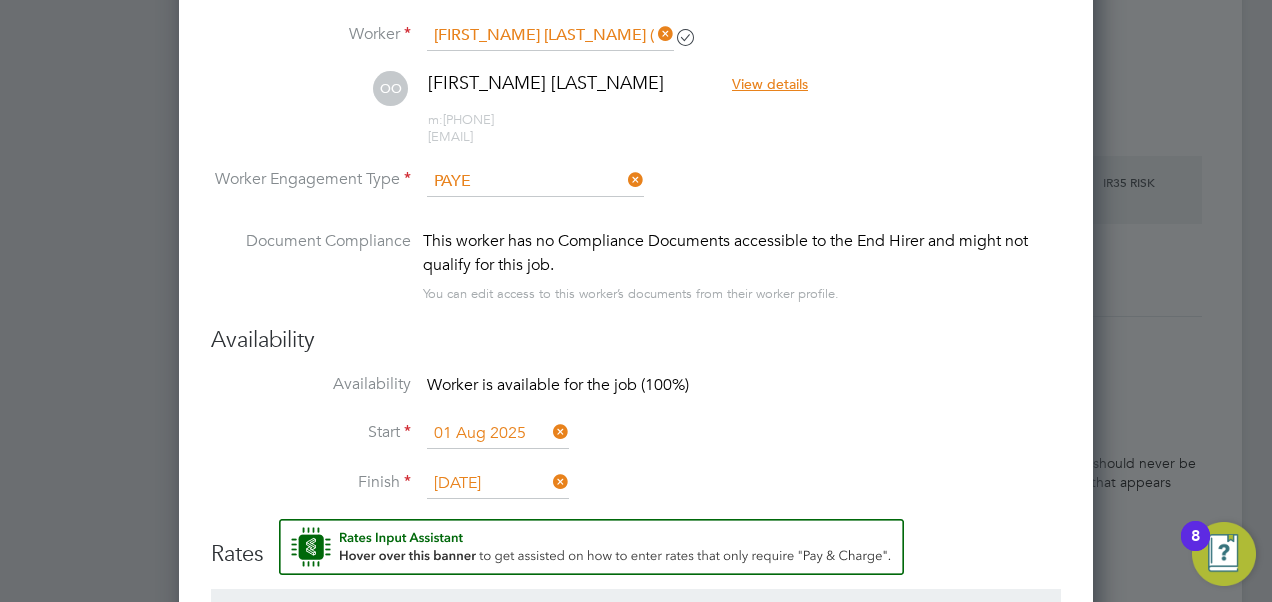 click on "01 Aug 2025" at bounding box center [498, 434] 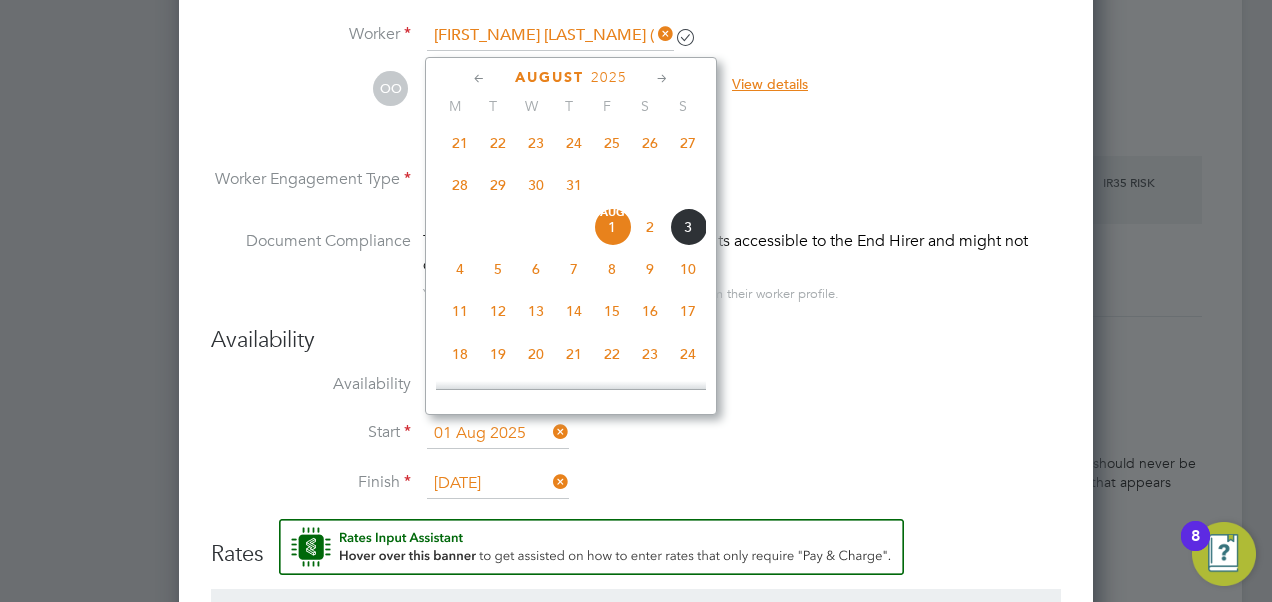 click on "4" 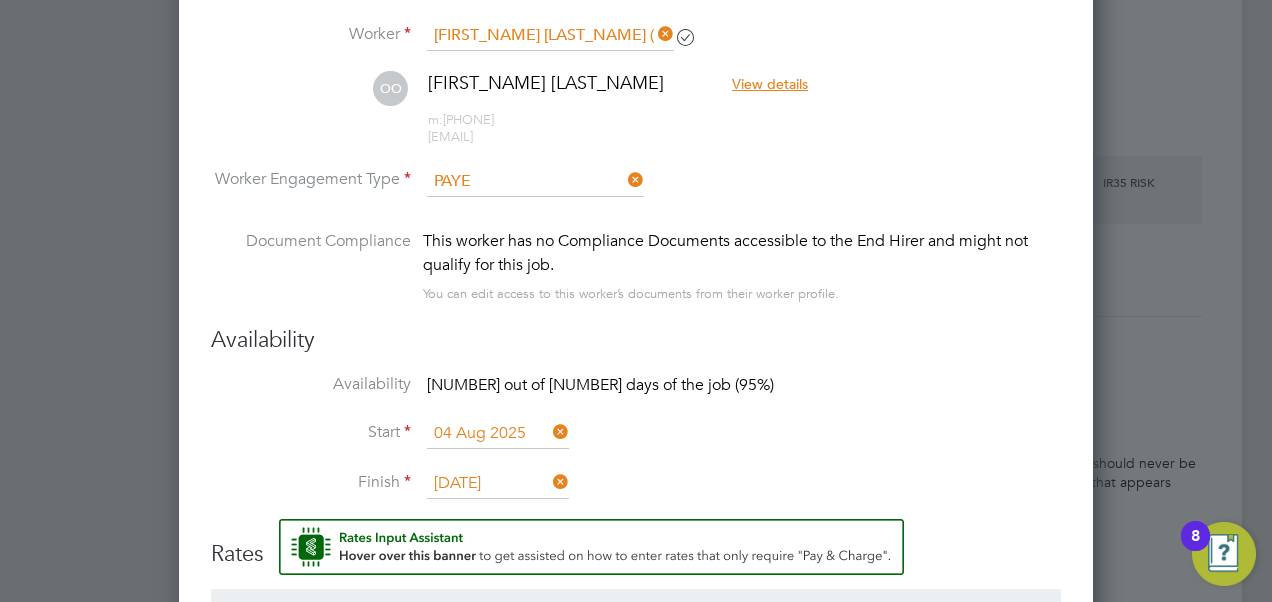 click on "Rates" at bounding box center [636, 544] 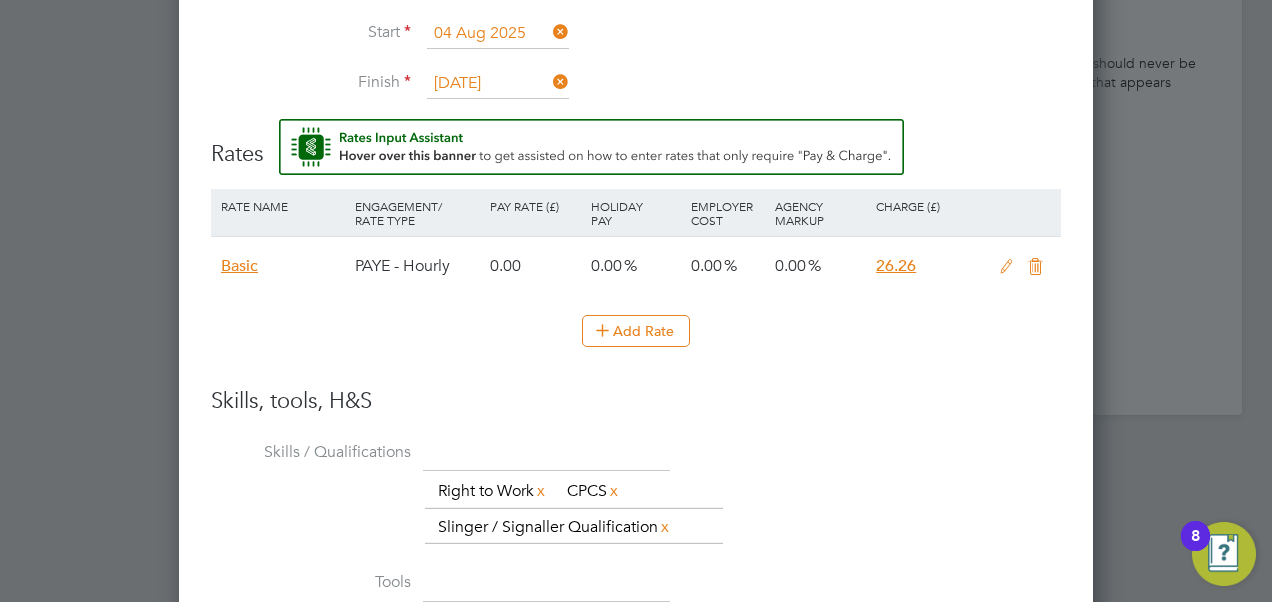 click at bounding box center (1006, 267) 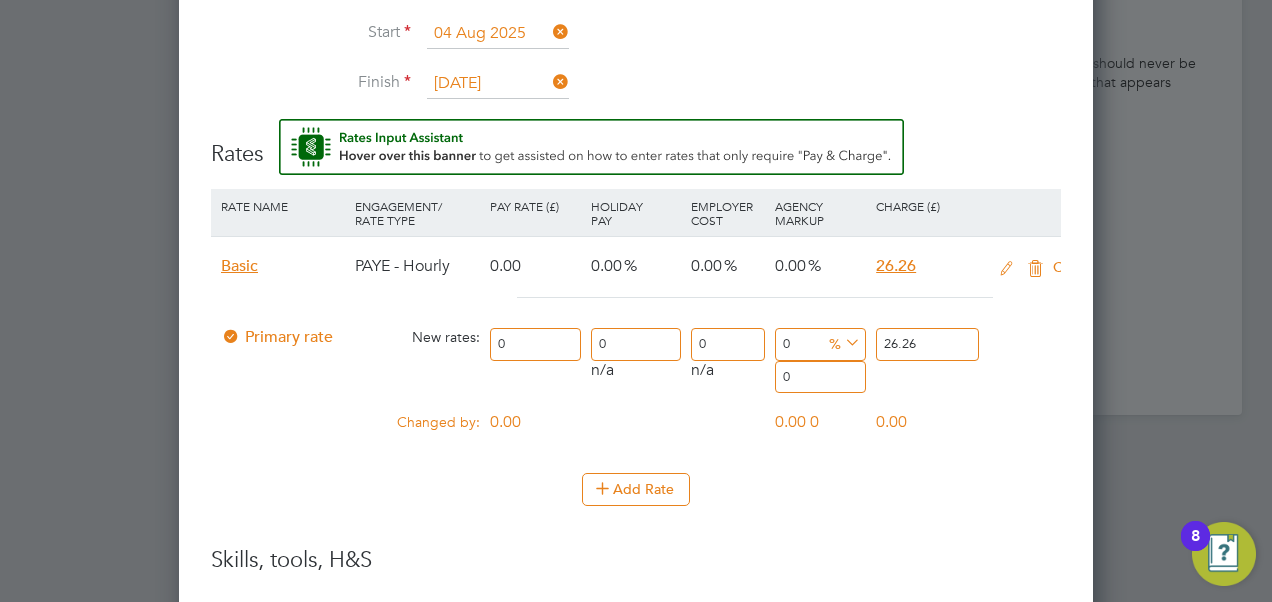 scroll, scrollTop: 10, scrollLeft: 10, axis: both 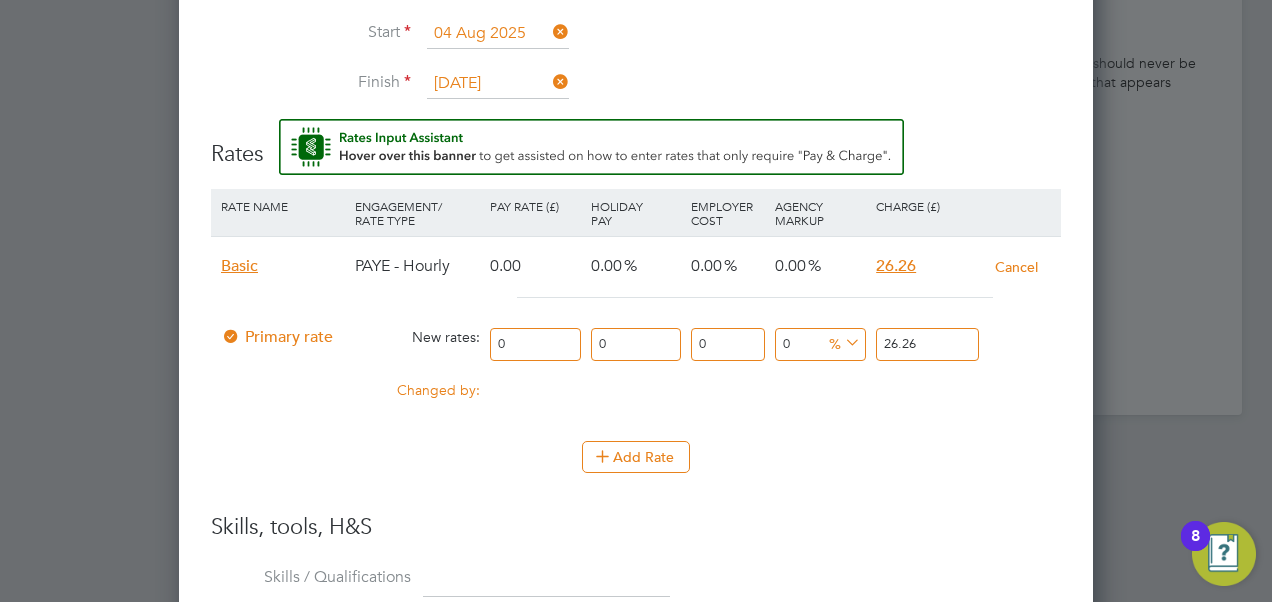 click on "0" at bounding box center (535, 344) 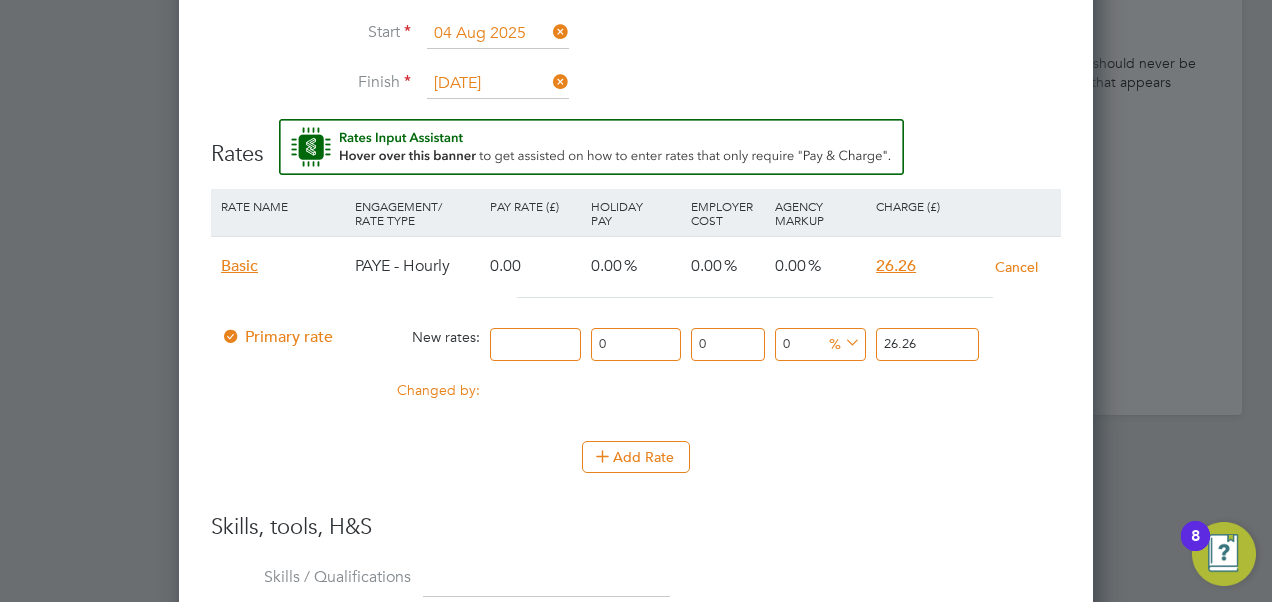 type on "2" 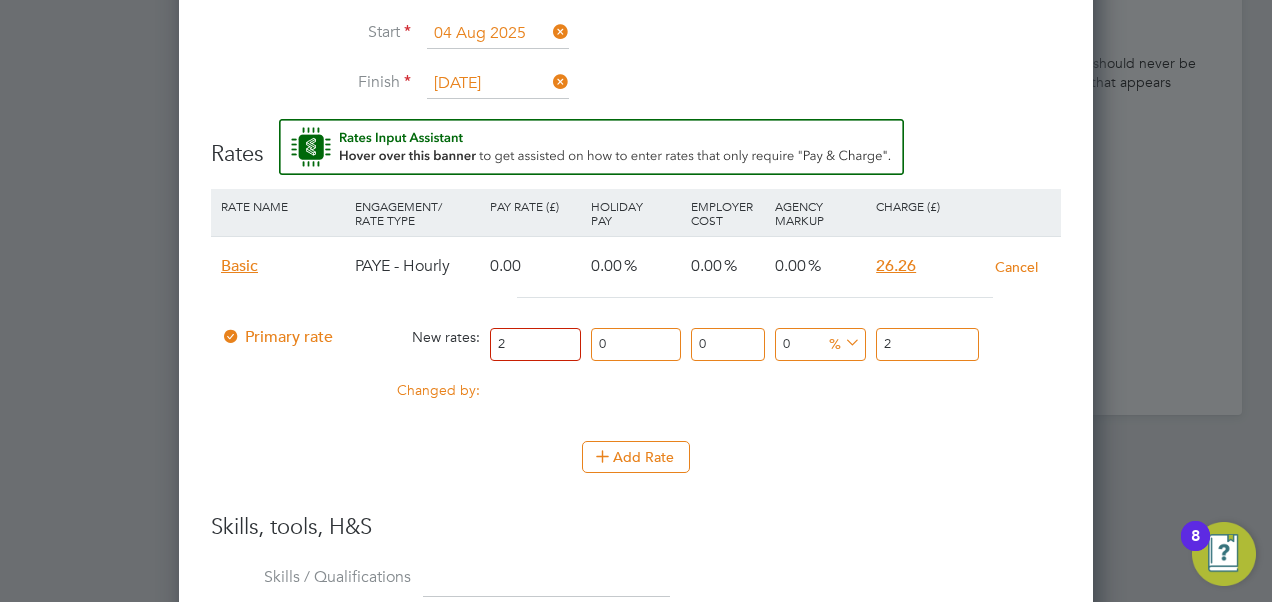 type on "22" 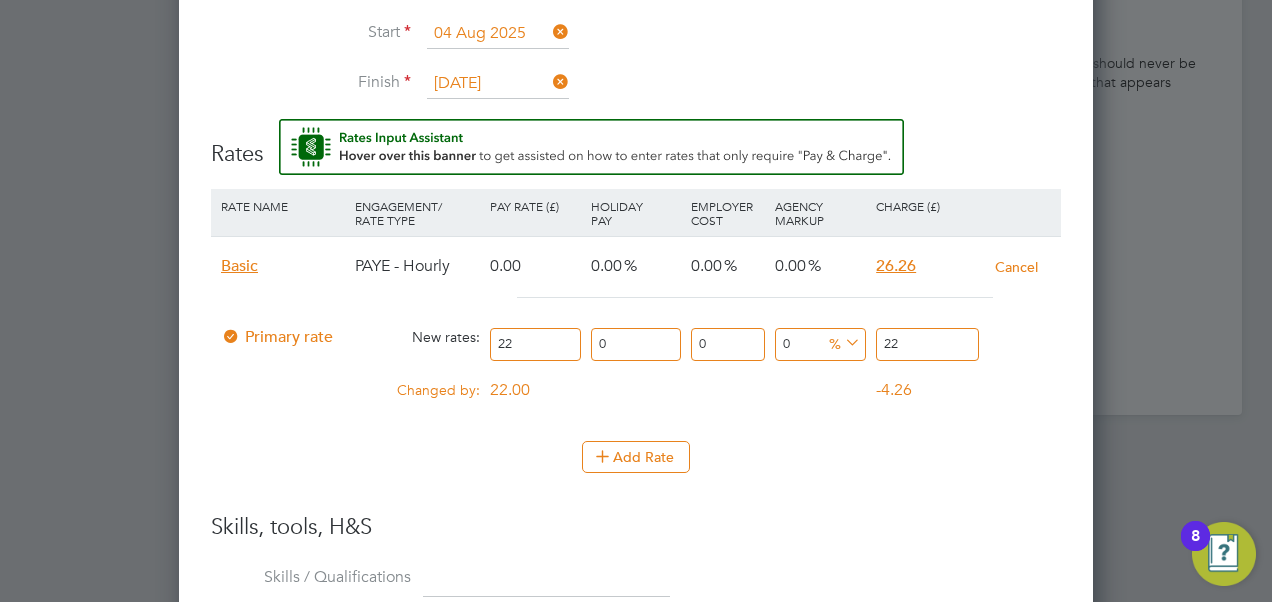 type on "22" 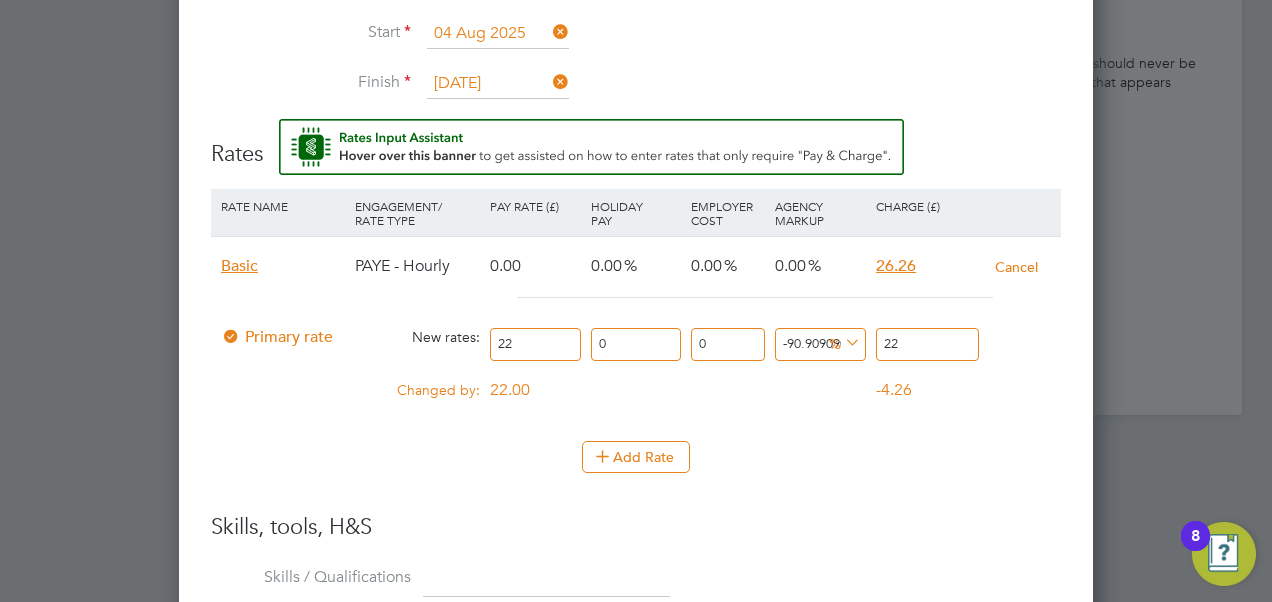 type on "2" 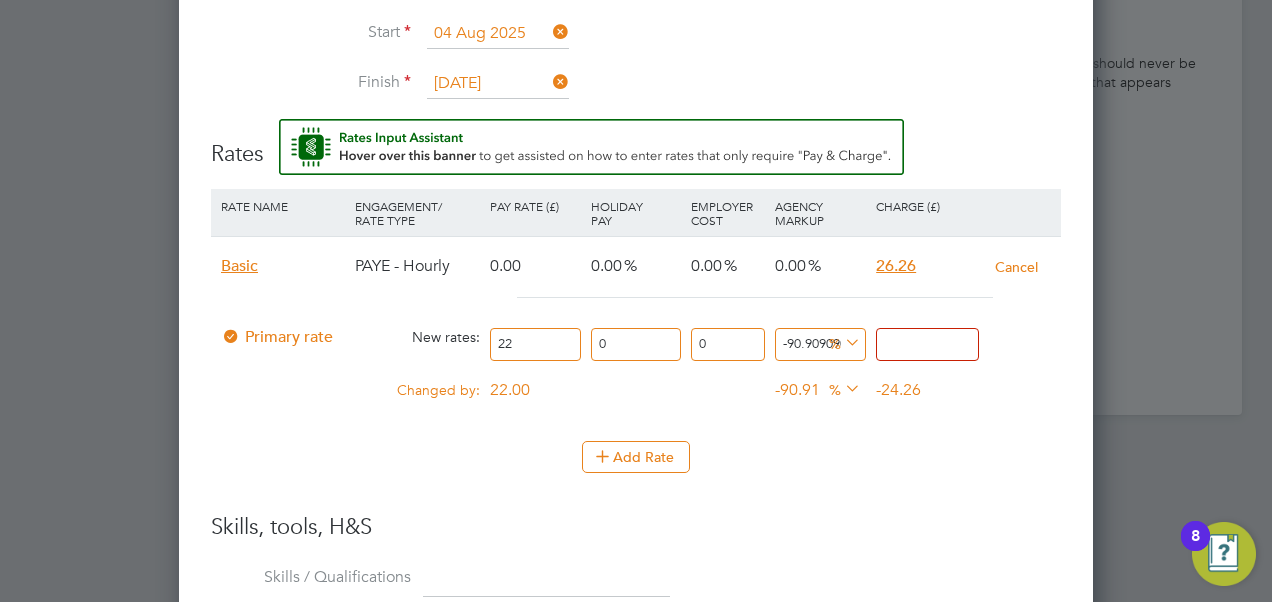 type on "2" 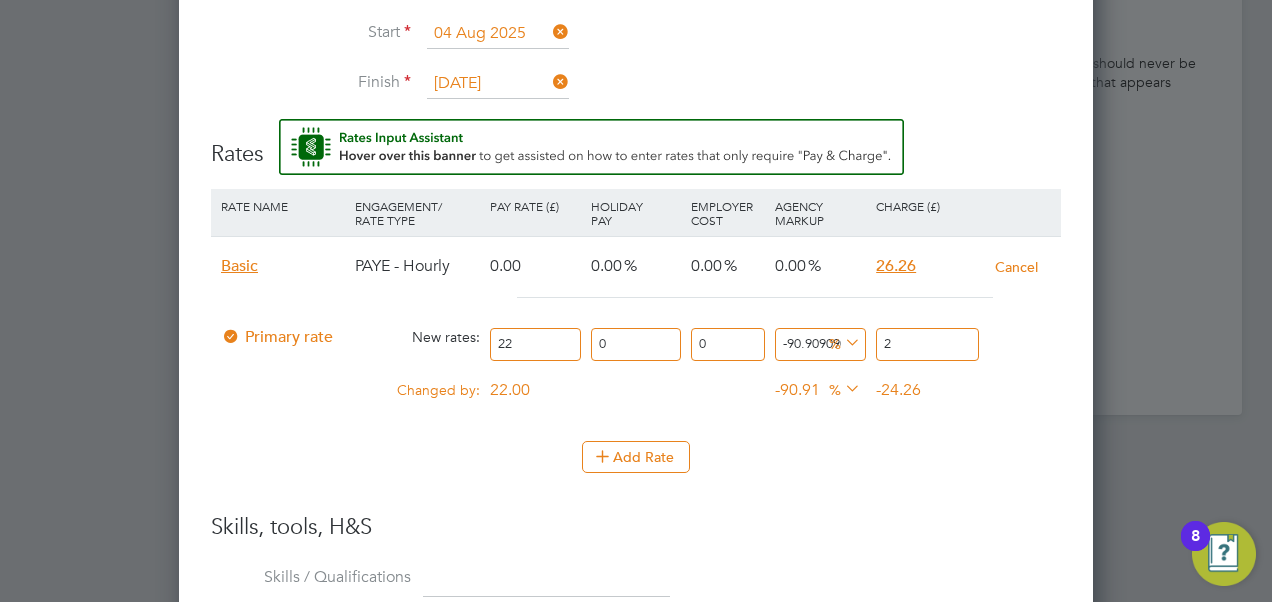 type on "18.181818181818183" 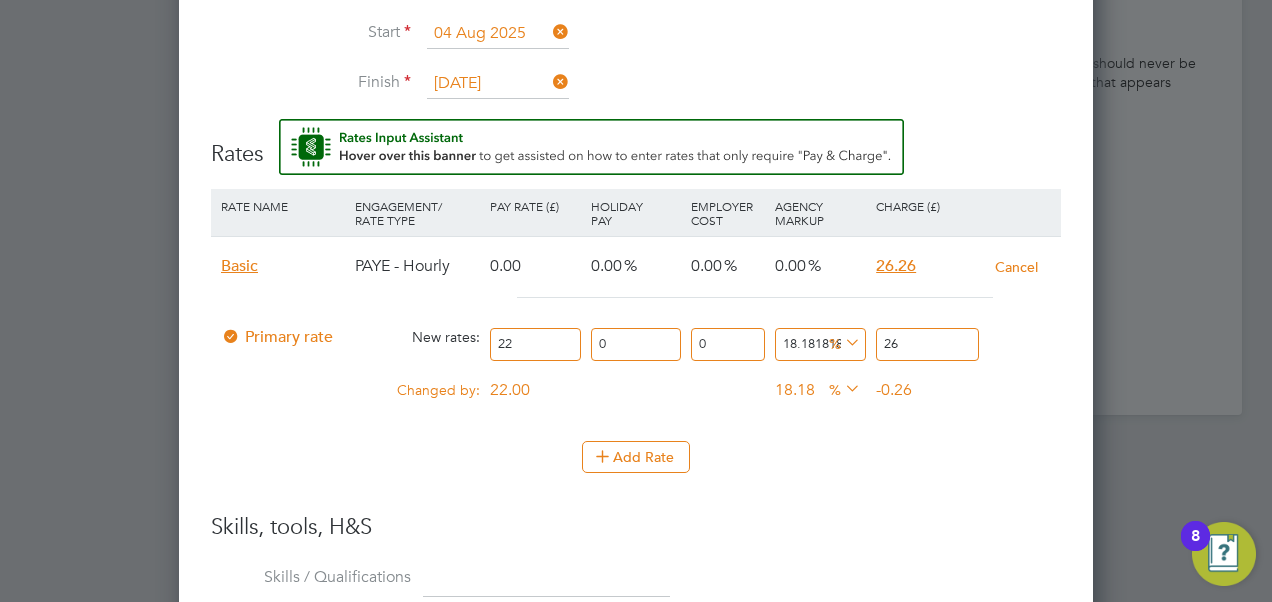 type on "19.09090909090909" 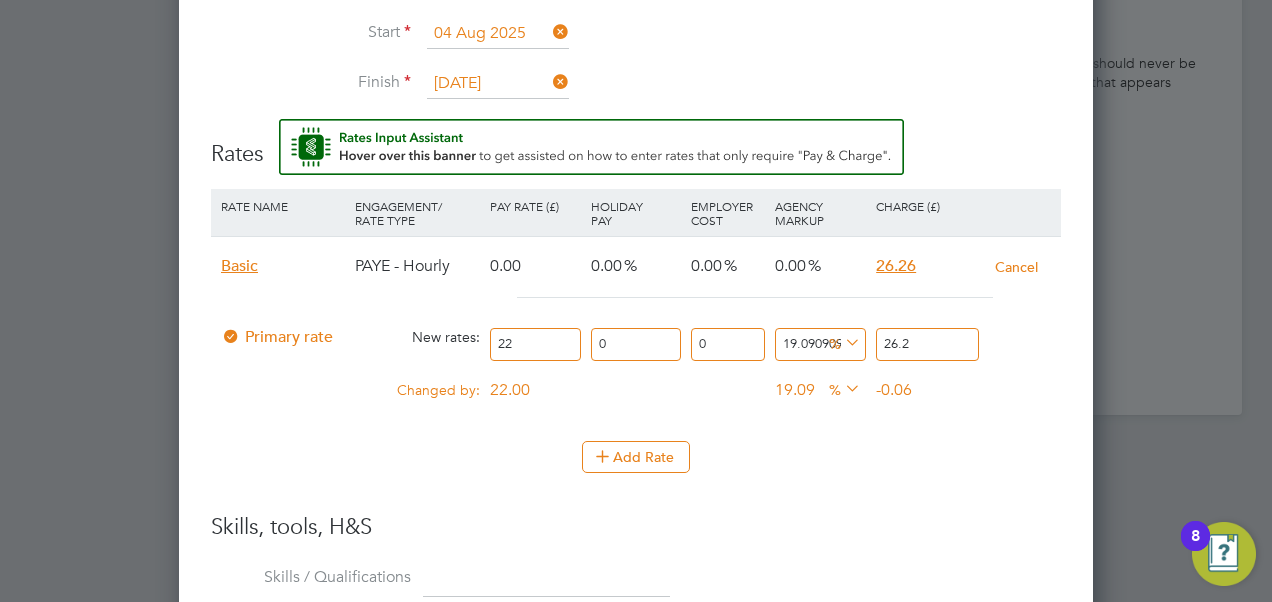 type on "19.363636363636363" 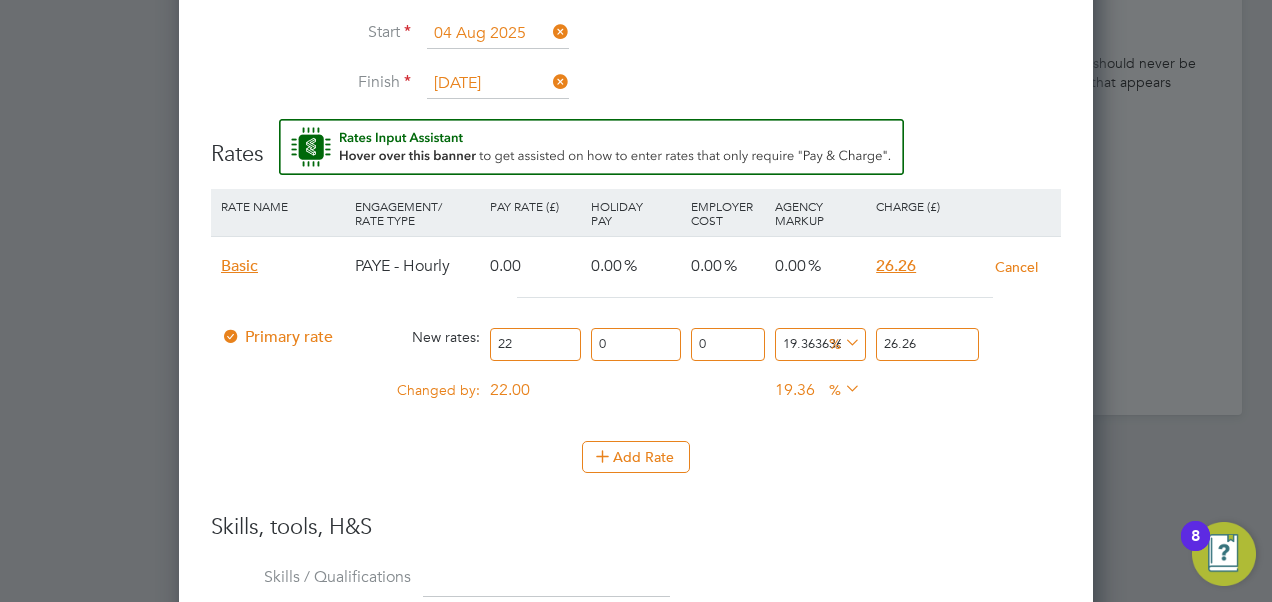 type on "26.26" 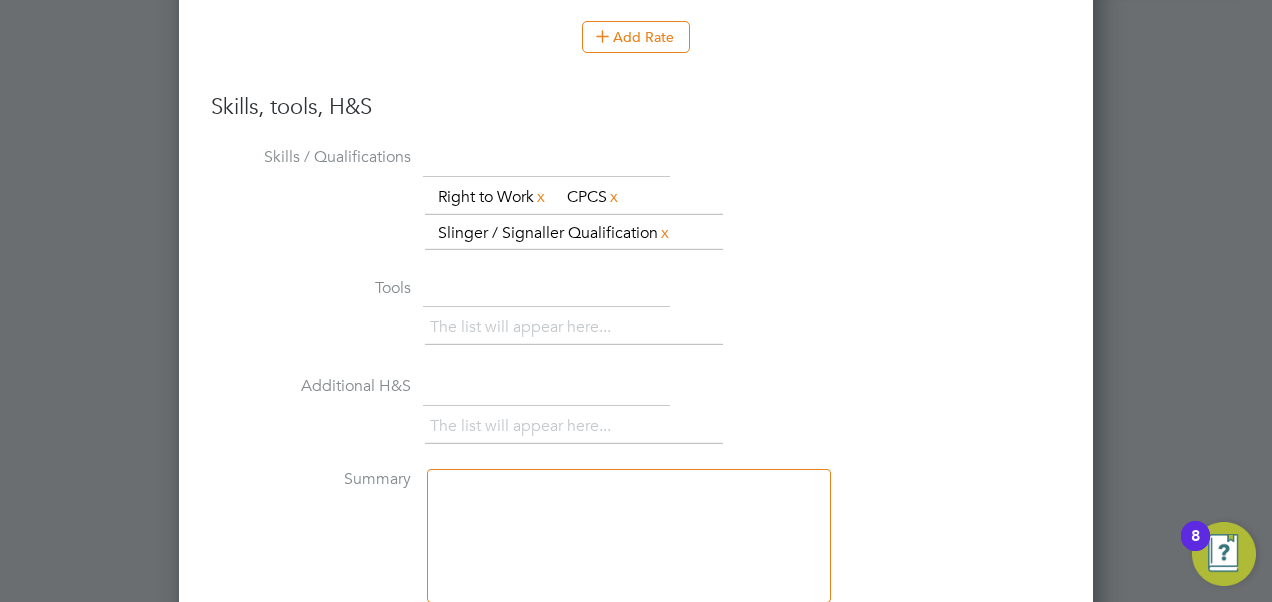 scroll, scrollTop: 2782, scrollLeft: 0, axis: vertical 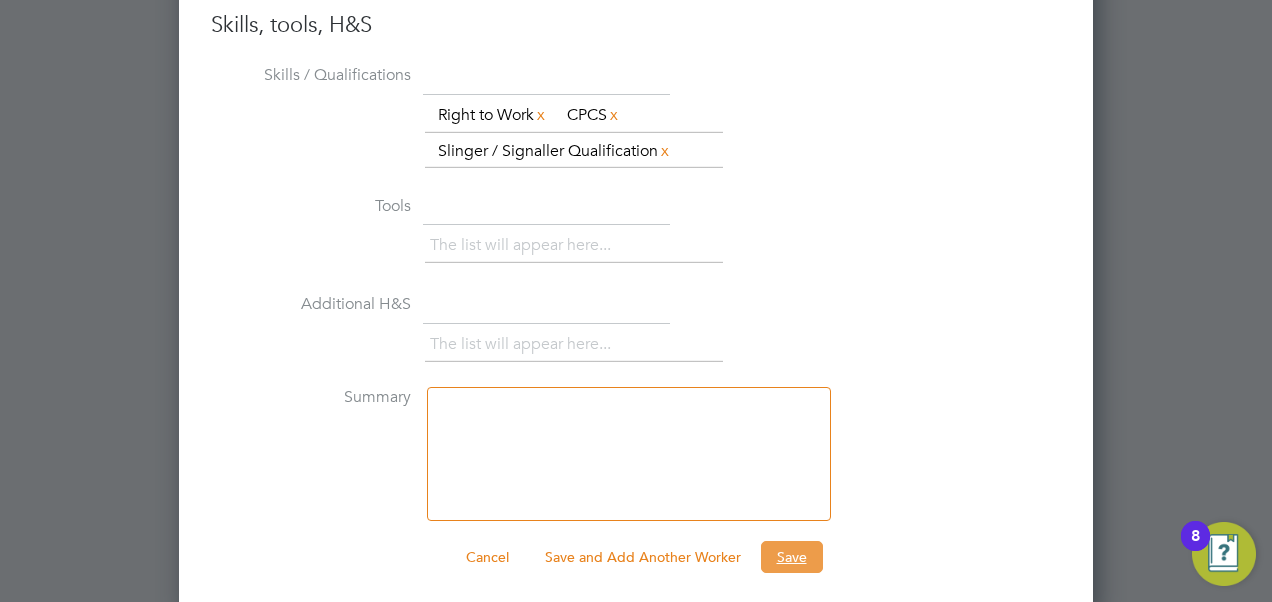 click on "Save" at bounding box center (792, 557) 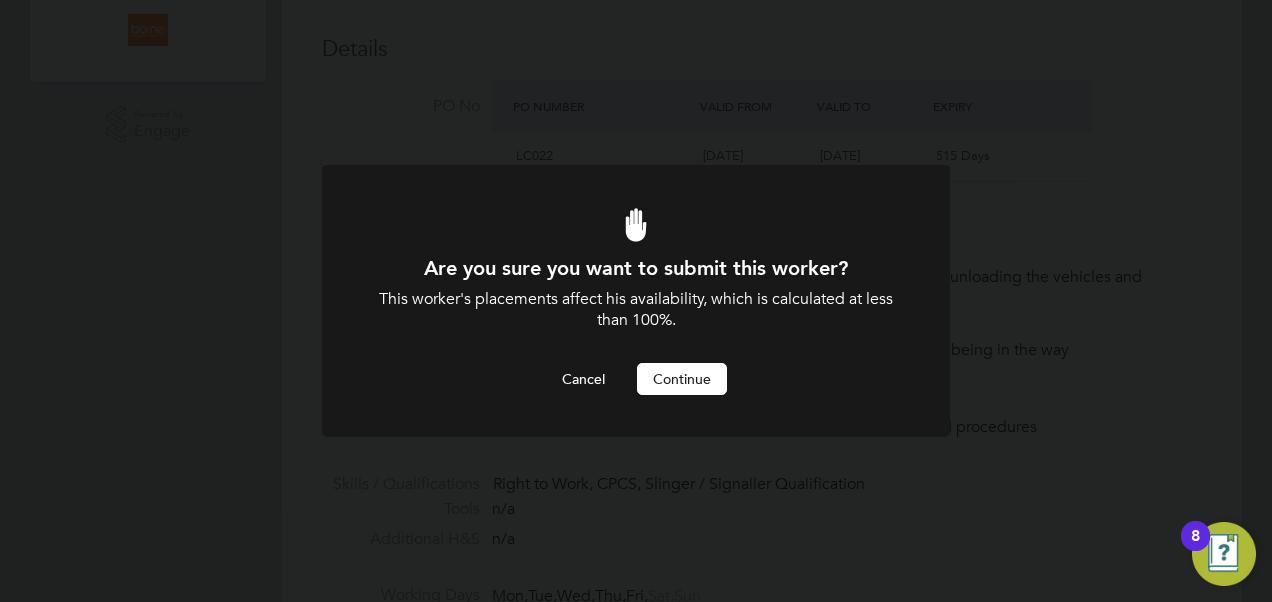 scroll, scrollTop: 0, scrollLeft: 0, axis: both 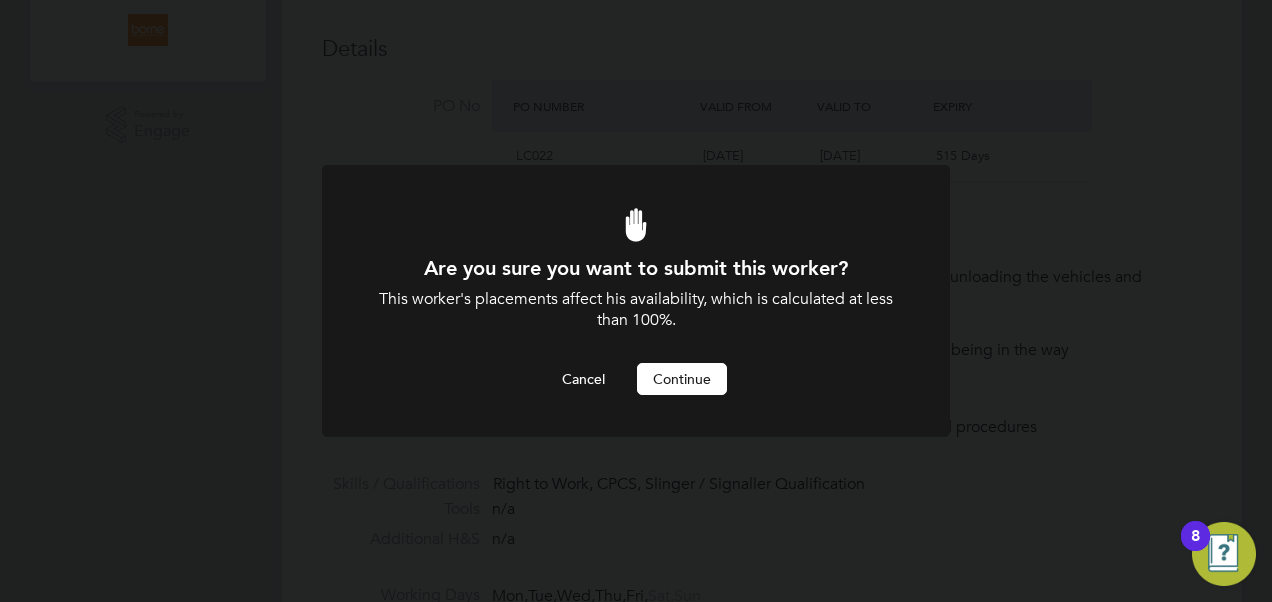 click on "Are you sure you want to submit this worker? This worker's placements affect his availability, which is calculated at less than 100%. Cancel Continue" at bounding box center [636, 325] 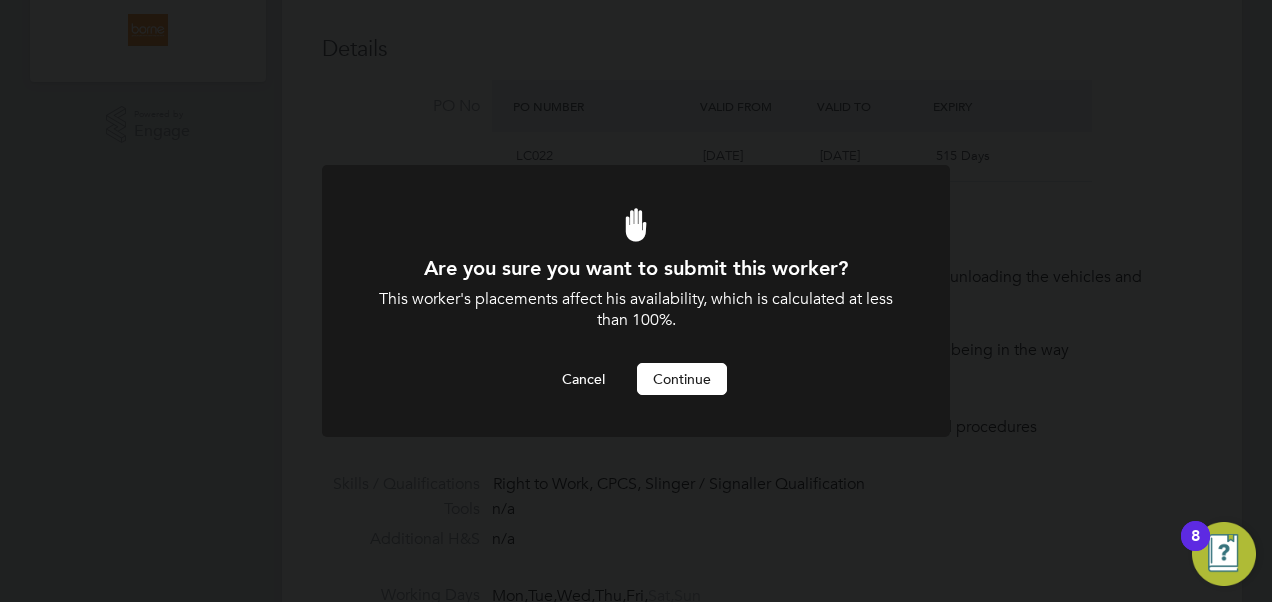click on "Continue" at bounding box center [682, 379] 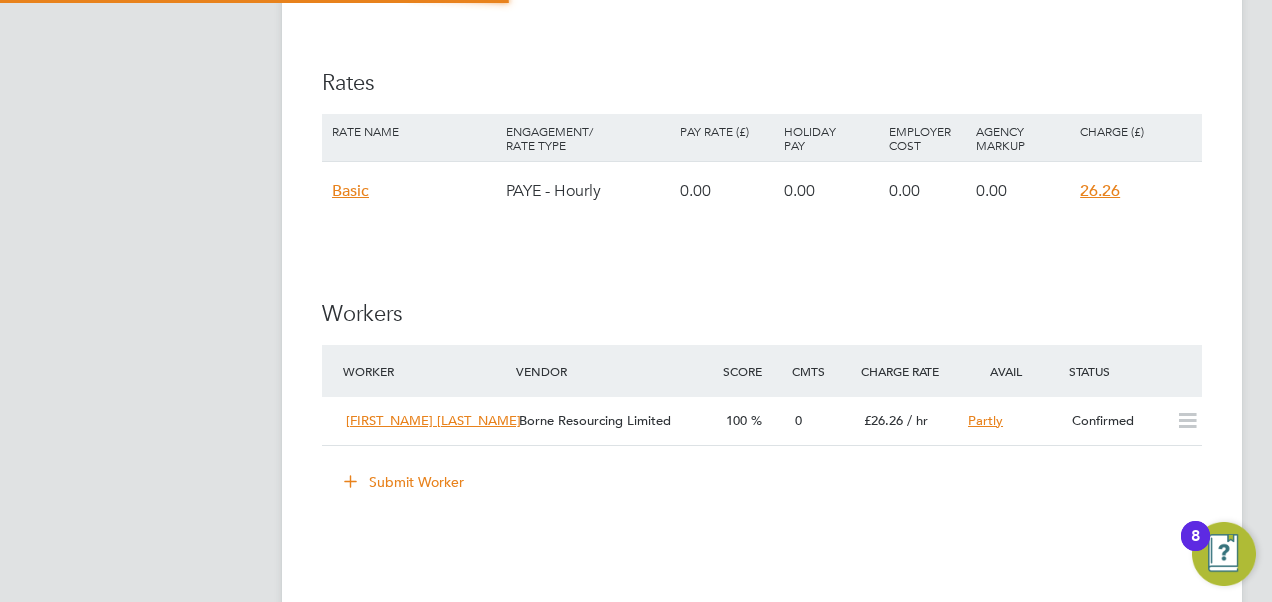 scroll, scrollTop: 1520, scrollLeft: 0, axis: vertical 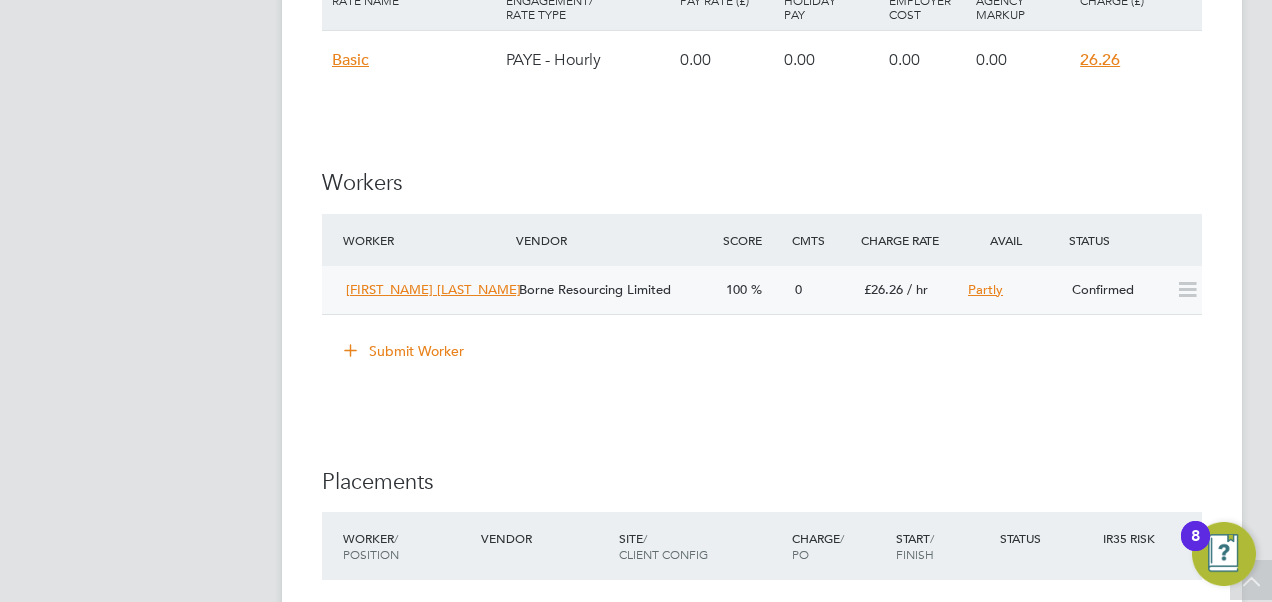 click on "Oladapo Oyelade Borne Resourcing Limited 100 0 £26.26   / hr   Partly Confirmed" 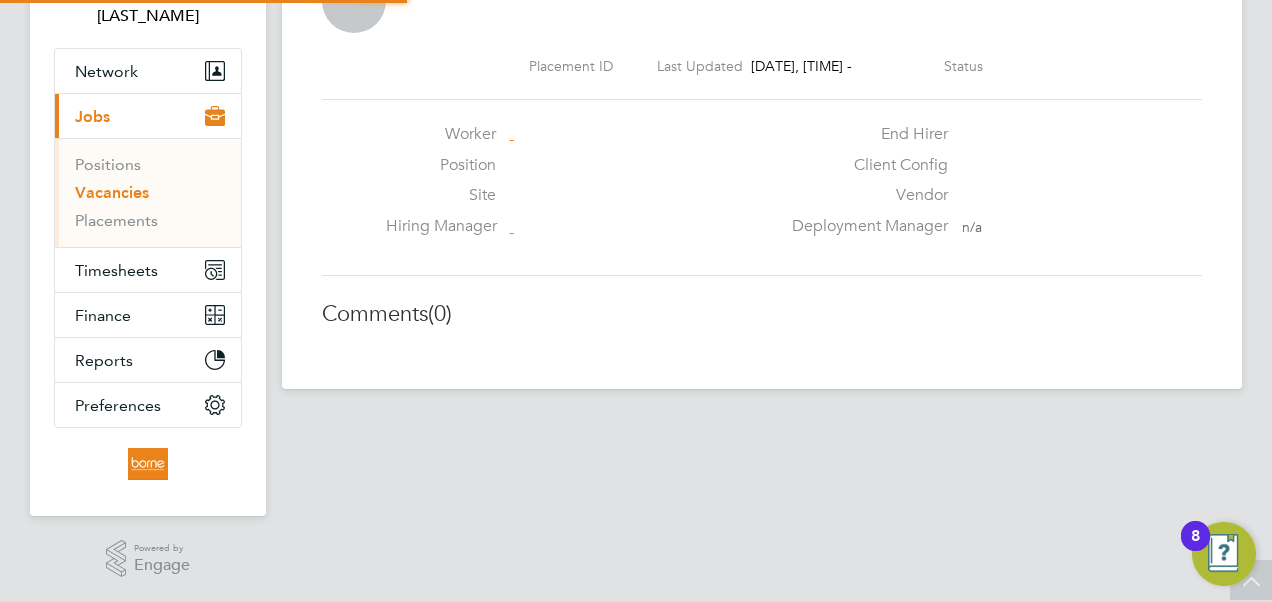scroll, scrollTop: 141, scrollLeft: 0, axis: vertical 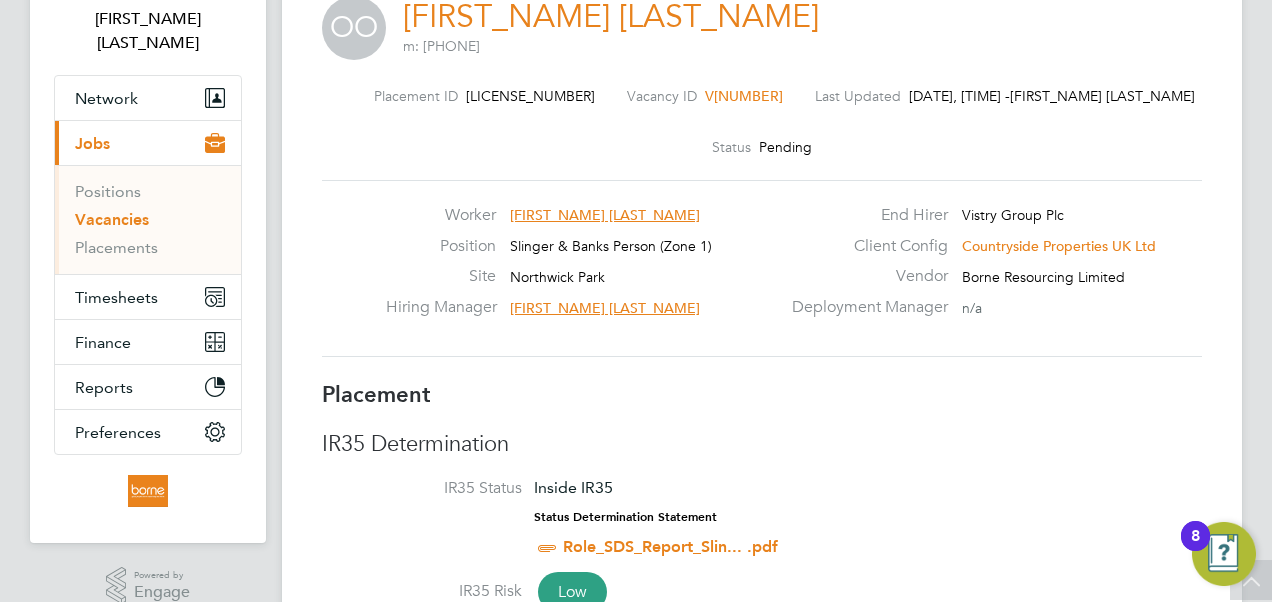 type 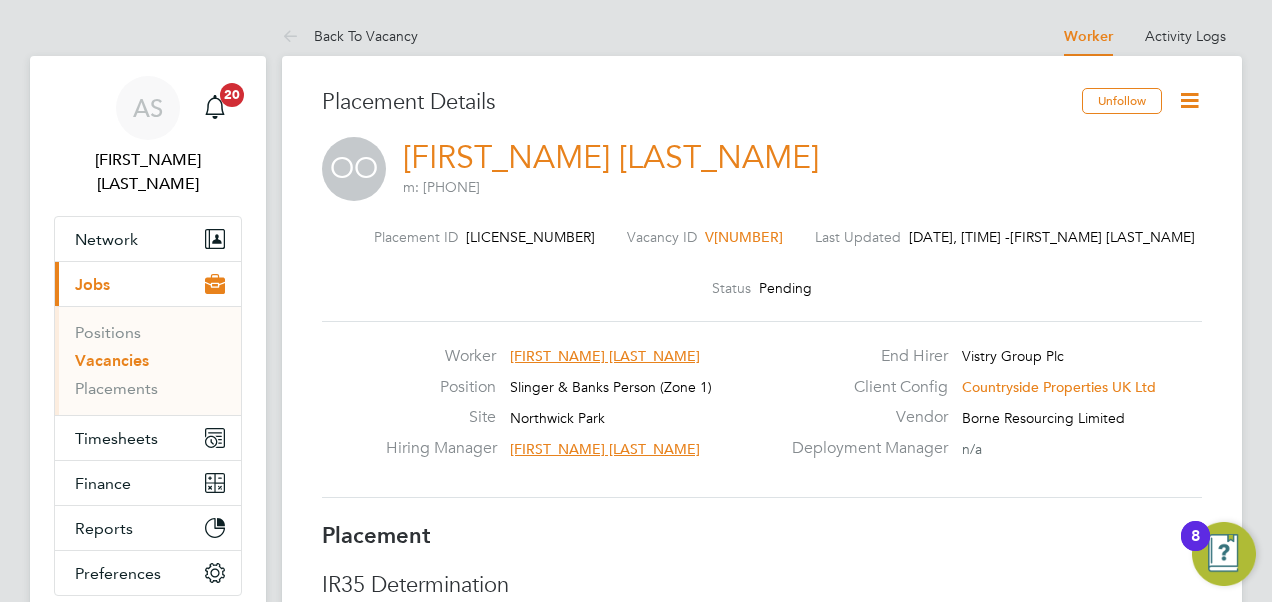 click 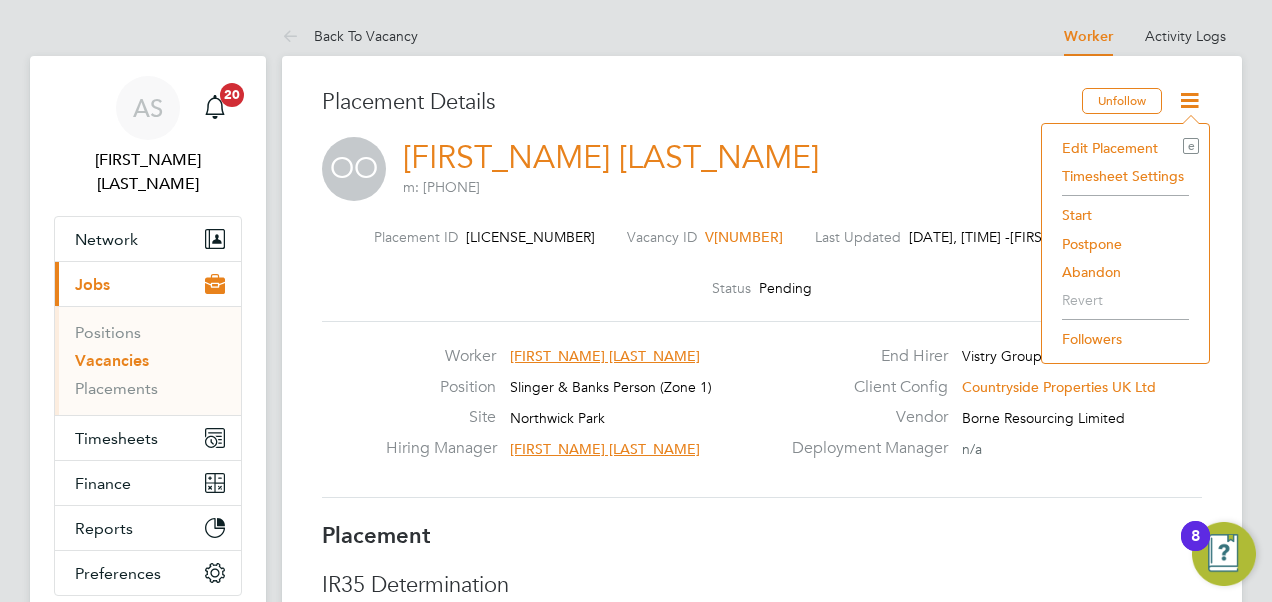 click on "Start" 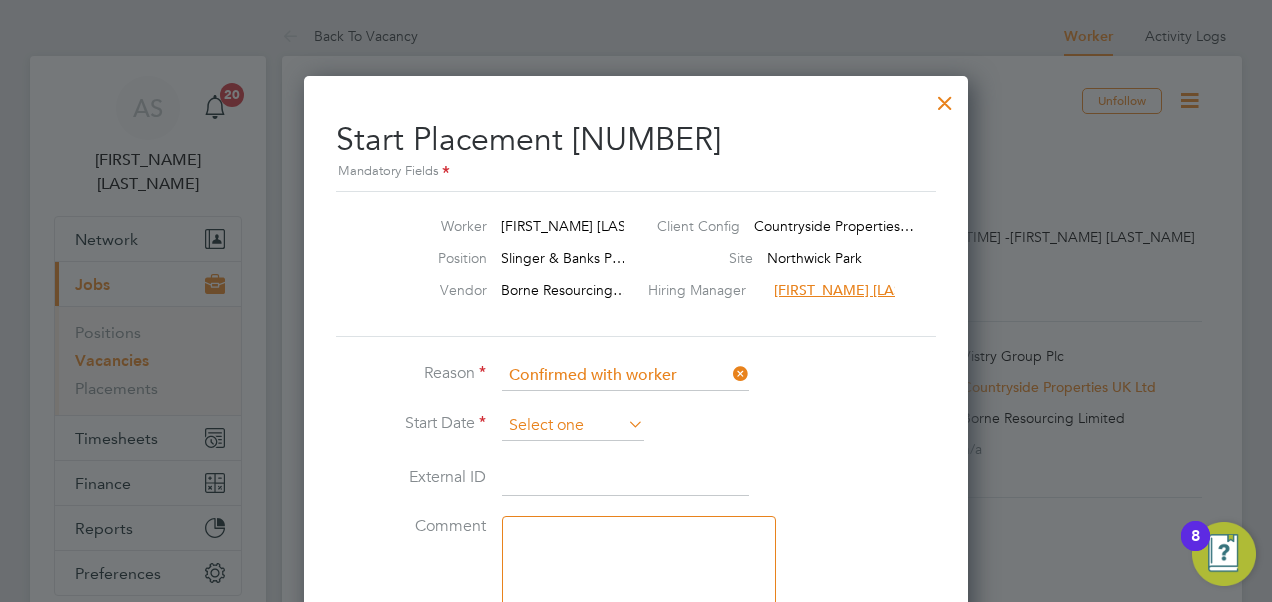 click 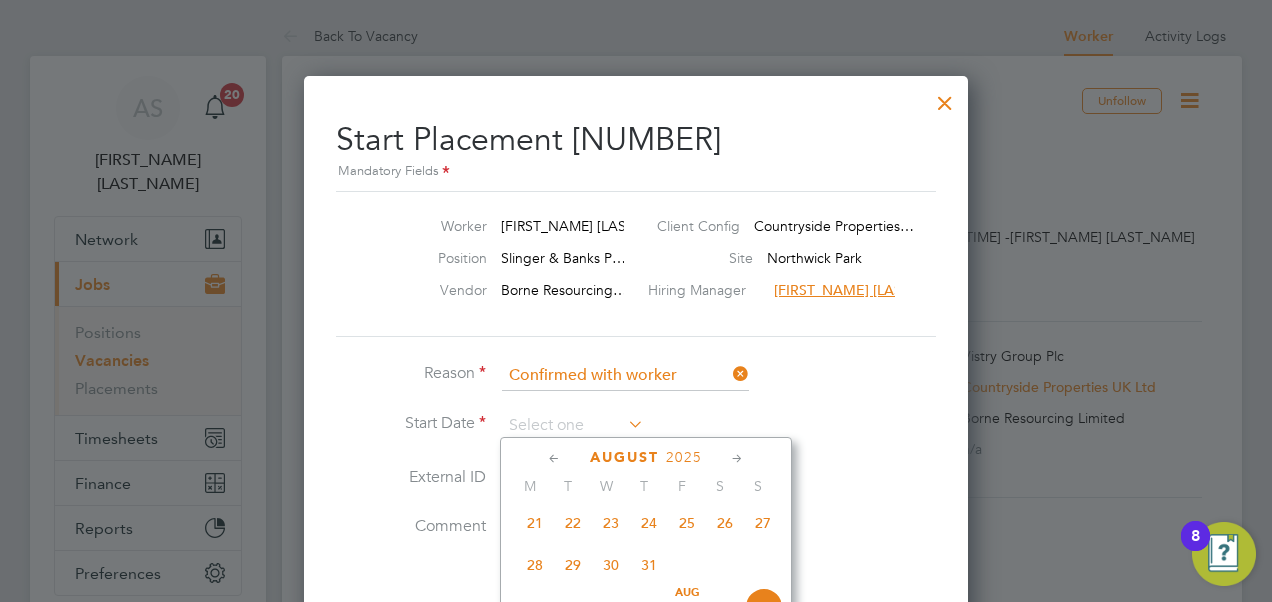 click on "External ID" 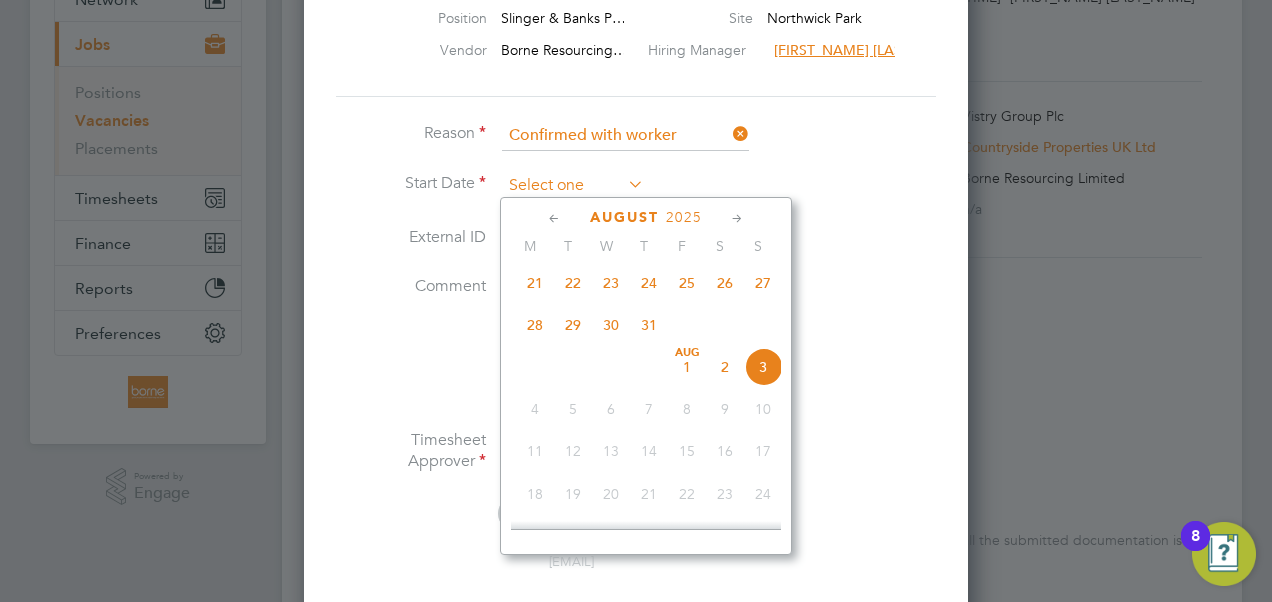 click 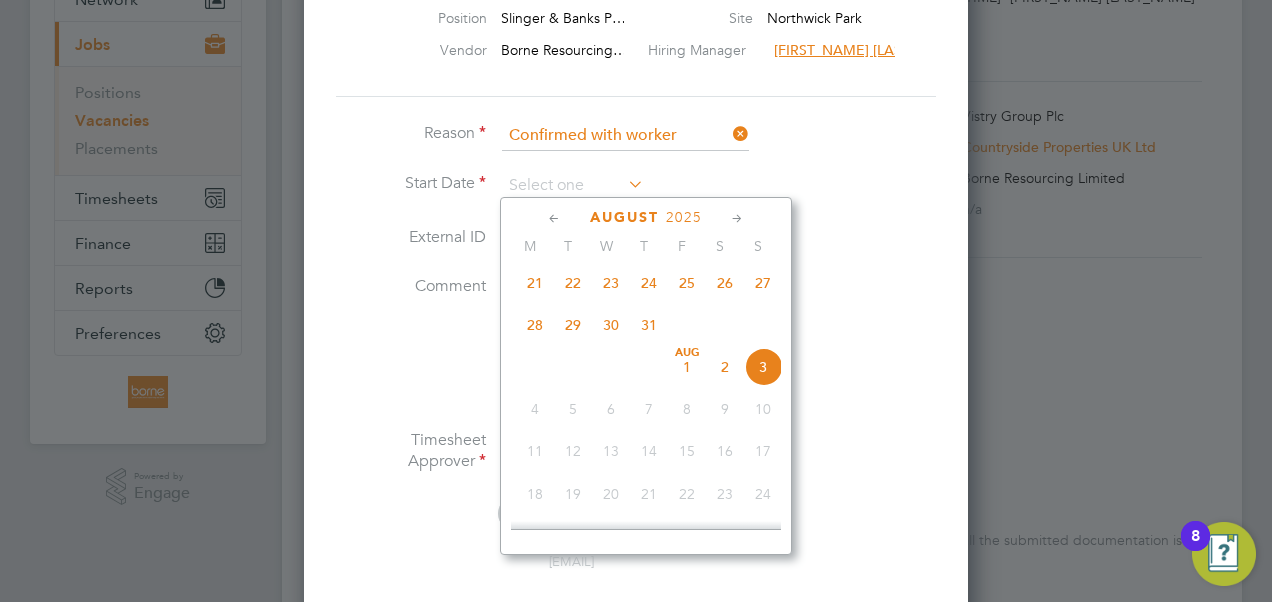 click on "External ID" 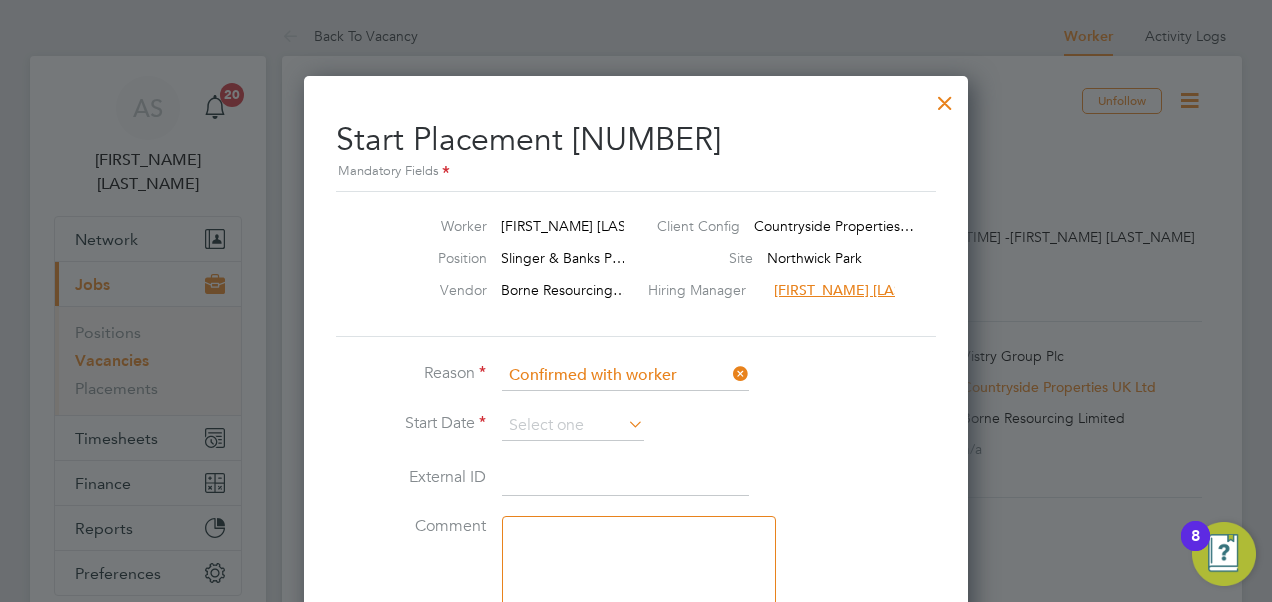 click at bounding box center (945, 98) 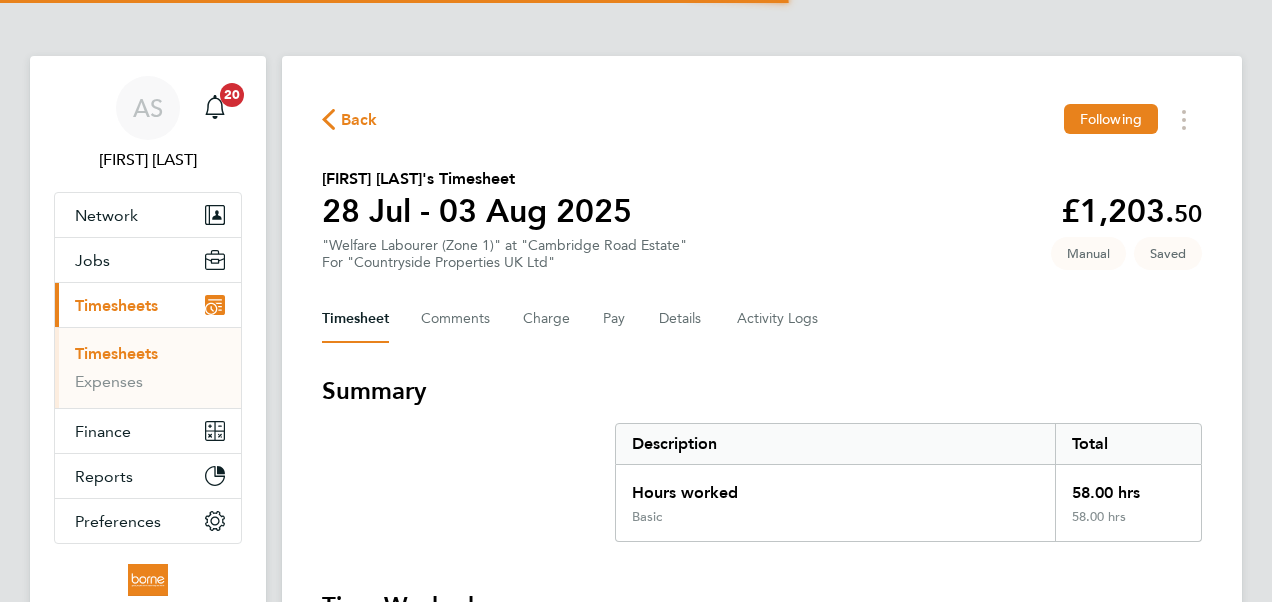 scroll, scrollTop: 0, scrollLeft: 0, axis: both 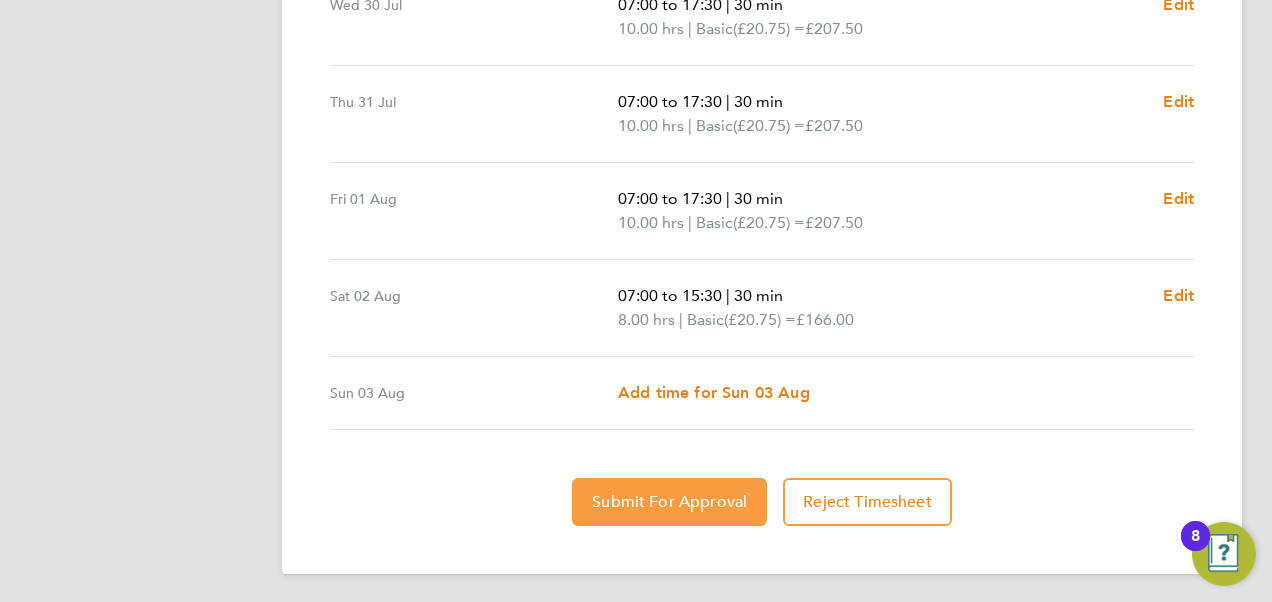 click on "Submit For Approval" 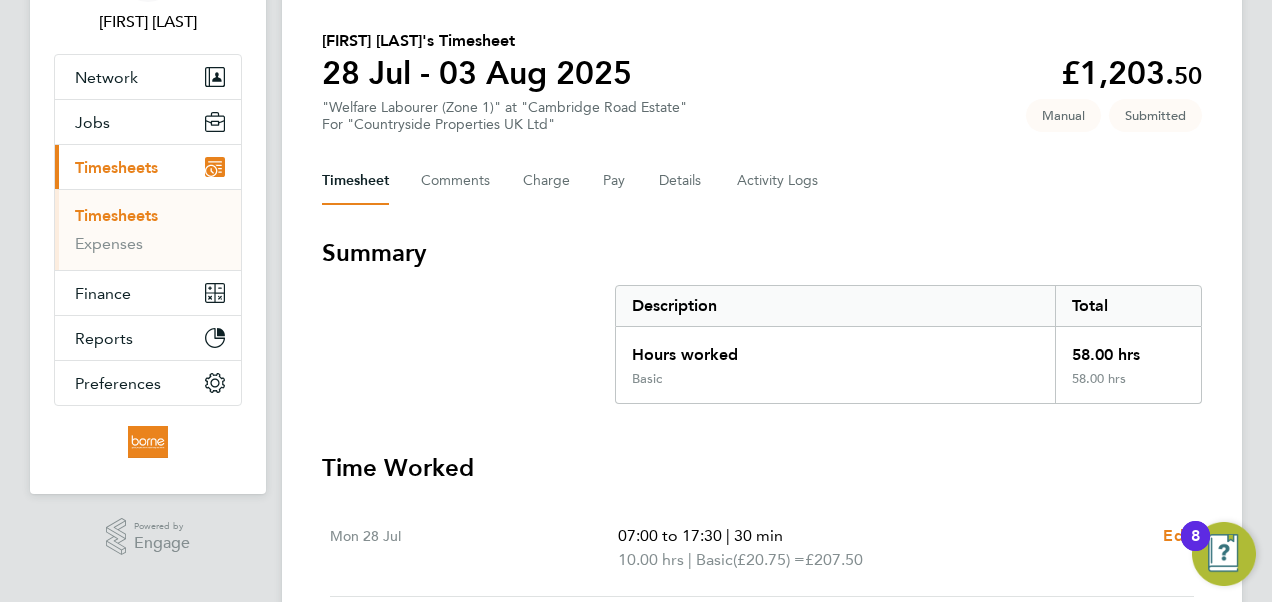 scroll, scrollTop: 0, scrollLeft: 0, axis: both 